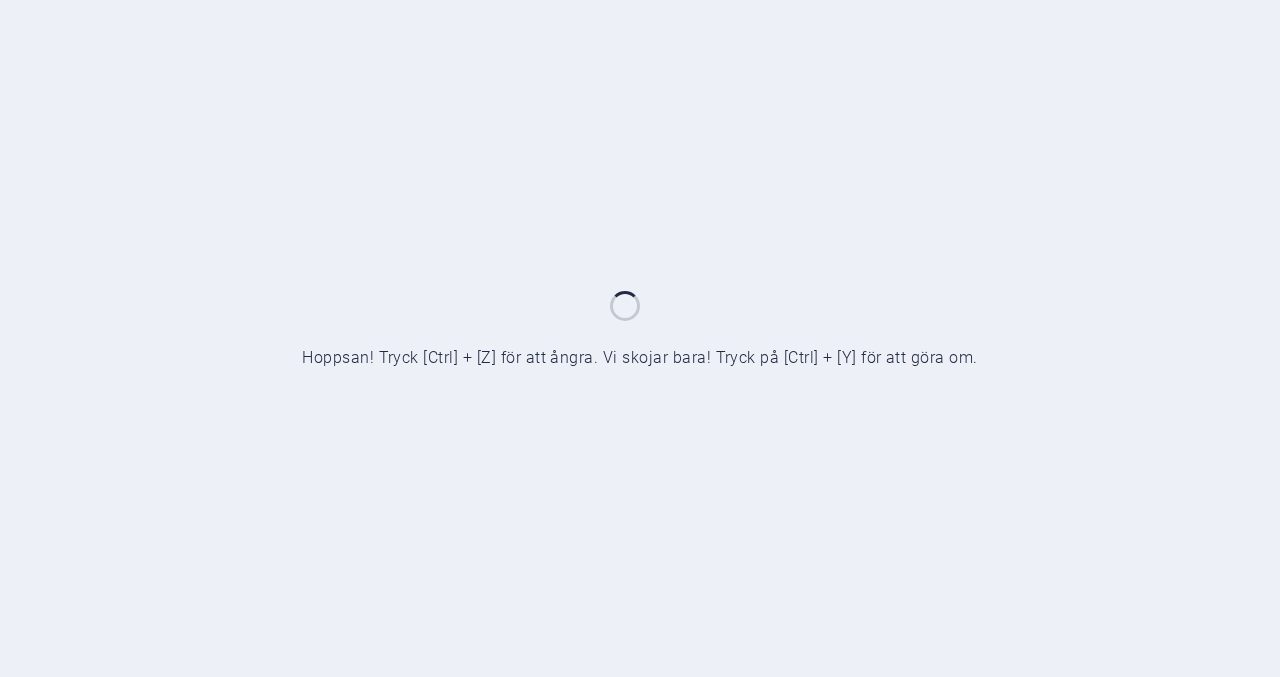 scroll, scrollTop: 0, scrollLeft: 0, axis: both 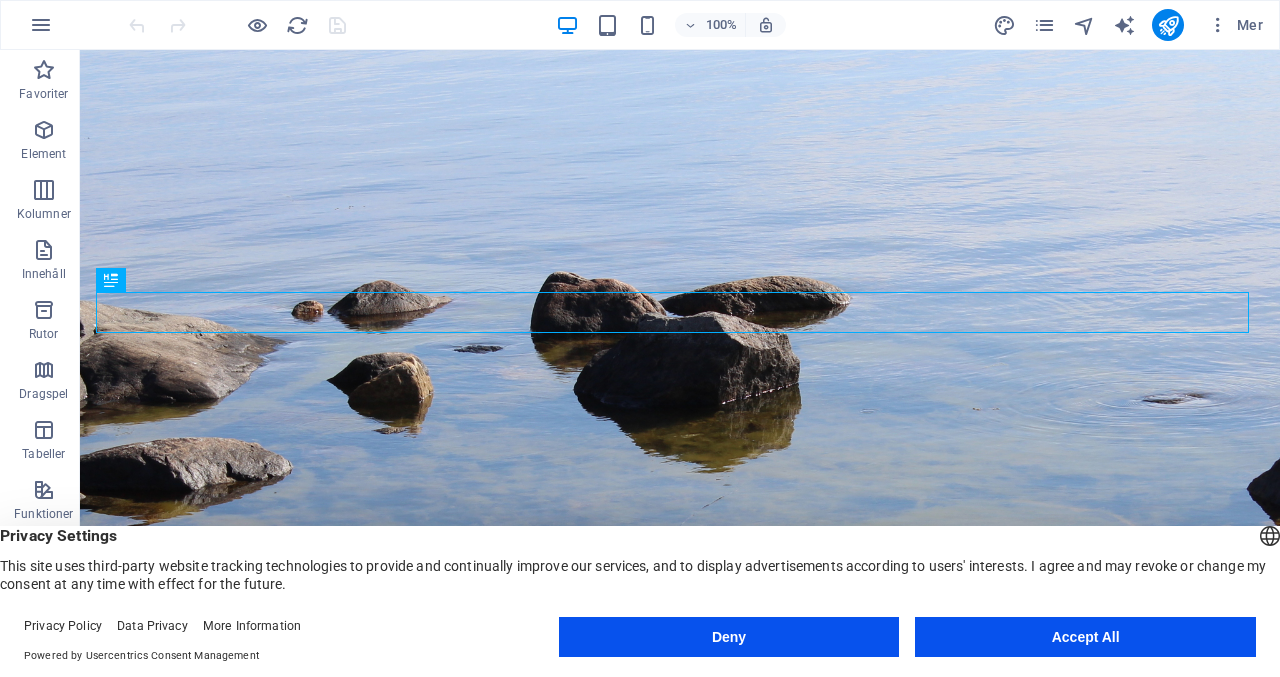 click on "Accept All" at bounding box center [1085, 637] 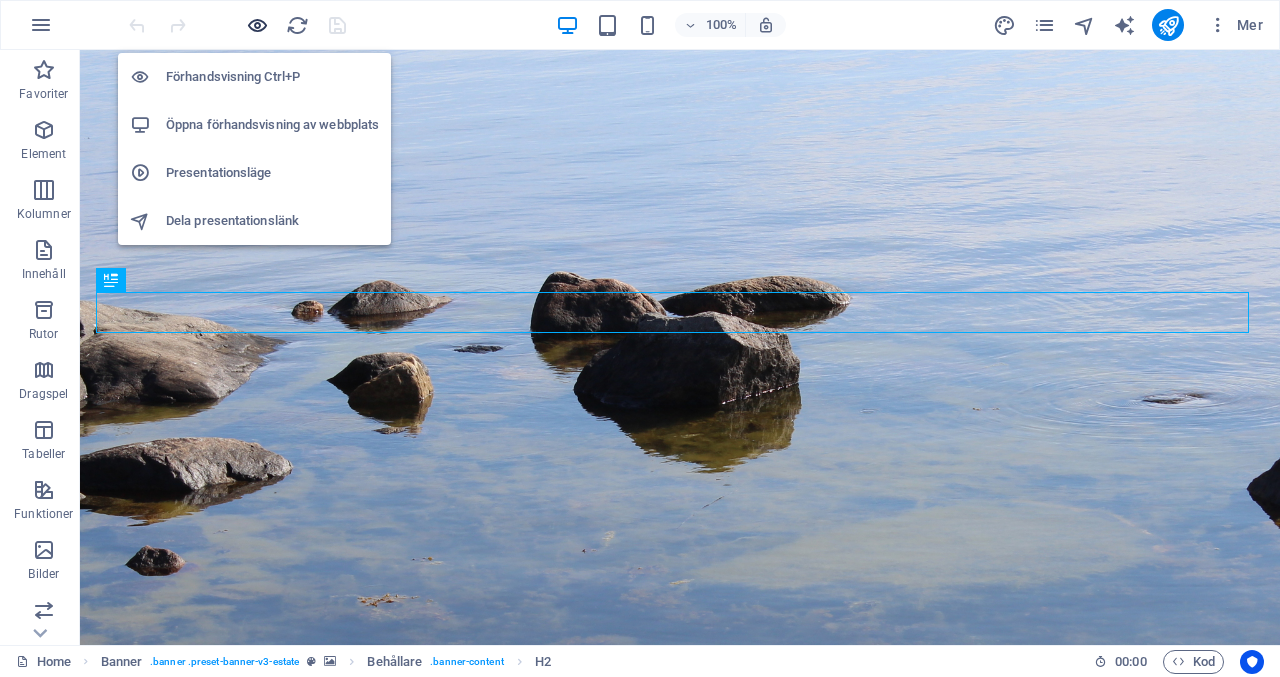 click at bounding box center [257, 25] 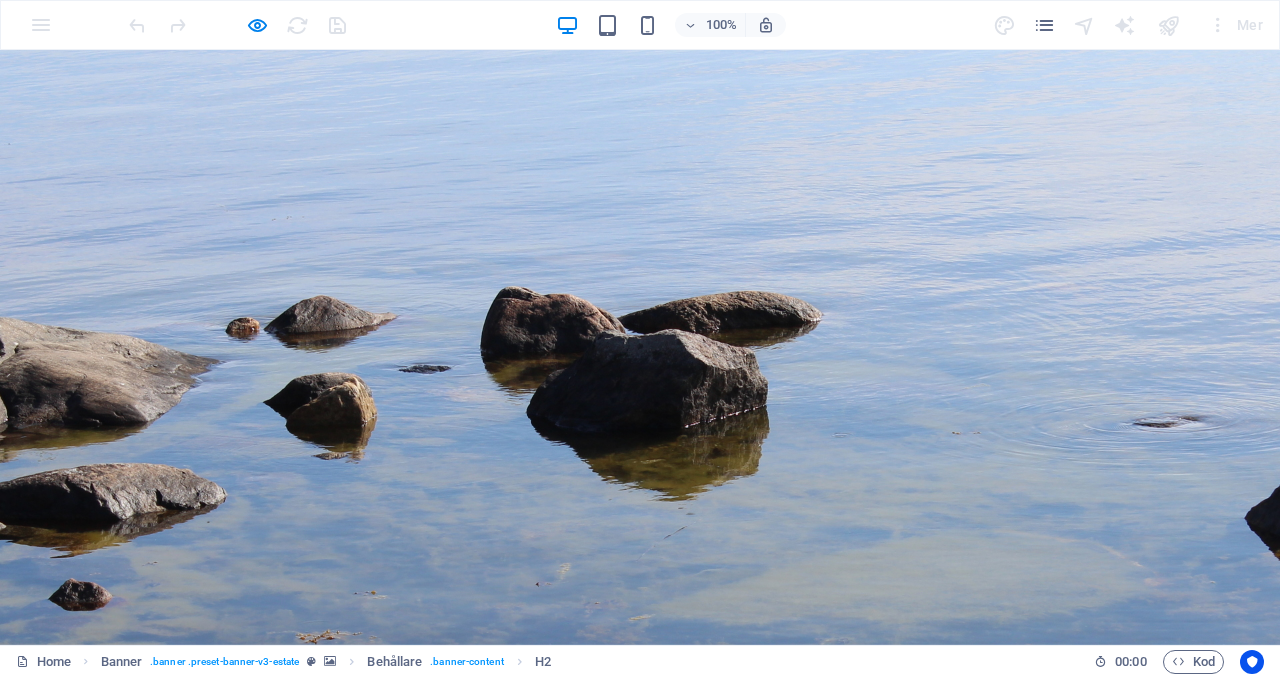 click on "Grönområden" at bounding box center (827, 750) 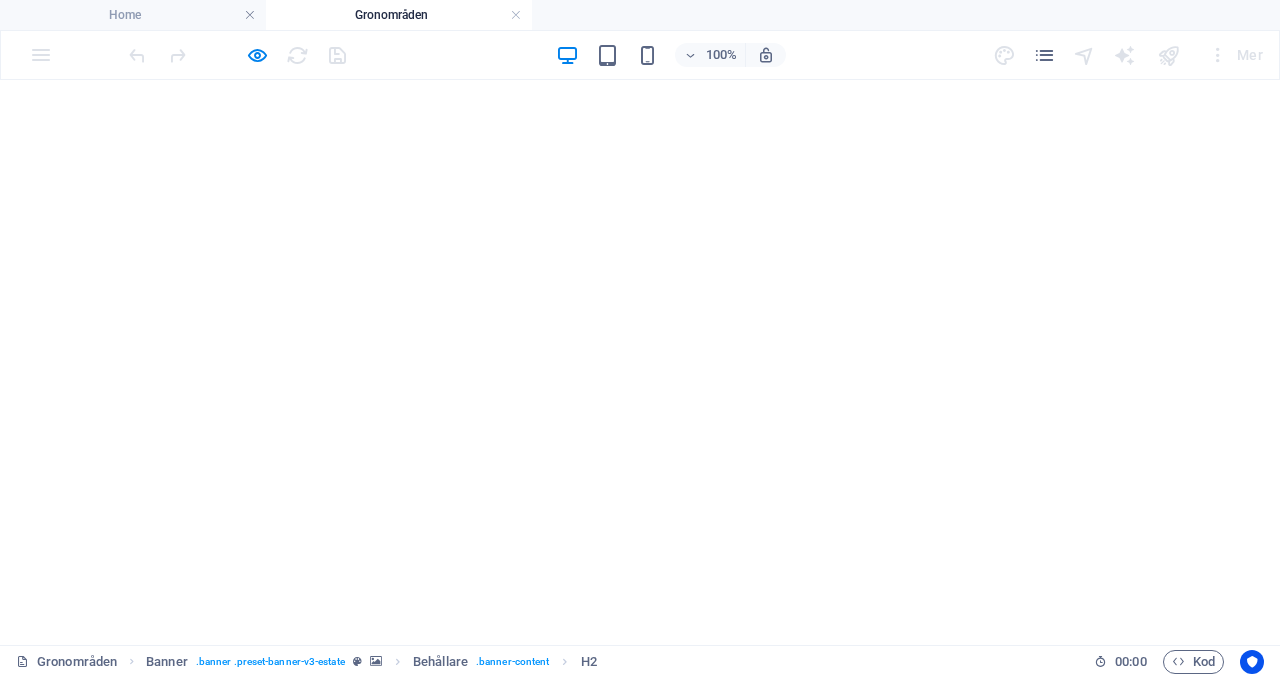 scroll, scrollTop: 0, scrollLeft: 0, axis: both 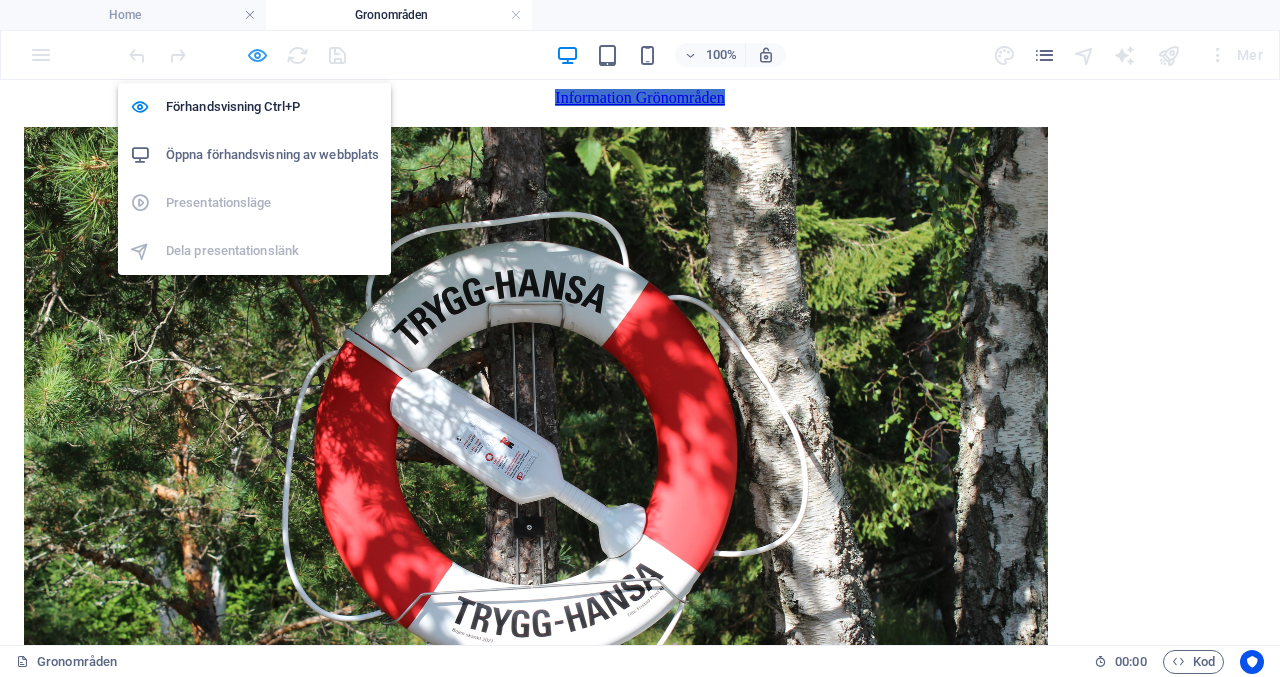 click at bounding box center [257, 55] 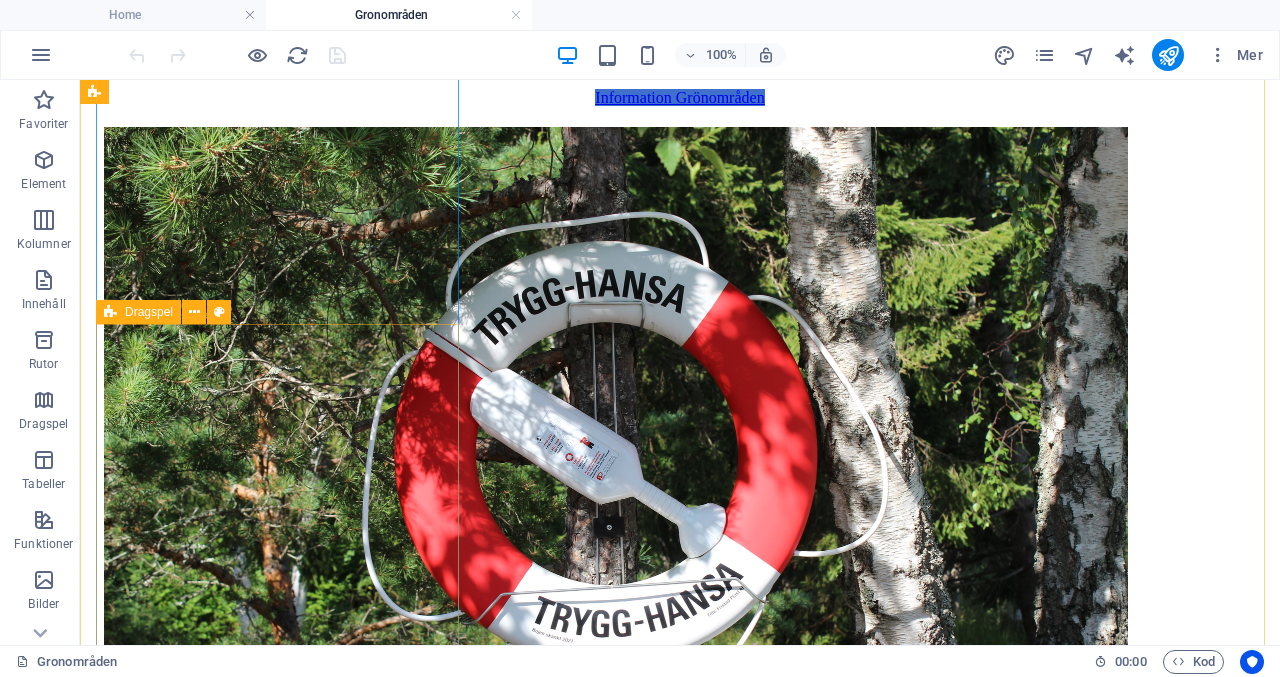 click at bounding box center (110, 312) 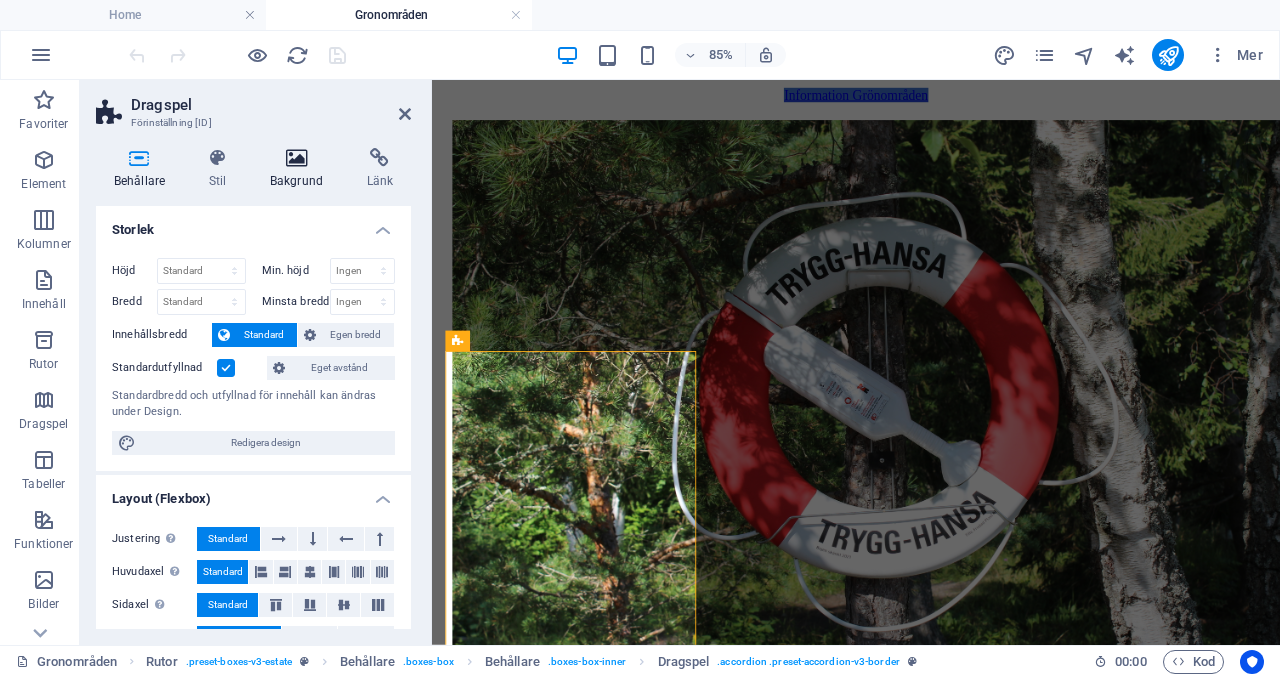 click at bounding box center [296, 158] 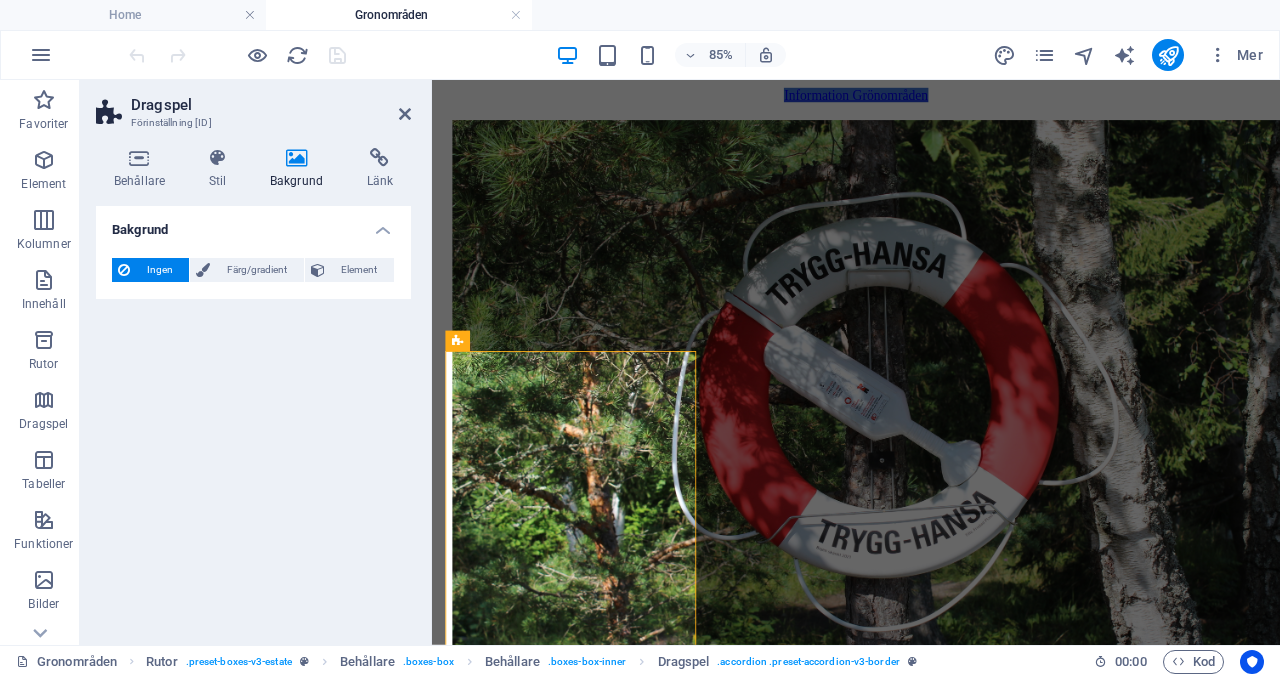 click at bounding box center [296, 158] 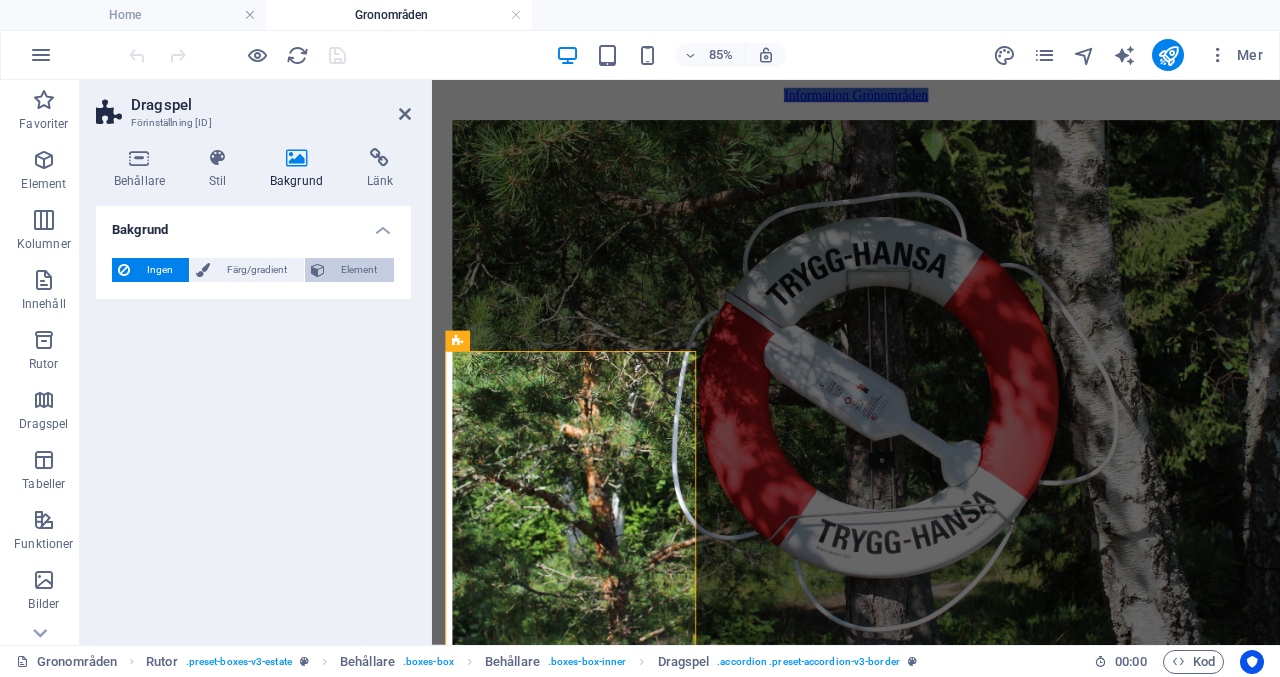 click on "Element" at bounding box center [359, 270] 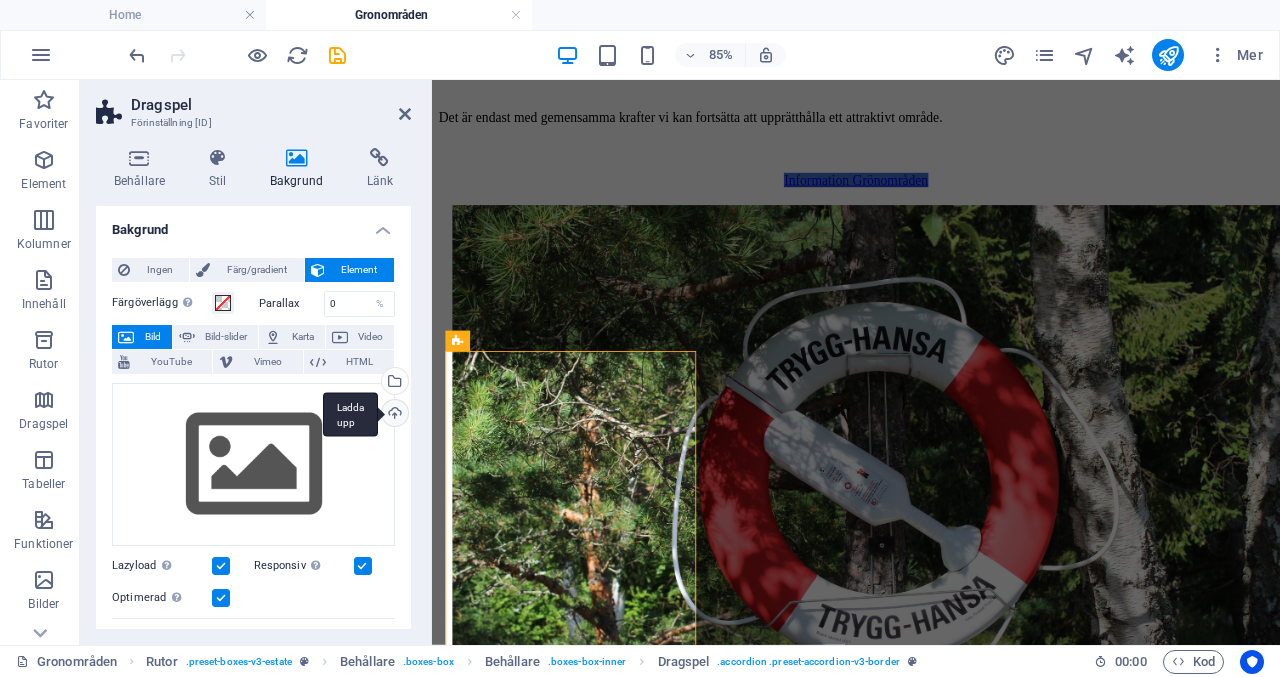 click on "Ladda upp" at bounding box center [393, 415] 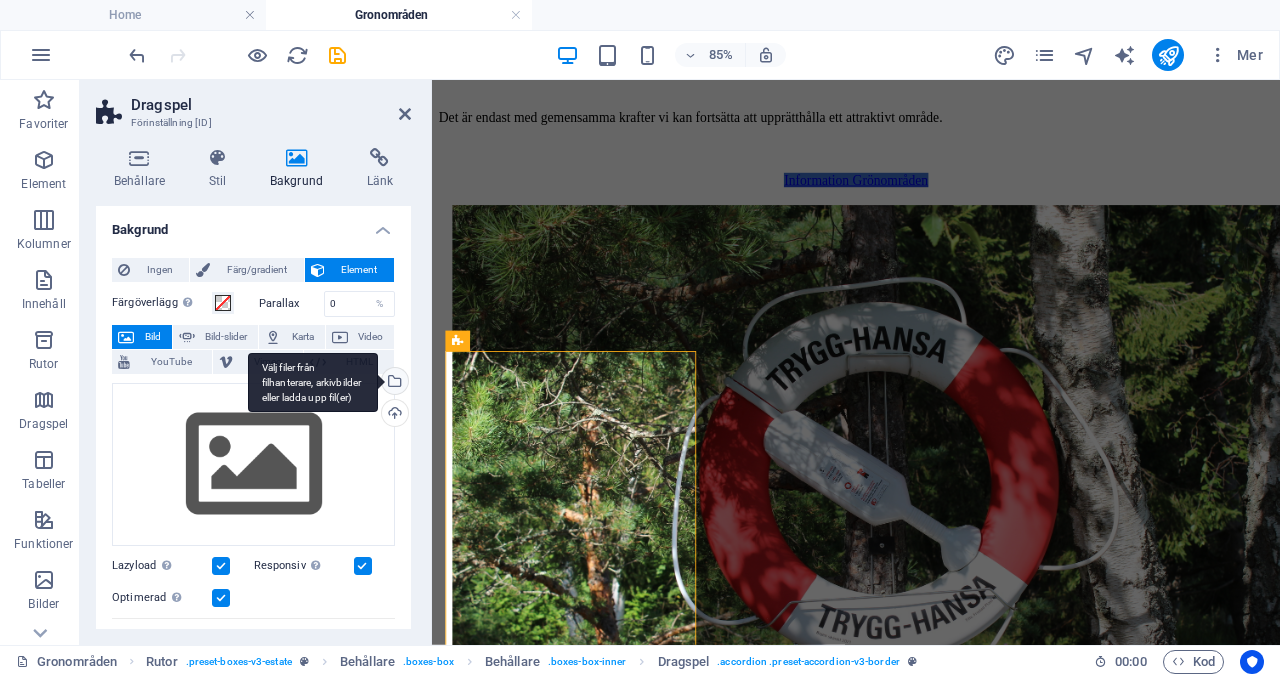 click on "Välj filer från filhanterare, arkivbilder eller ladda upp fil(er)" at bounding box center [393, 383] 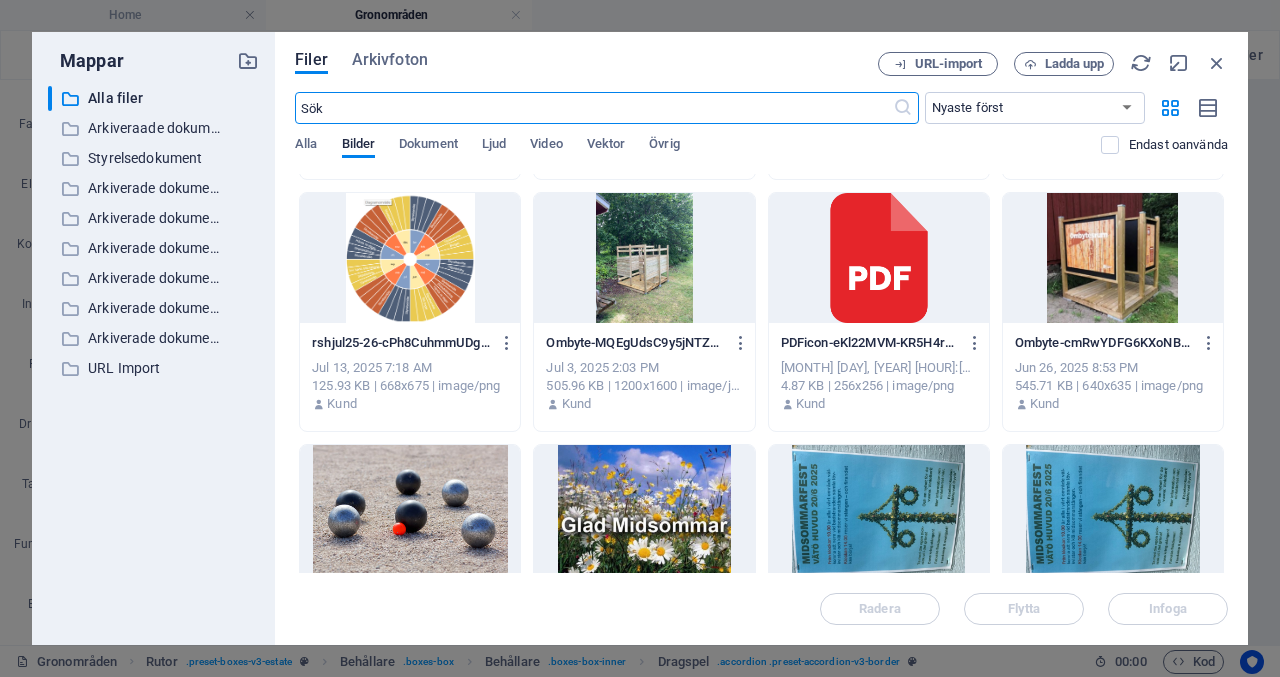 scroll, scrollTop: 260, scrollLeft: 0, axis: vertical 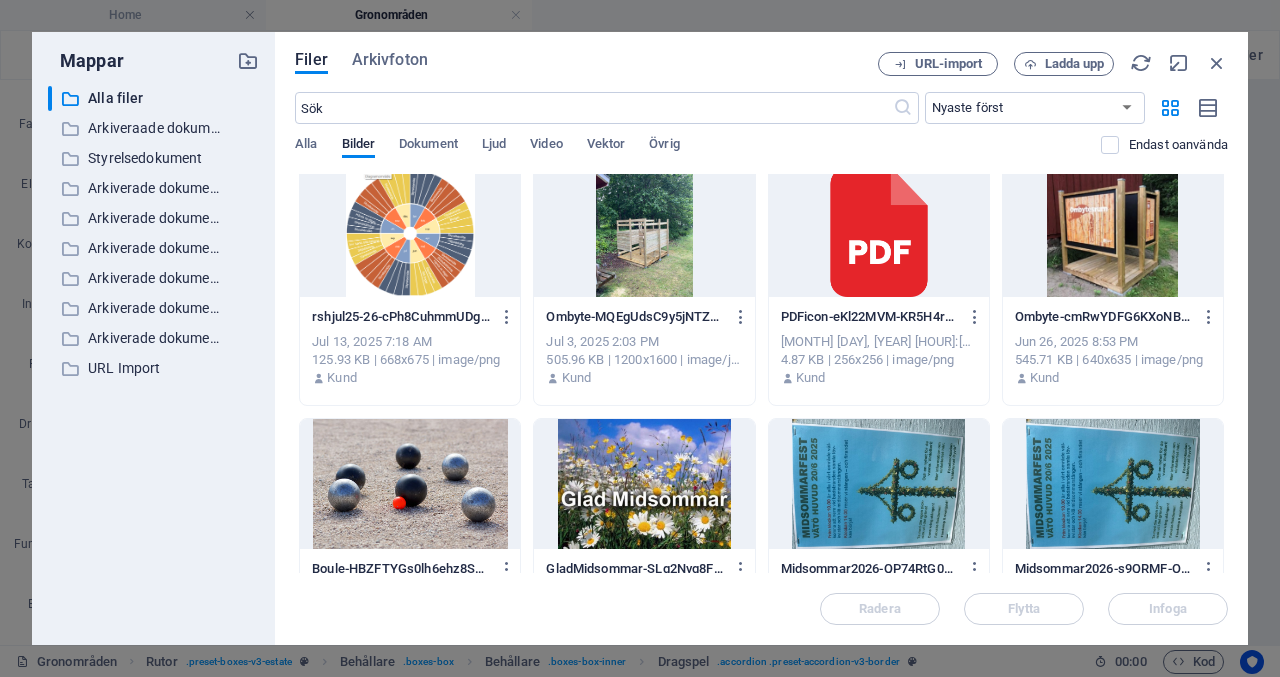drag, startPoint x: 1228, startPoint y: 250, endPoint x: 1227, endPoint y: 301, distance: 51.009804 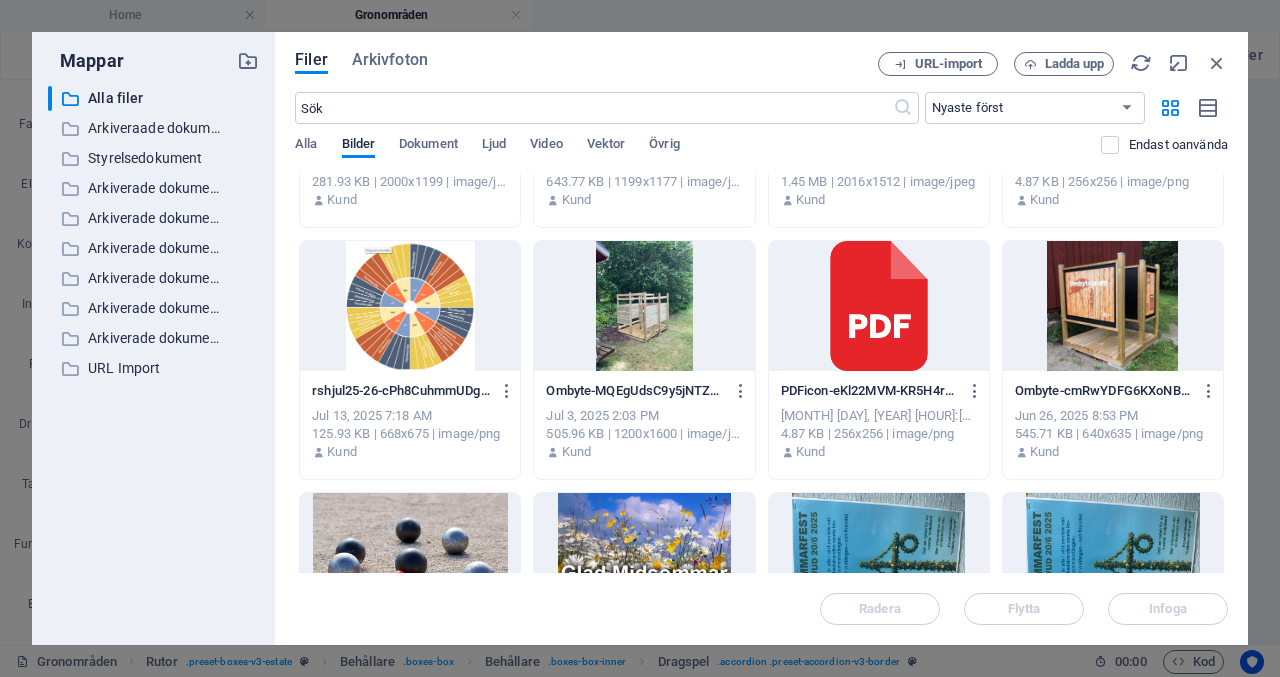 scroll, scrollTop: 0, scrollLeft: 0, axis: both 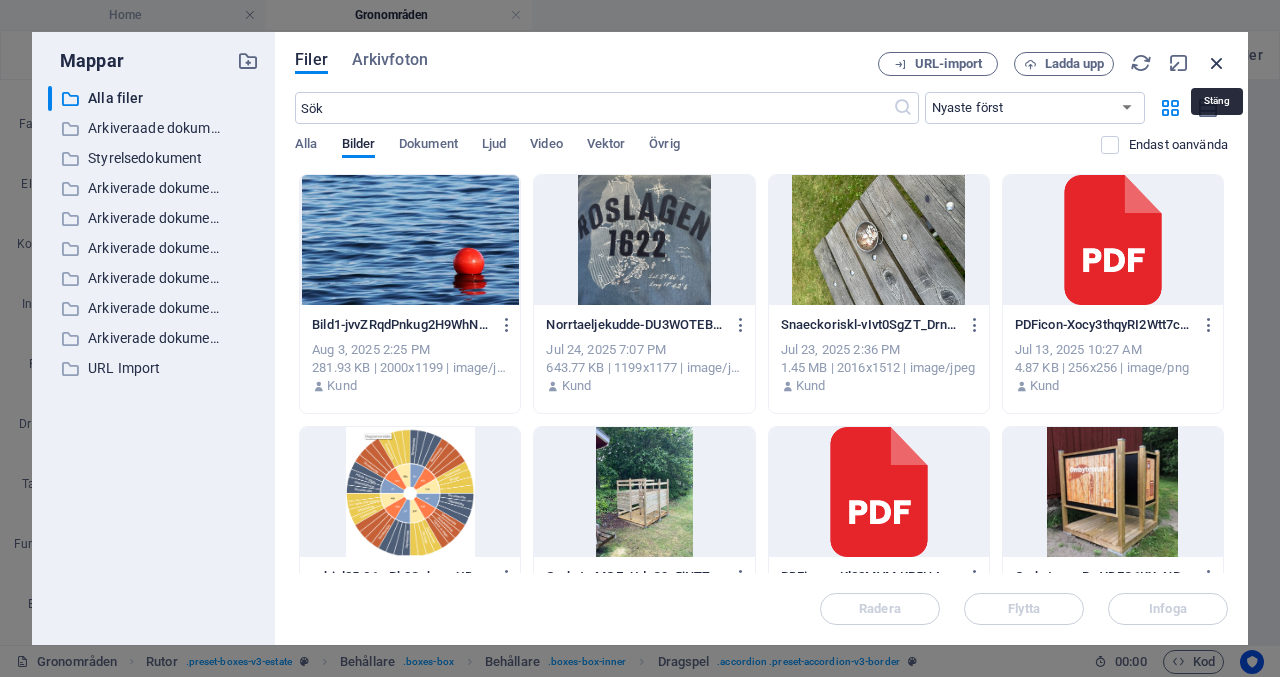 click at bounding box center (1217, 63) 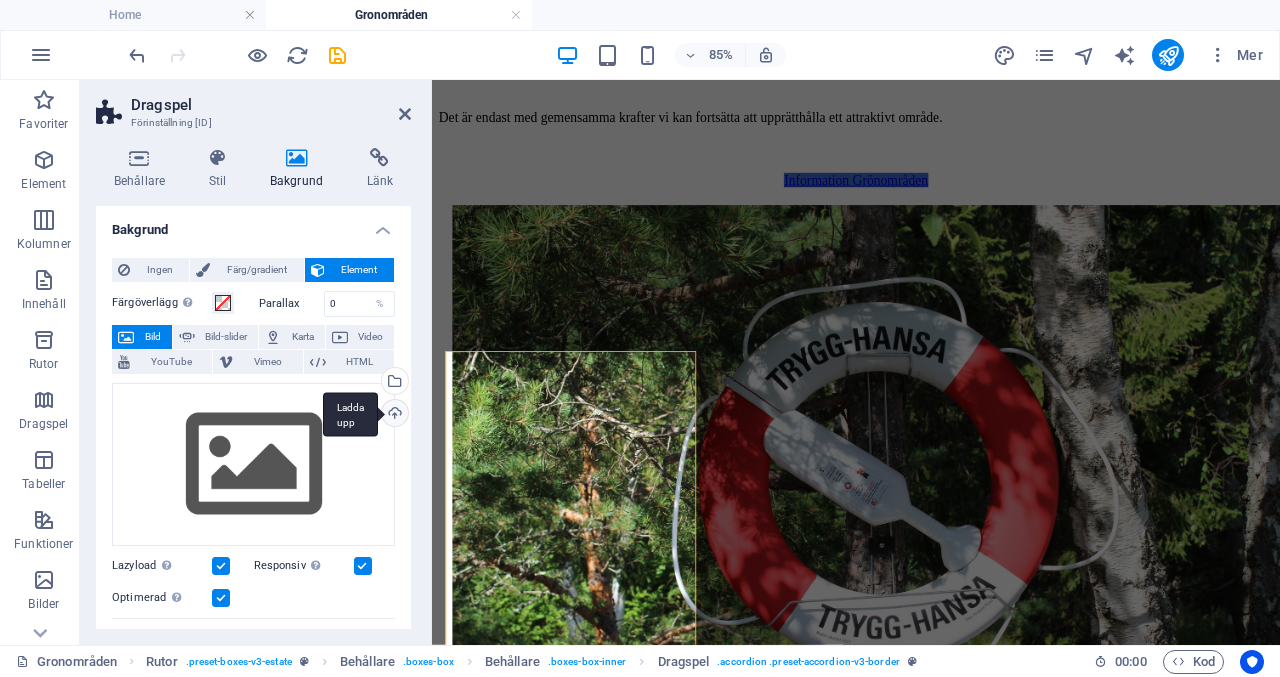 click on "Ladda upp" at bounding box center (393, 415) 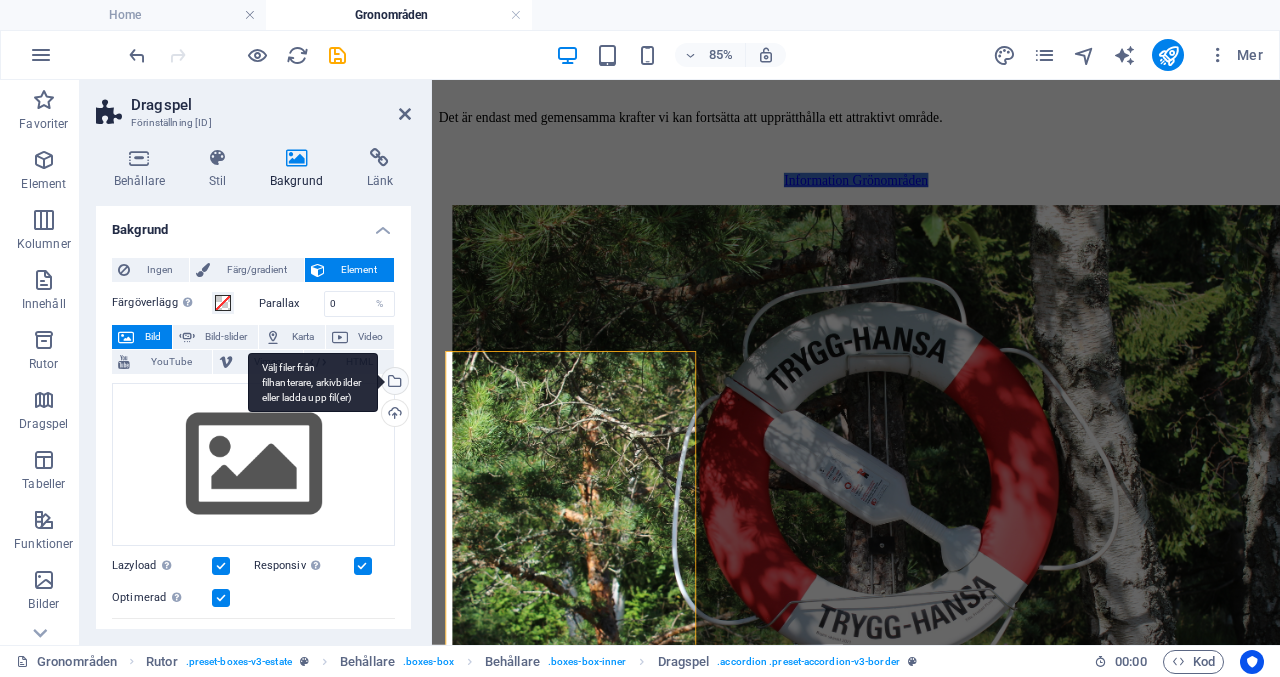 click on "Välj filer från filhanterare, arkivbilder eller ladda upp fil(er)" at bounding box center (393, 383) 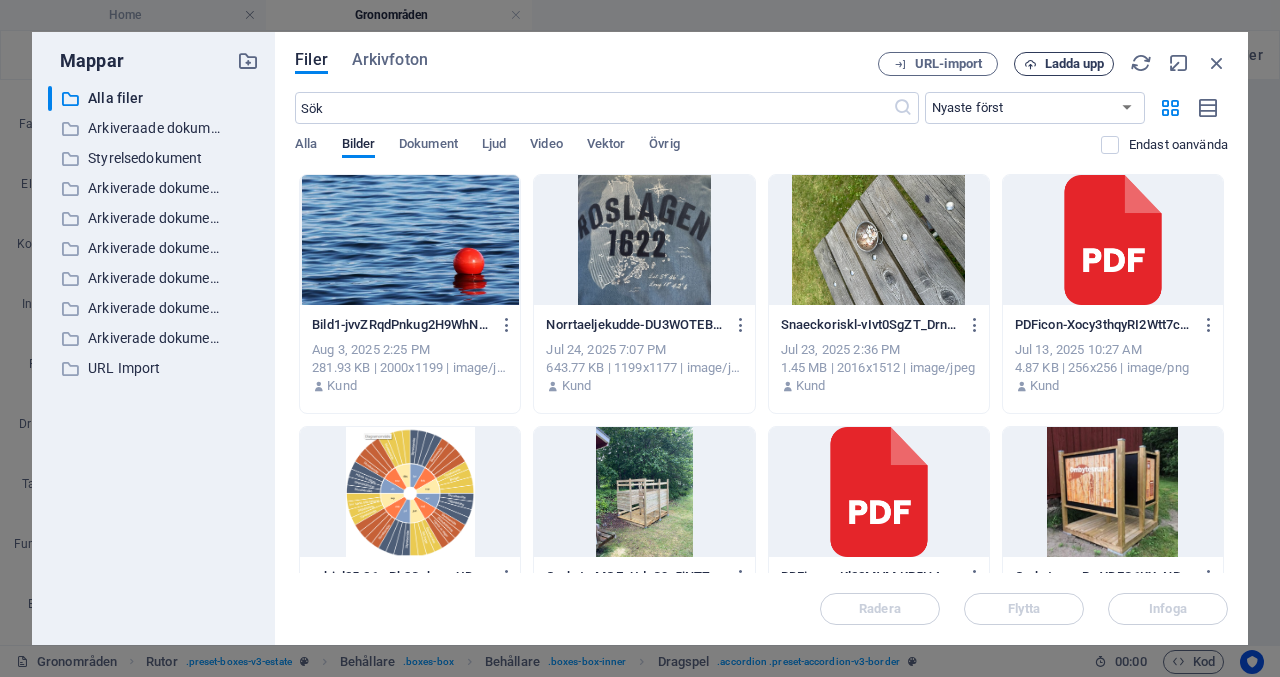 click on "Ladda upp" at bounding box center (1075, 64) 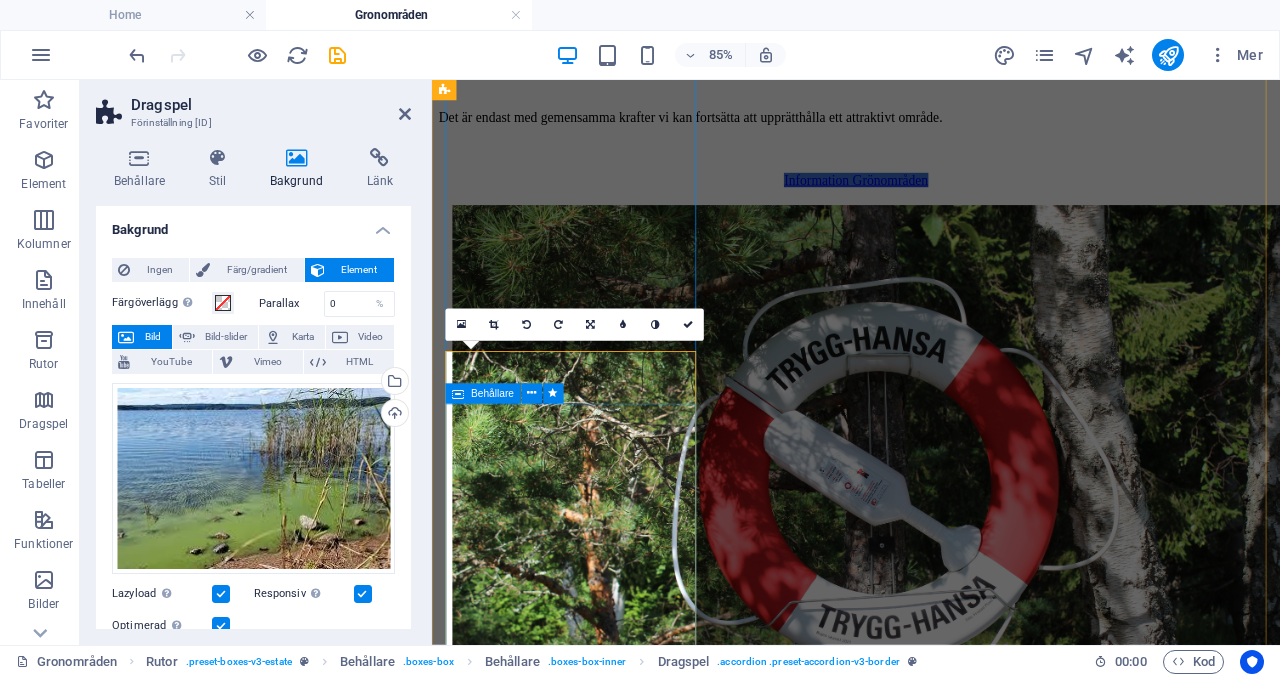 click on "Behållare" at bounding box center (492, 393) 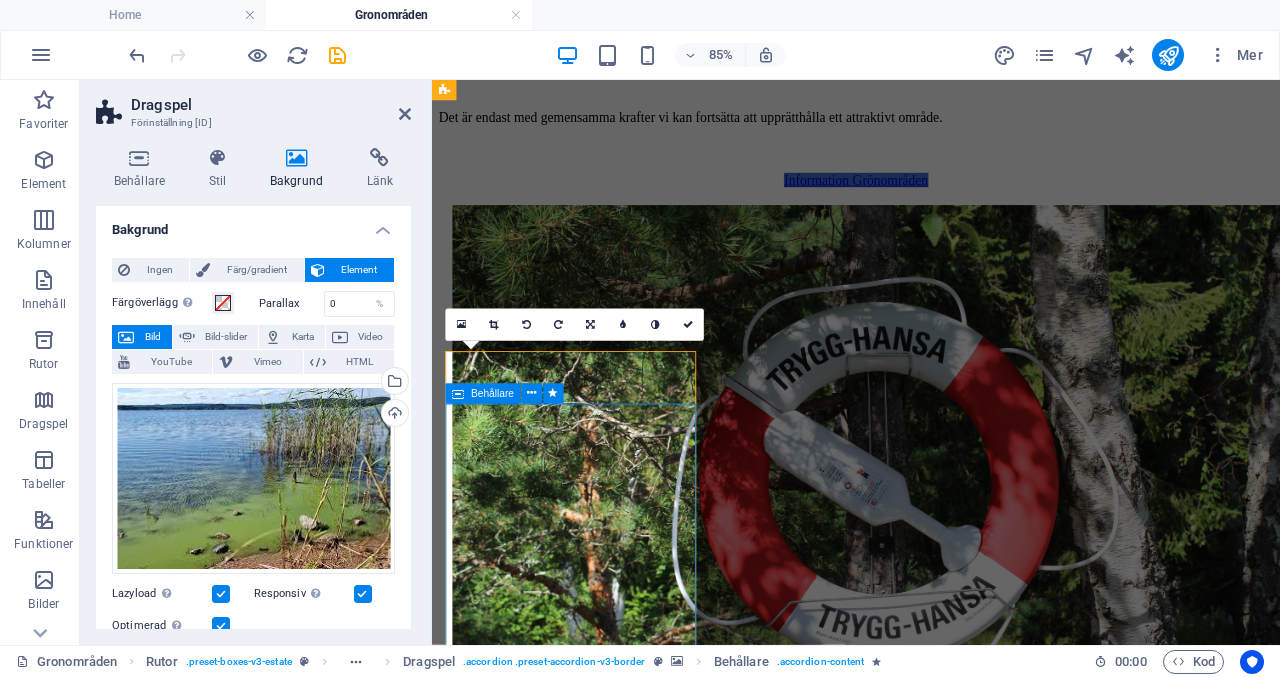 click on "Behållare" at bounding box center [492, 393] 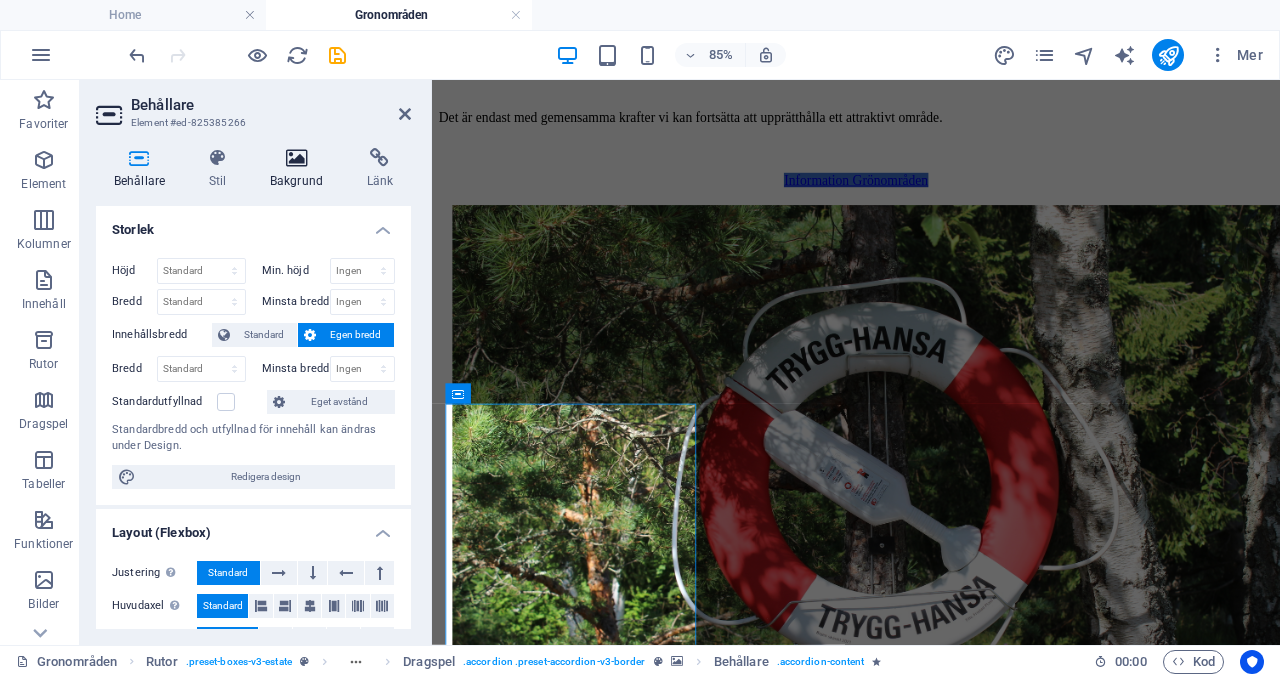 click on "Bakgrund" at bounding box center (300, 169) 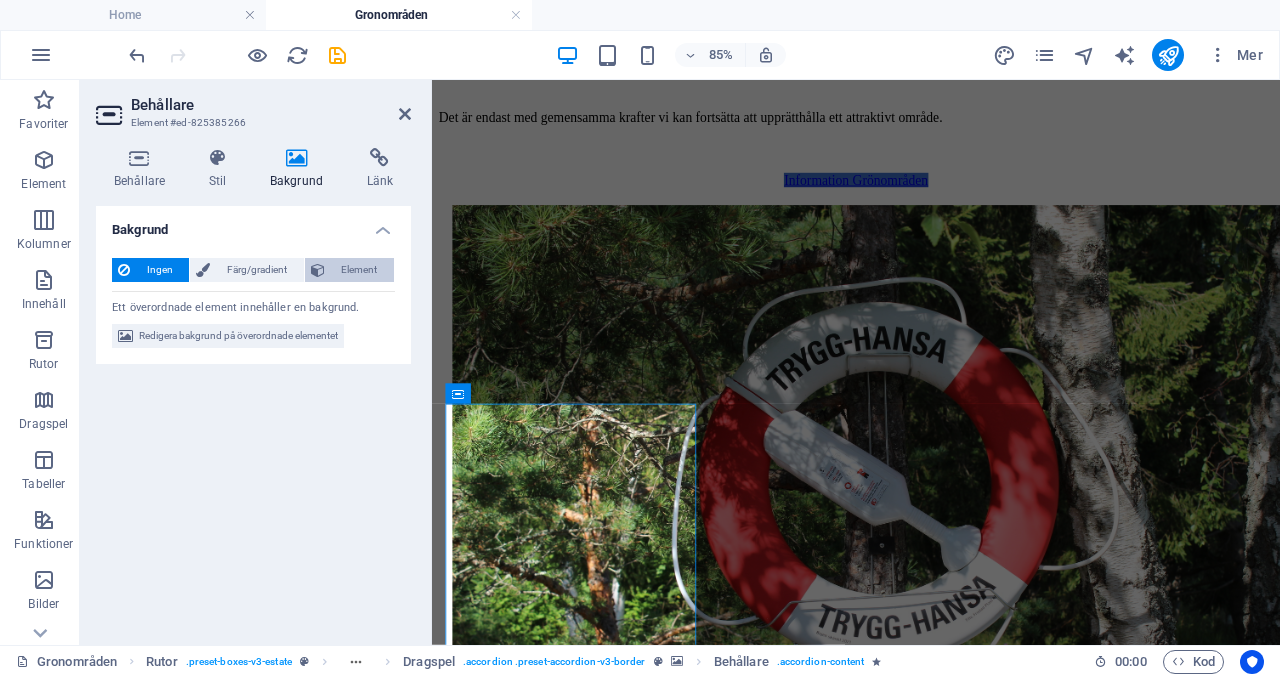 click on "Element" at bounding box center [359, 270] 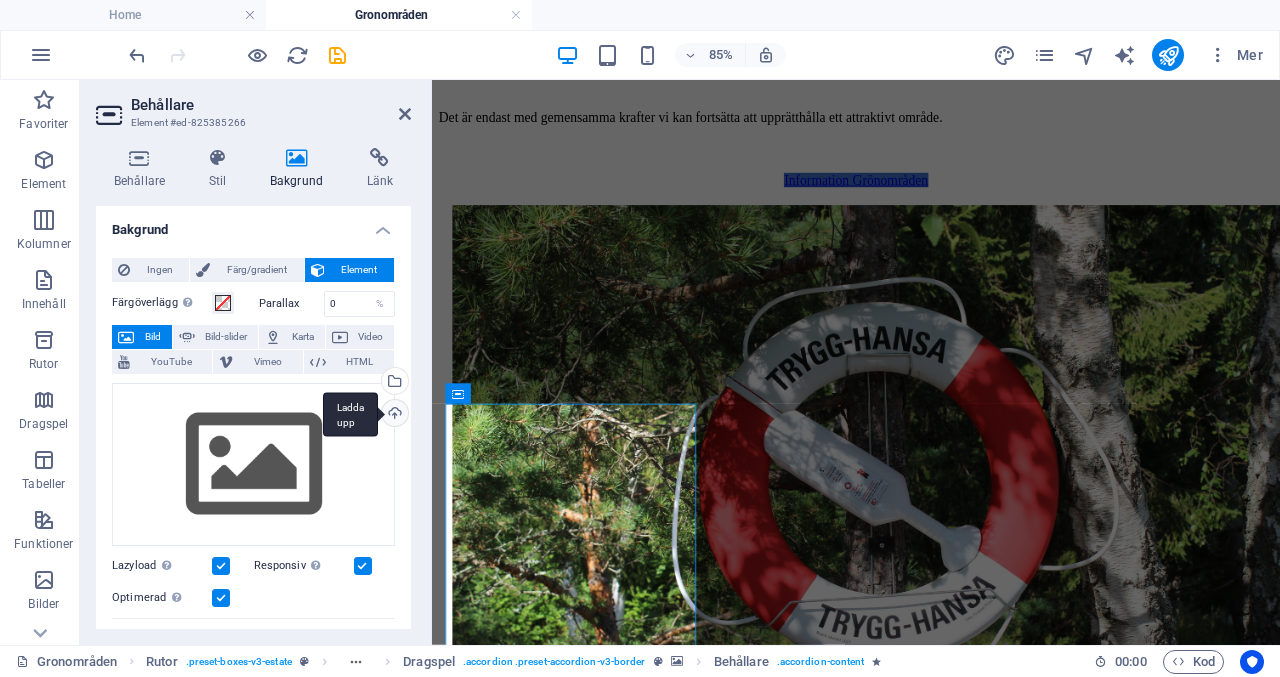 click on "Ladda upp" at bounding box center (393, 415) 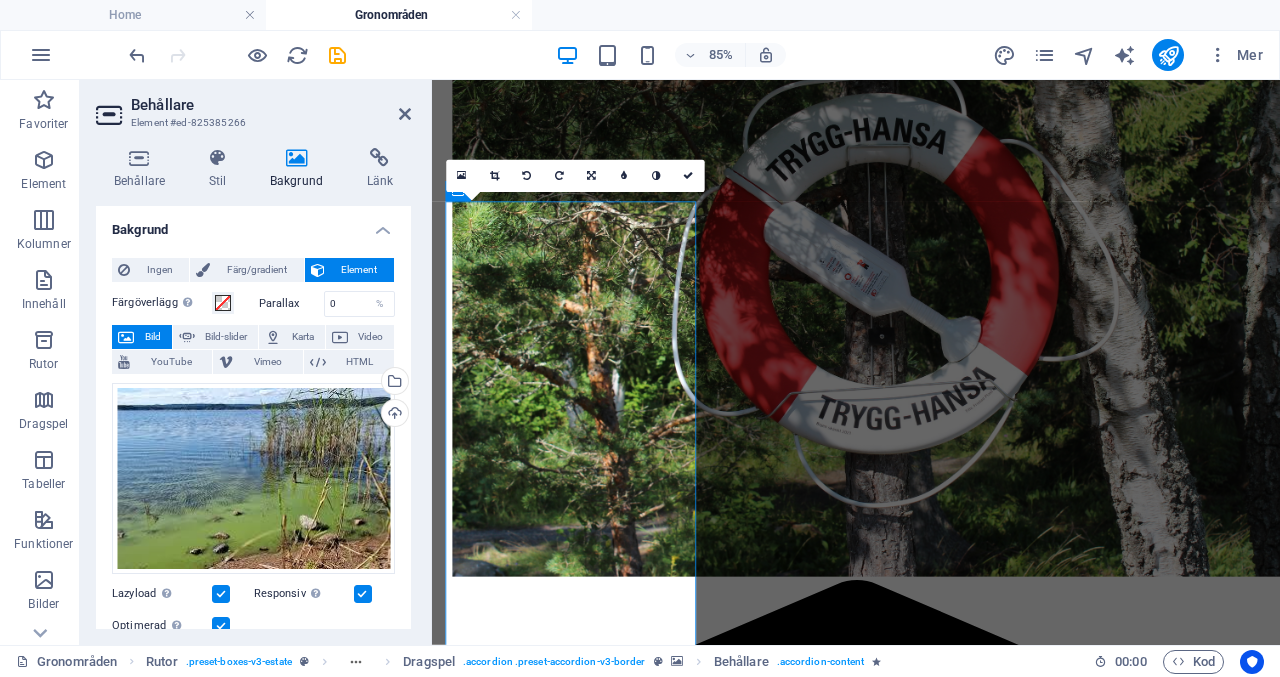 scroll, scrollTop: 1236, scrollLeft: 0, axis: vertical 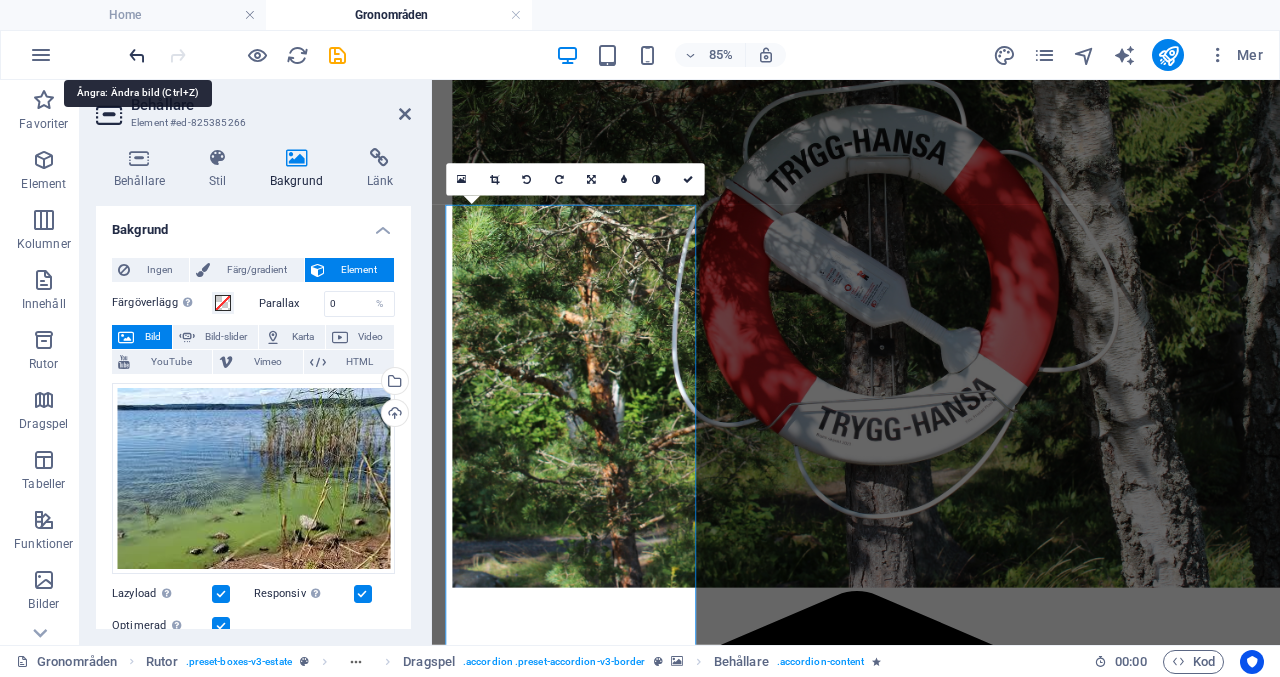 click at bounding box center [137, 55] 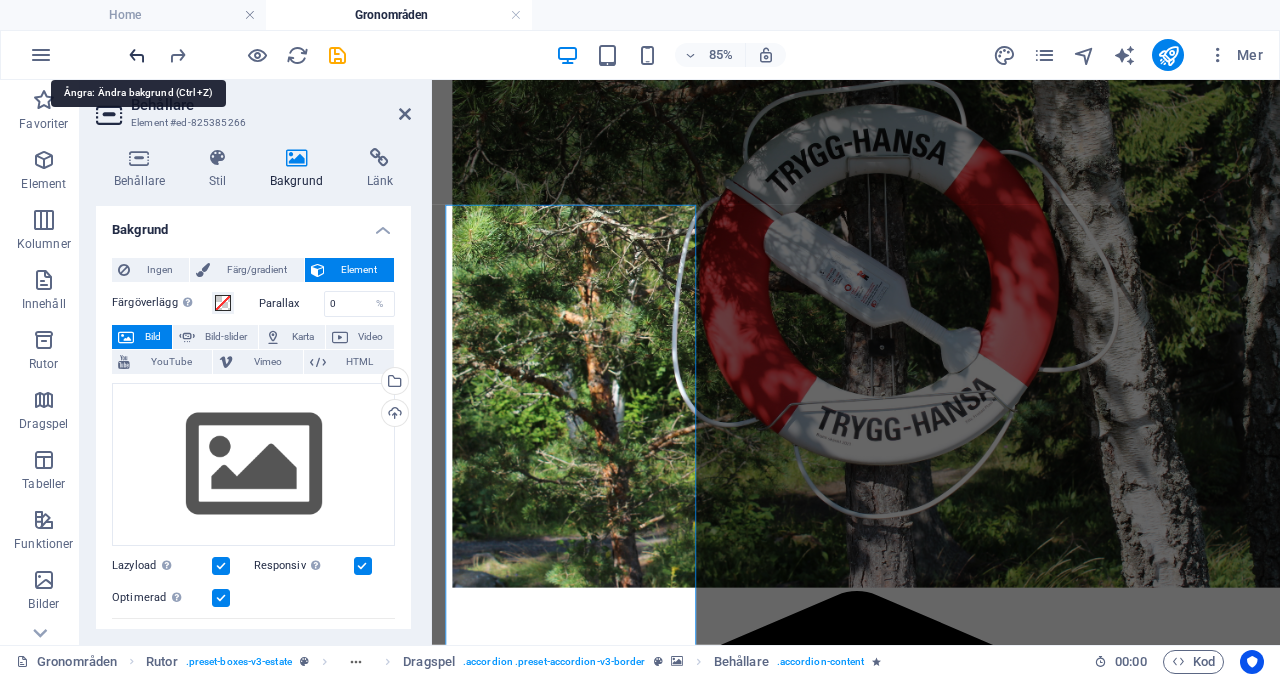 click at bounding box center (137, 55) 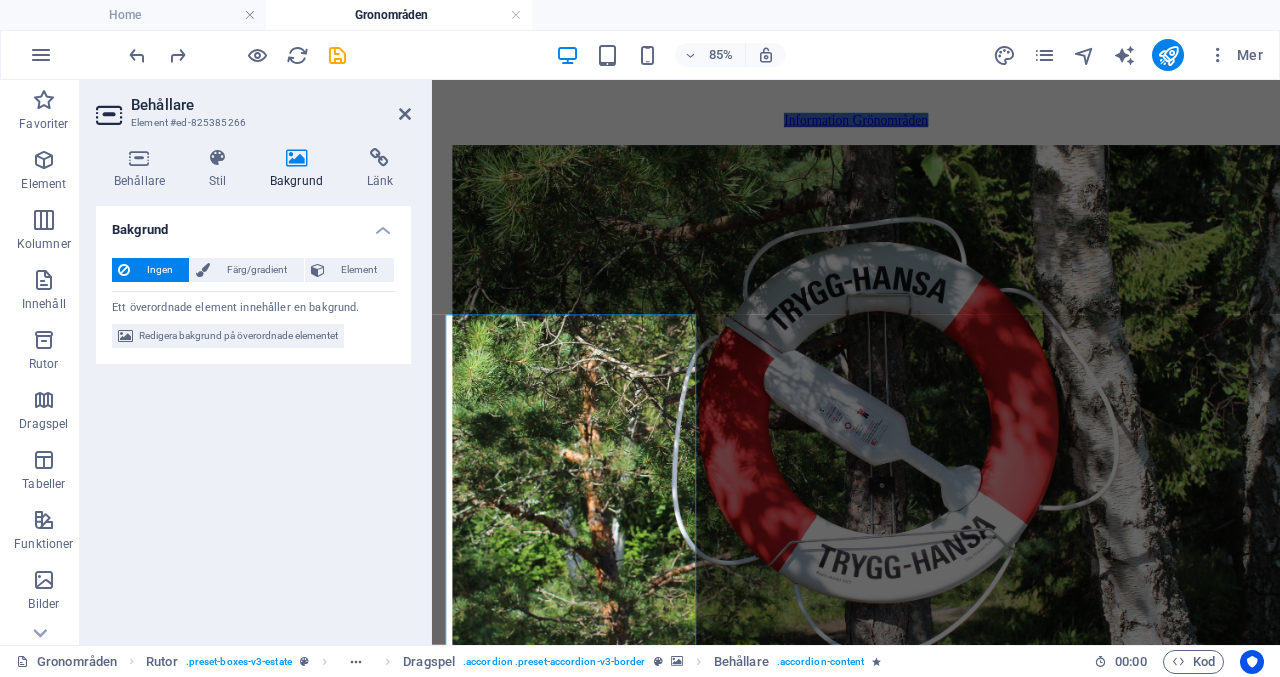 scroll, scrollTop: 1056, scrollLeft: 0, axis: vertical 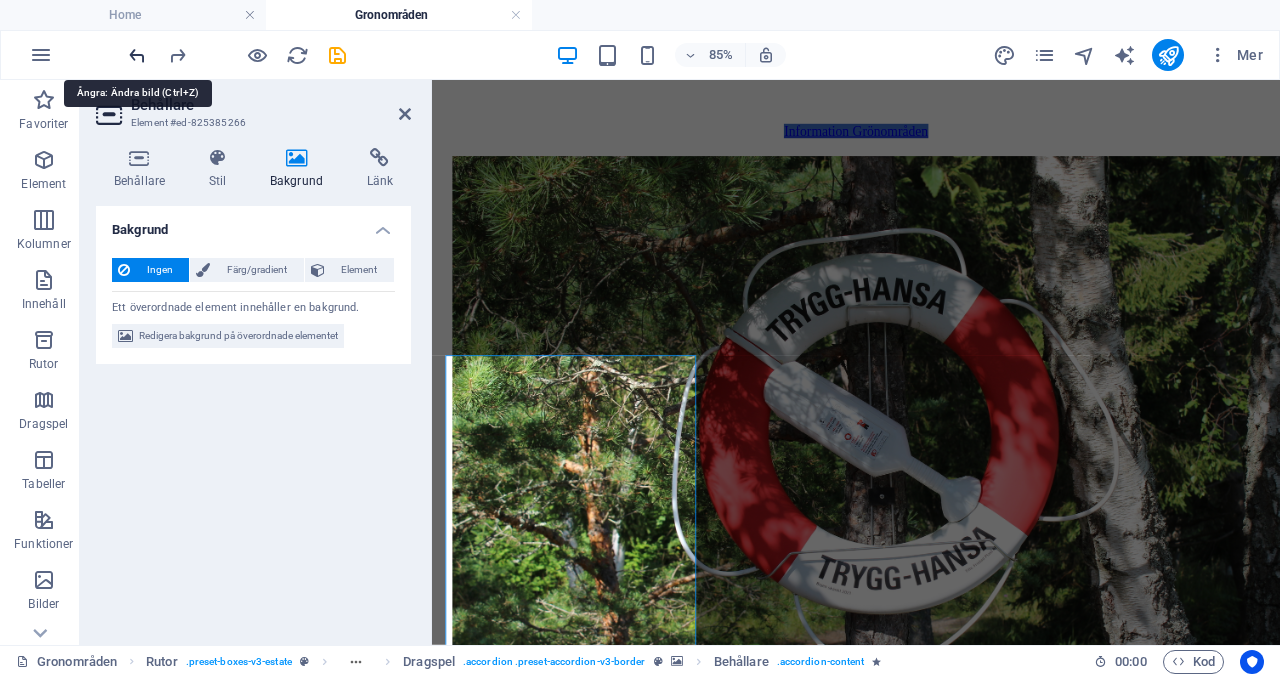 click at bounding box center [137, 55] 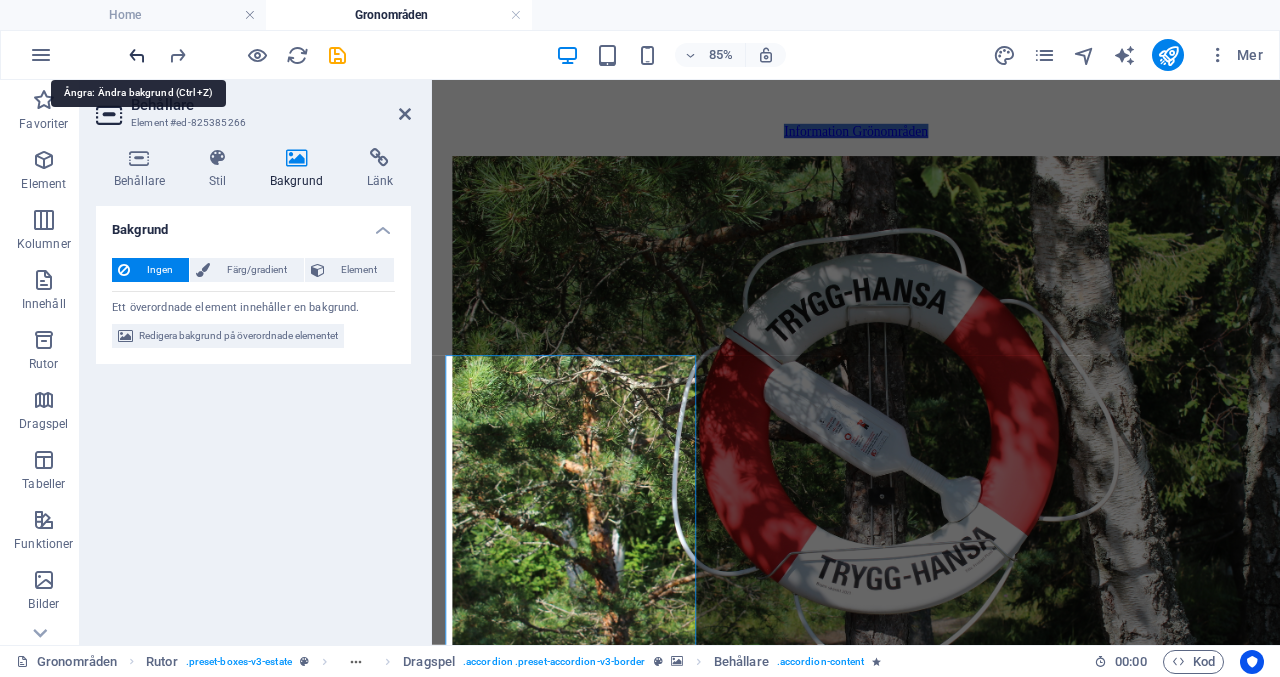 click at bounding box center [137, 55] 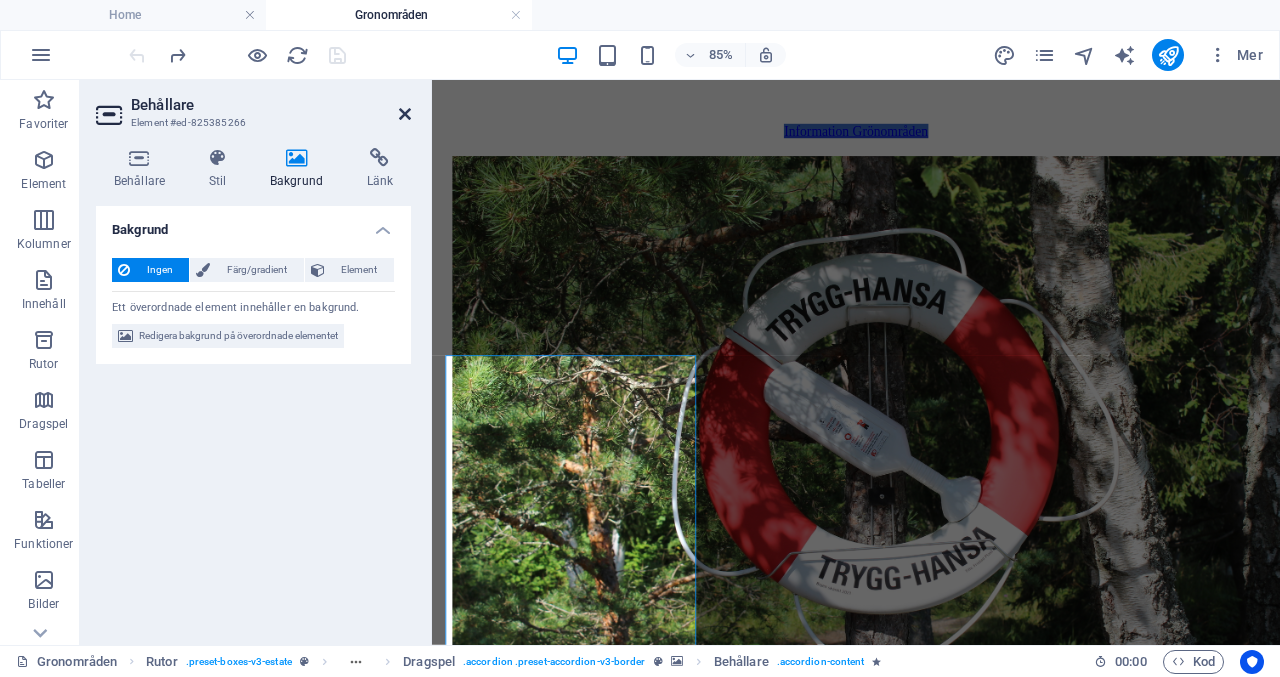 click at bounding box center [405, 114] 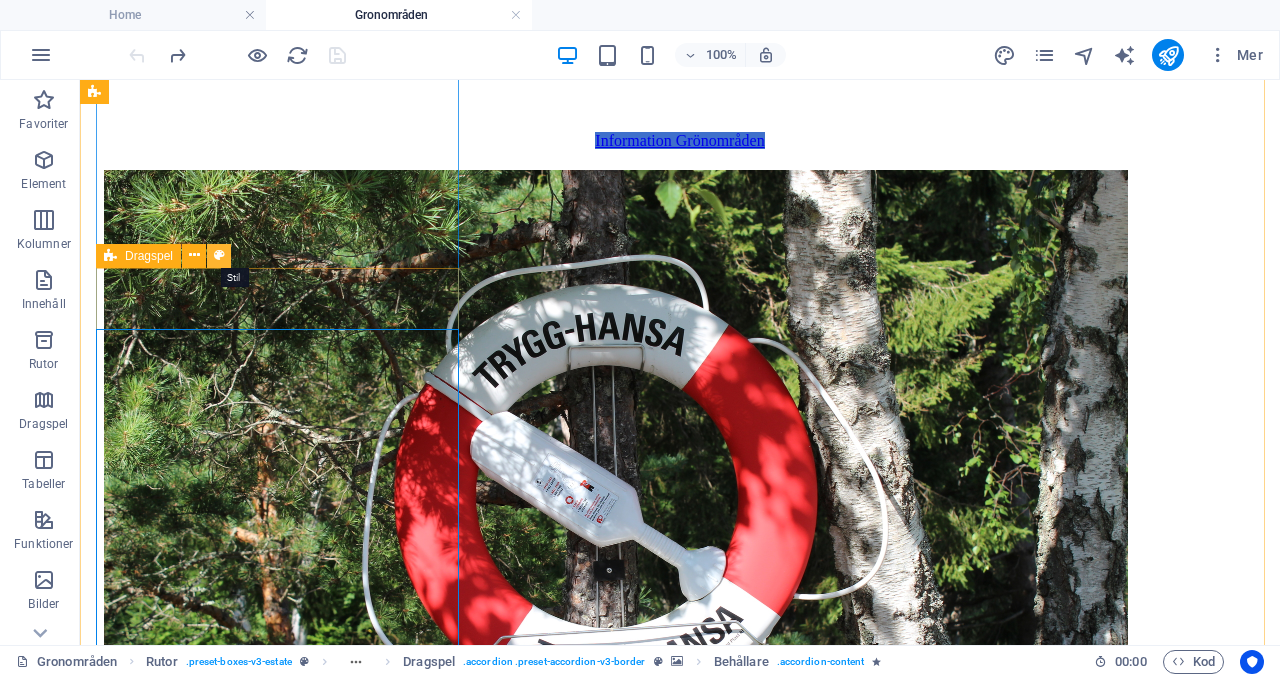 click at bounding box center [219, 255] 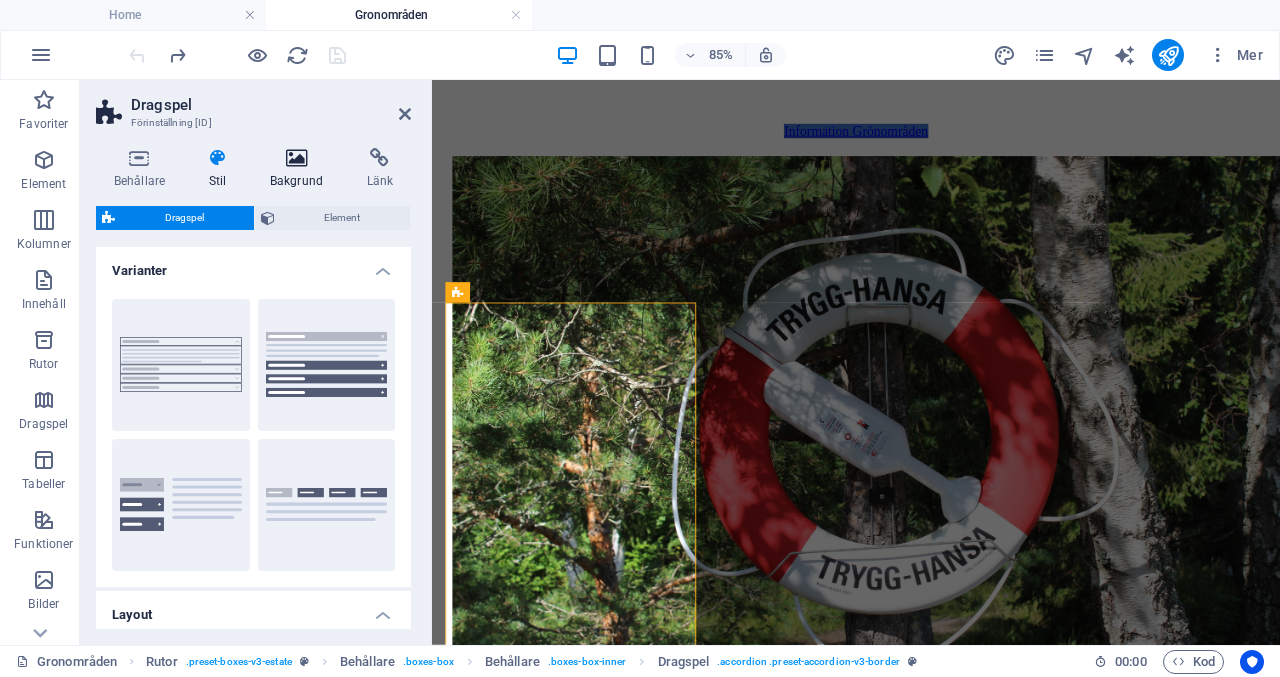 click on "Bakgrund" at bounding box center (300, 169) 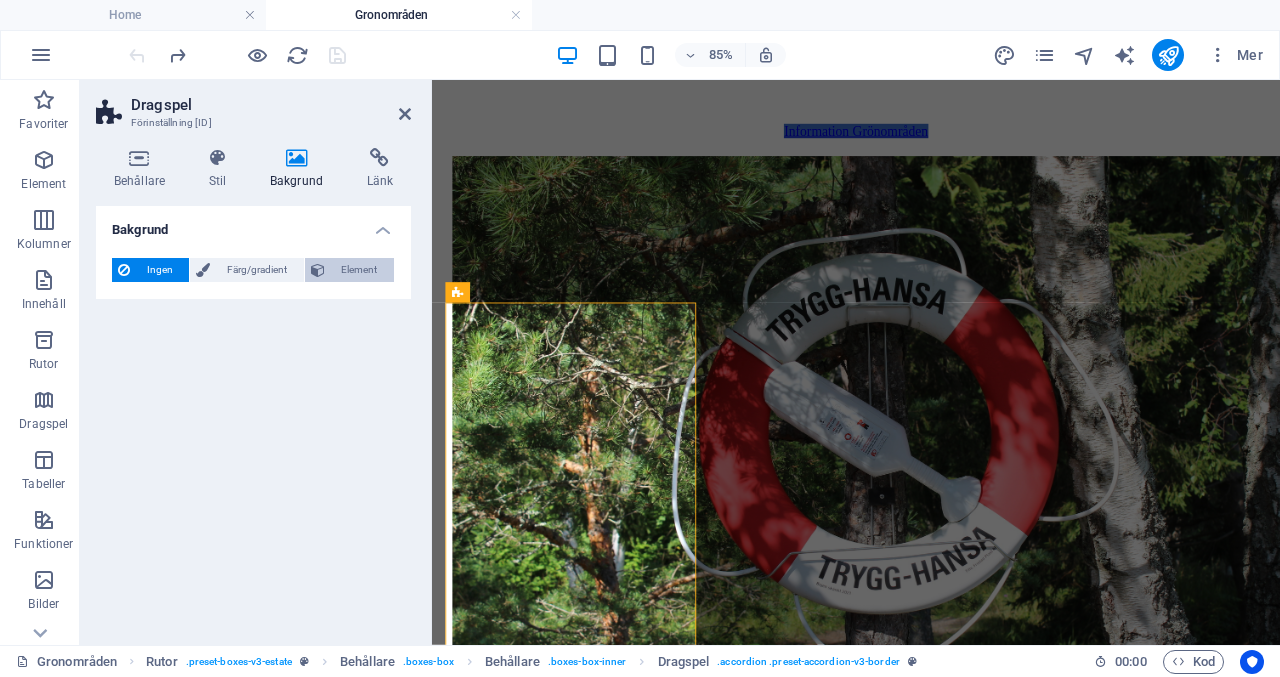 click on "Element" at bounding box center (359, 270) 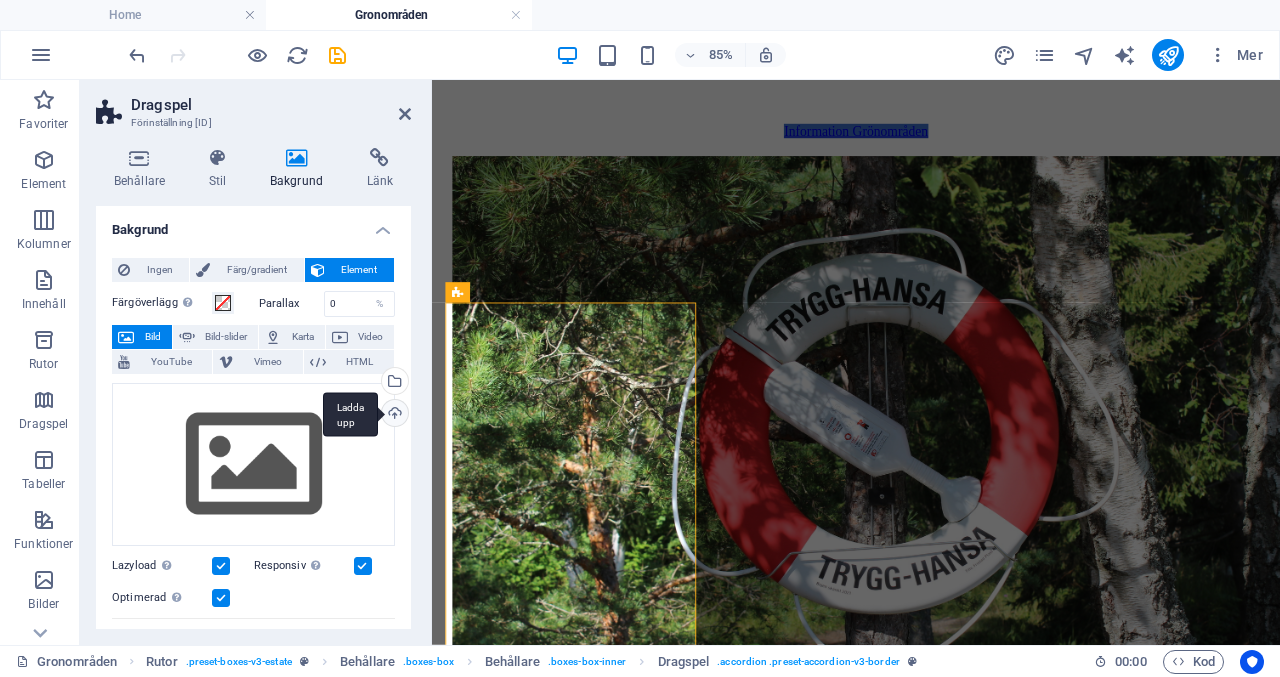 click on "Ladda upp" at bounding box center [393, 415] 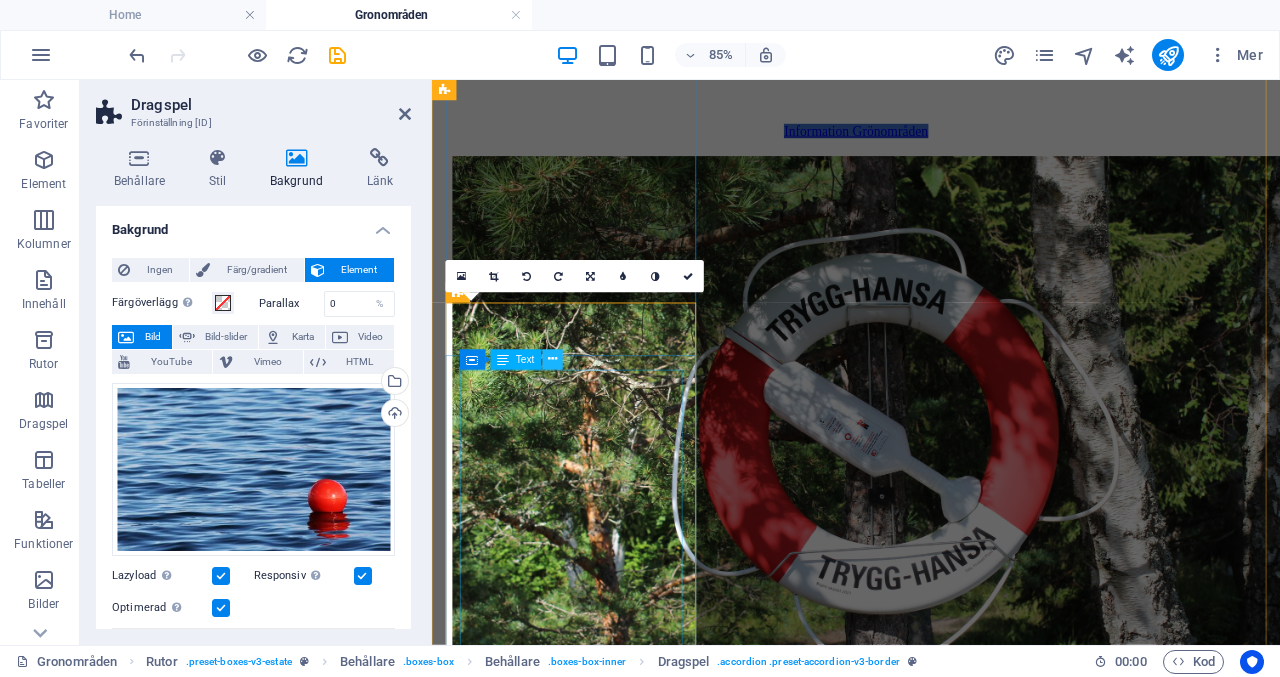click at bounding box center (552, 359) 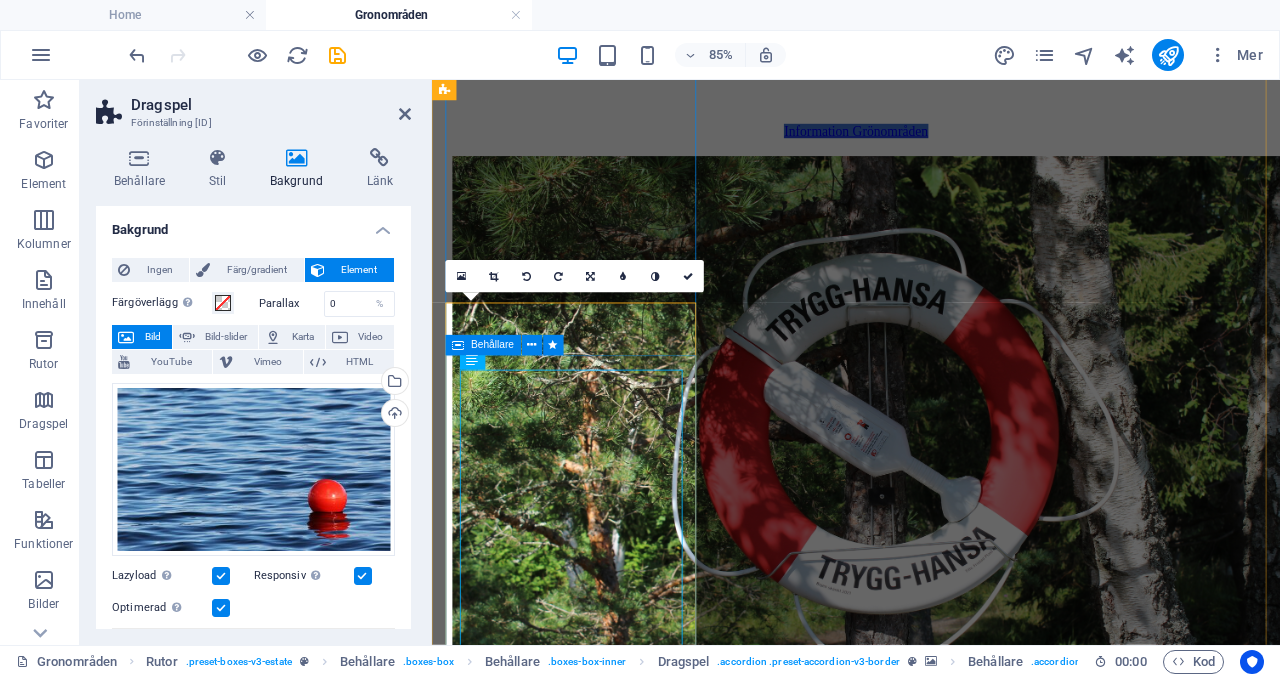 click on "Behållare" at bounding box center (492, 345) 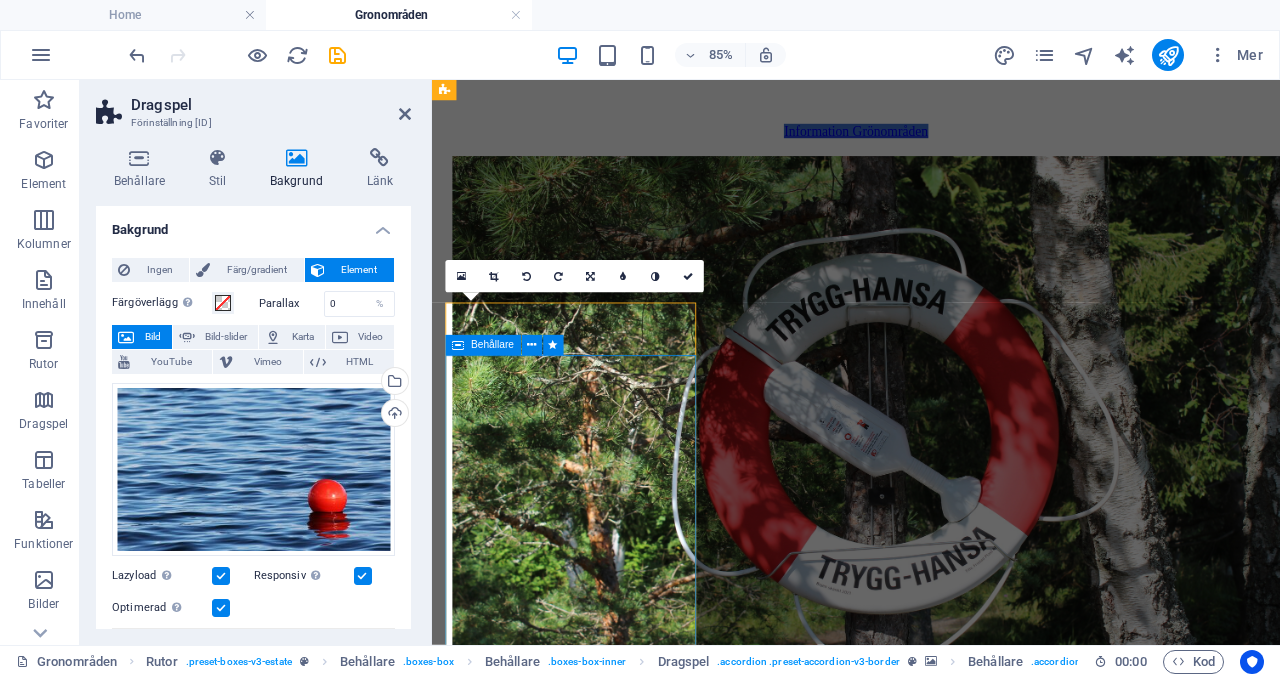 click on "Behållare" at bounding box center [492, 345] 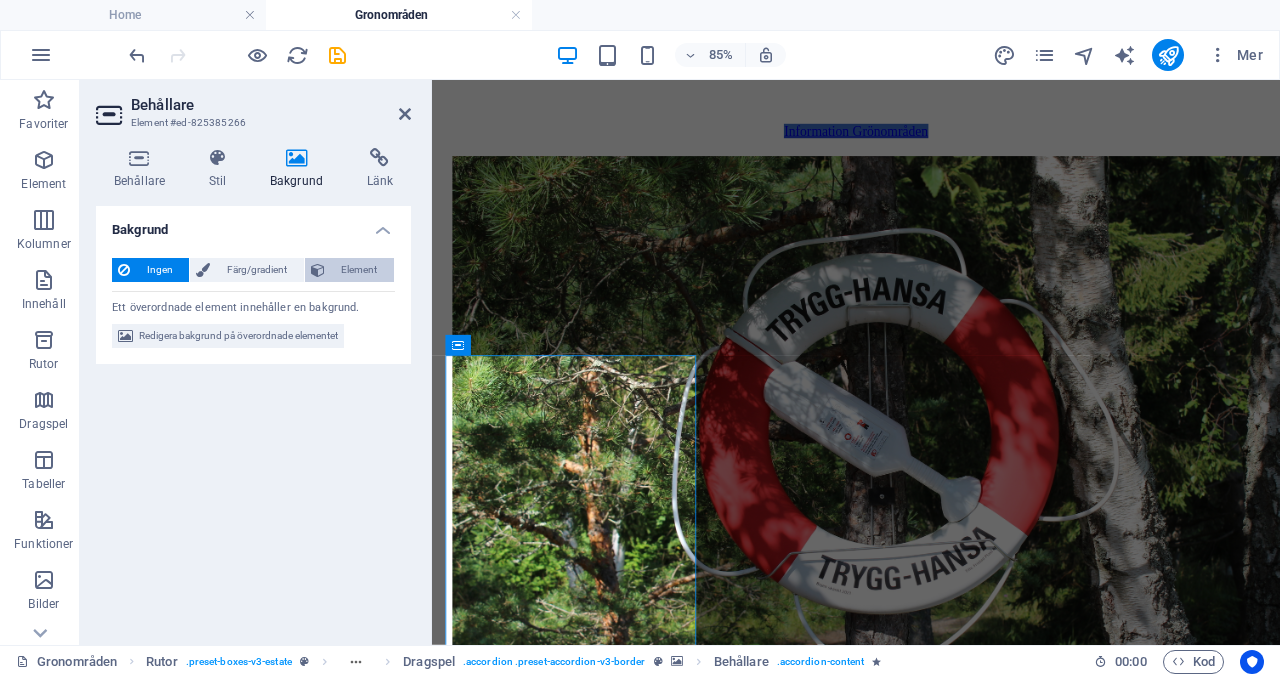 click on "Element" at bounding box center (359, 270) 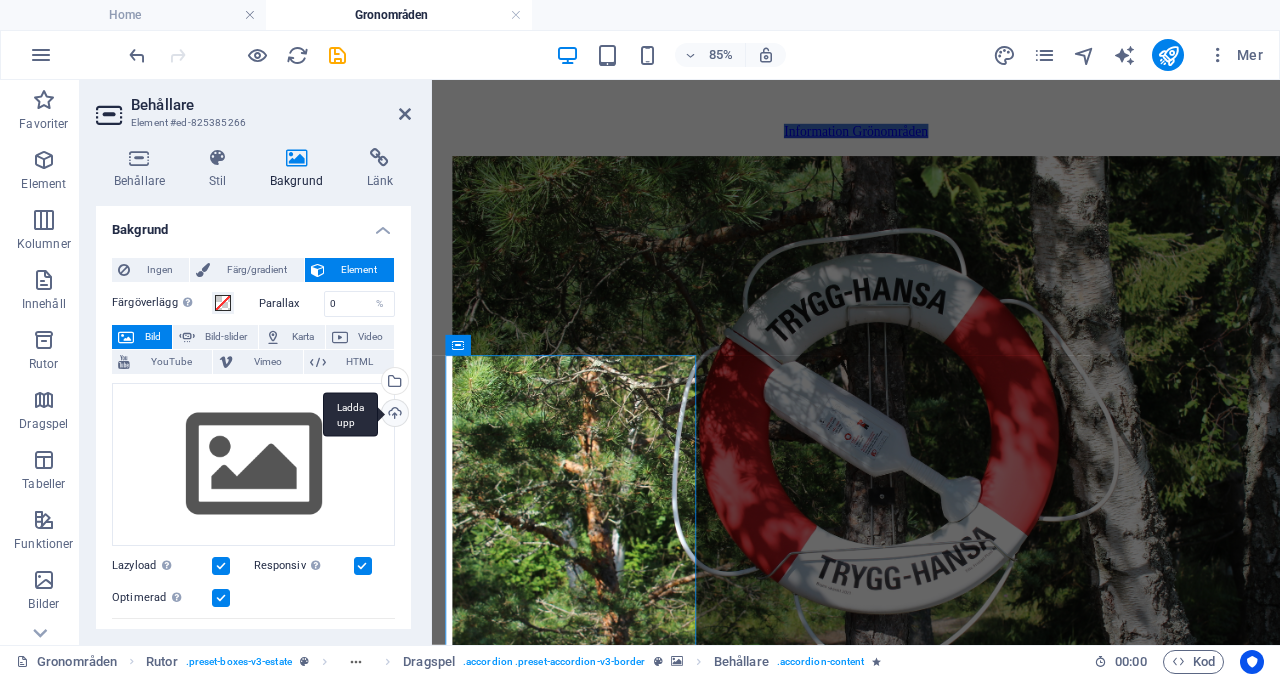 click on "Ladda upp" at bounding box center [393, 415] 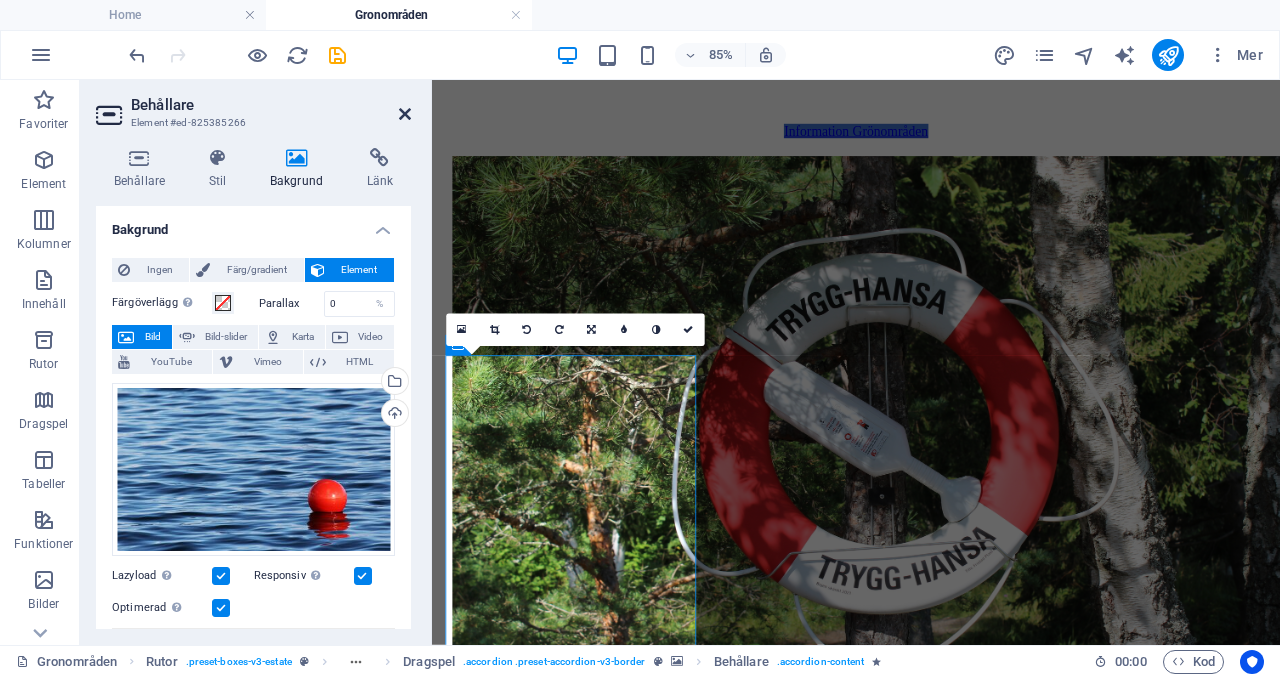 click at bounding box center [405, 114] 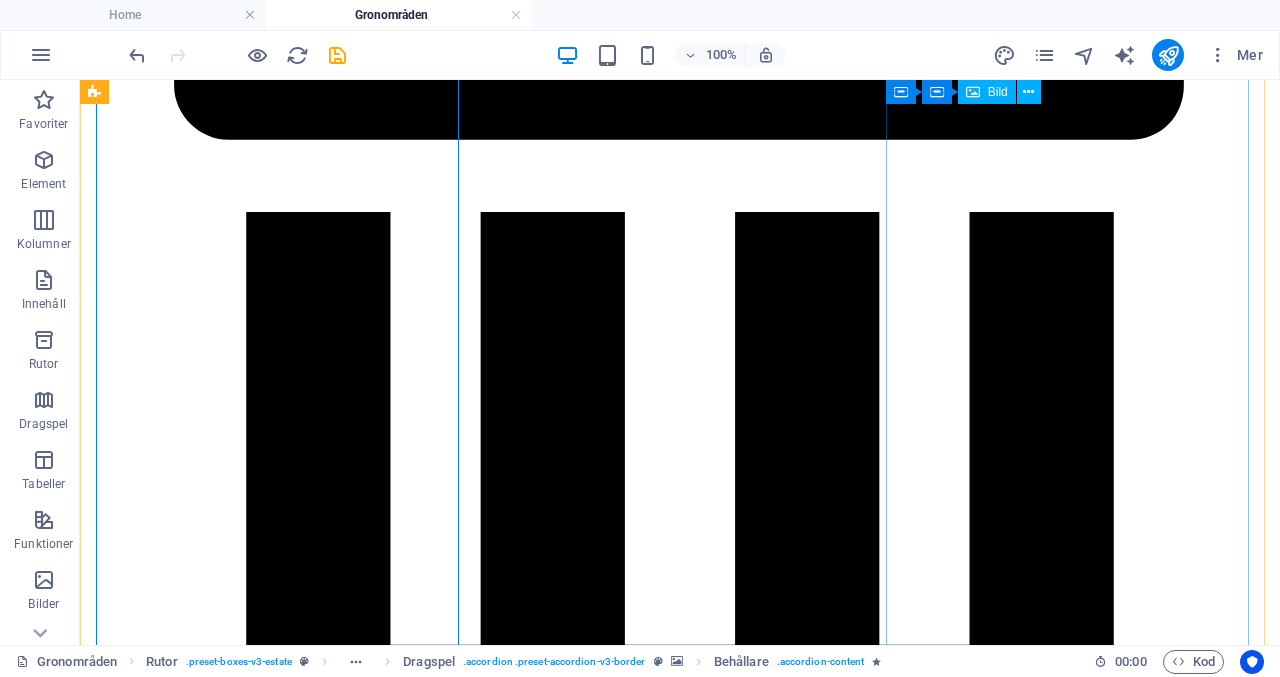 scroll, scrollTop: 2100, scrollLeft: 0, axis: vertical 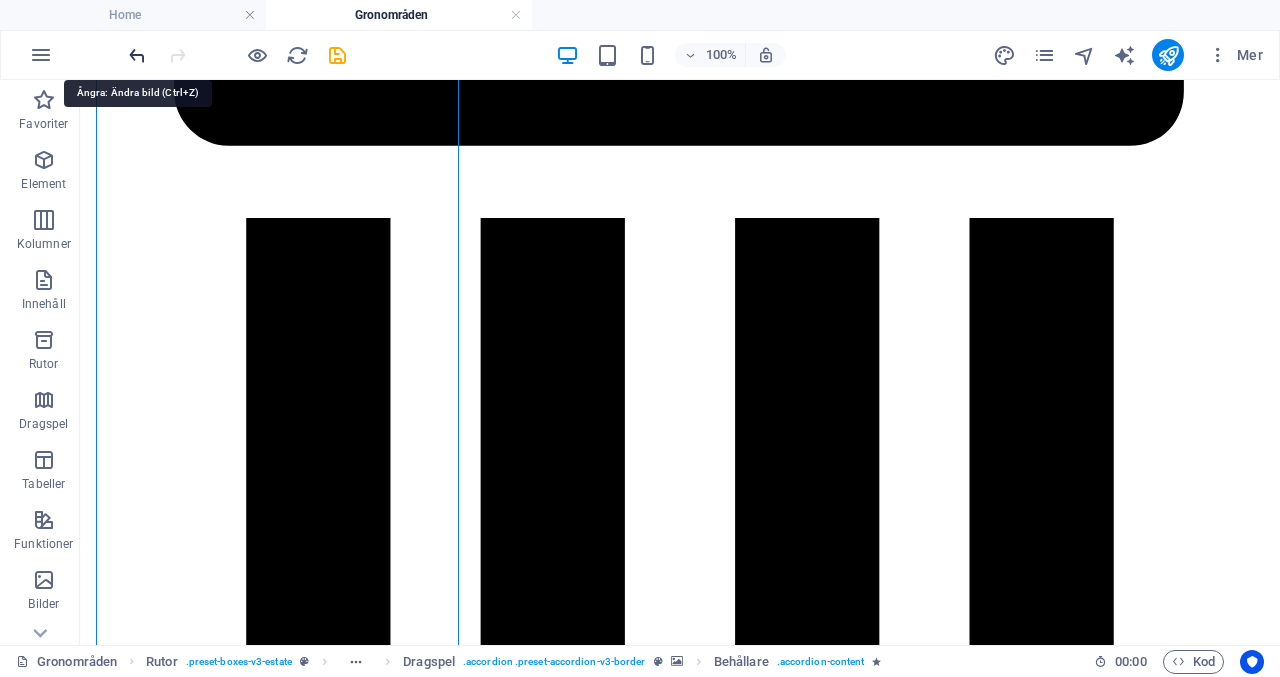click at bounding box center (137, 55) 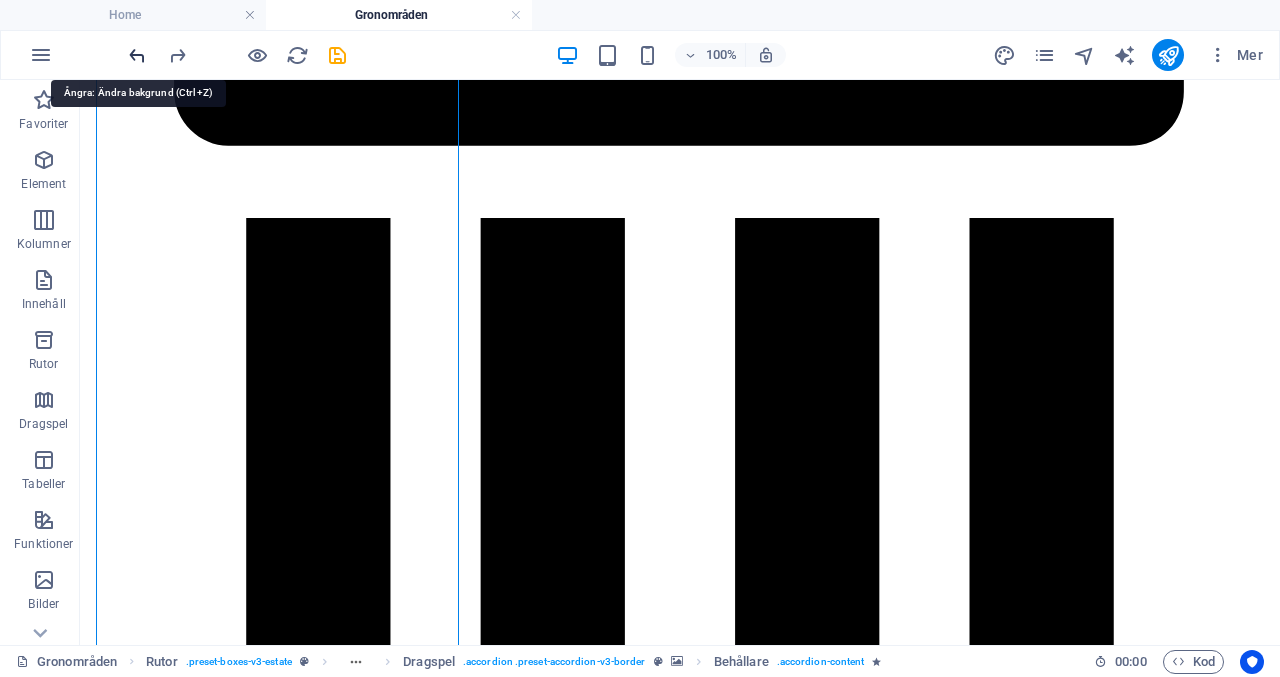 click at bounding box center [137, 55] 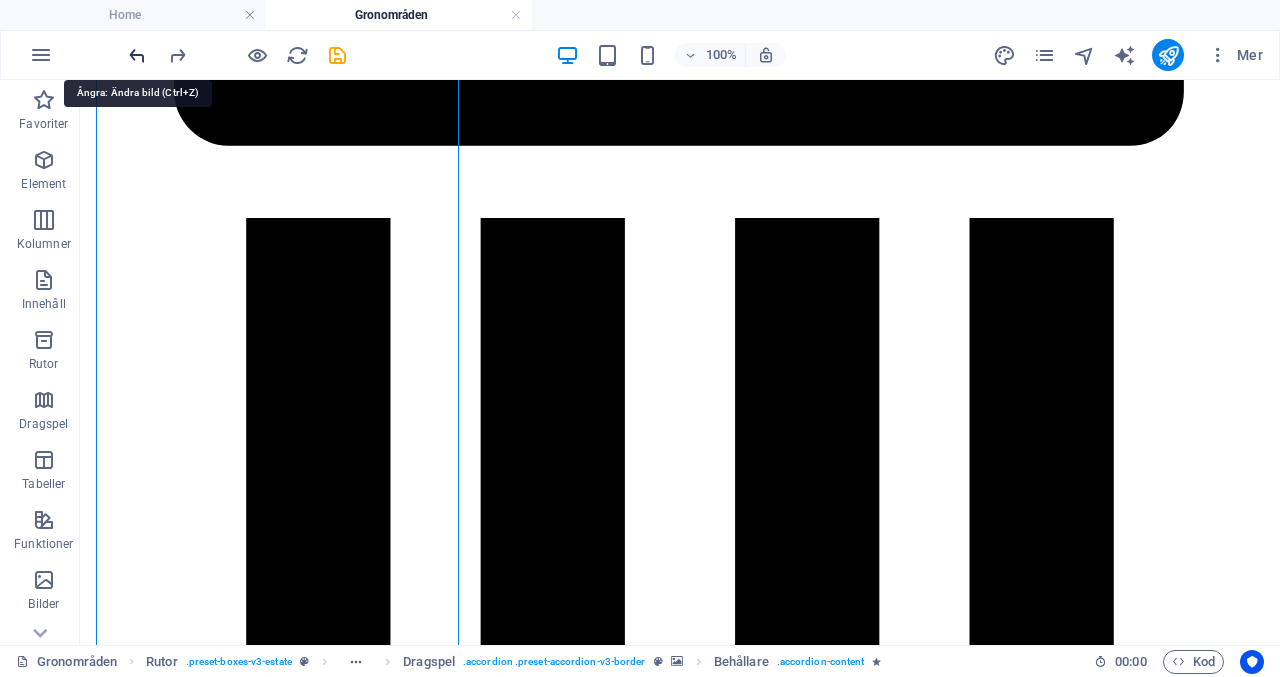 click at bounding box center [137, 55] 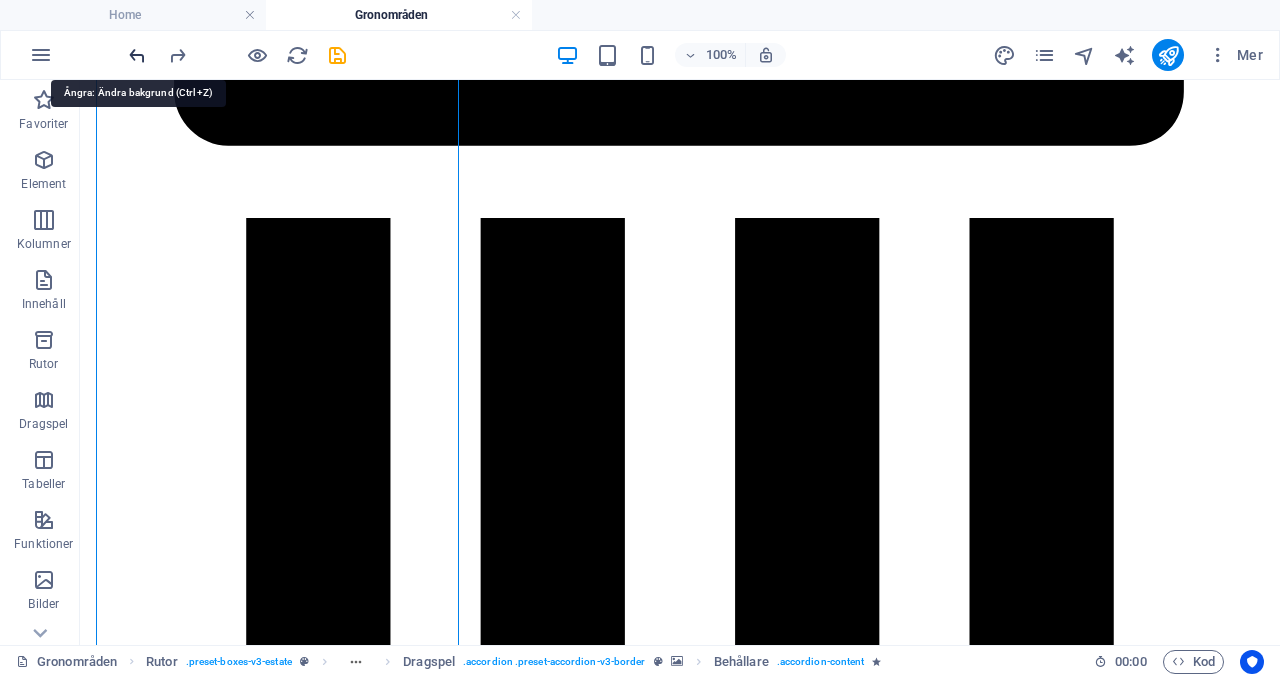 click at bounding box center (137, 55) 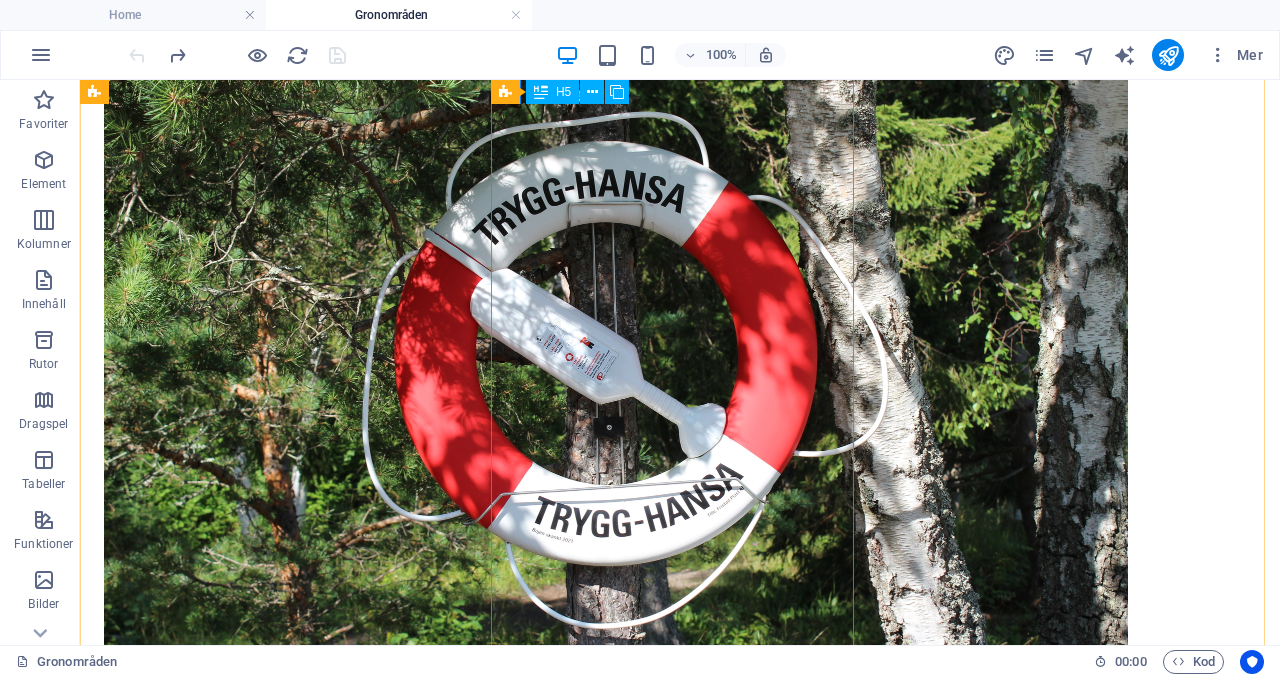 scroll, scrollTop: 1120, scrollLeft: 0, axis: vertical 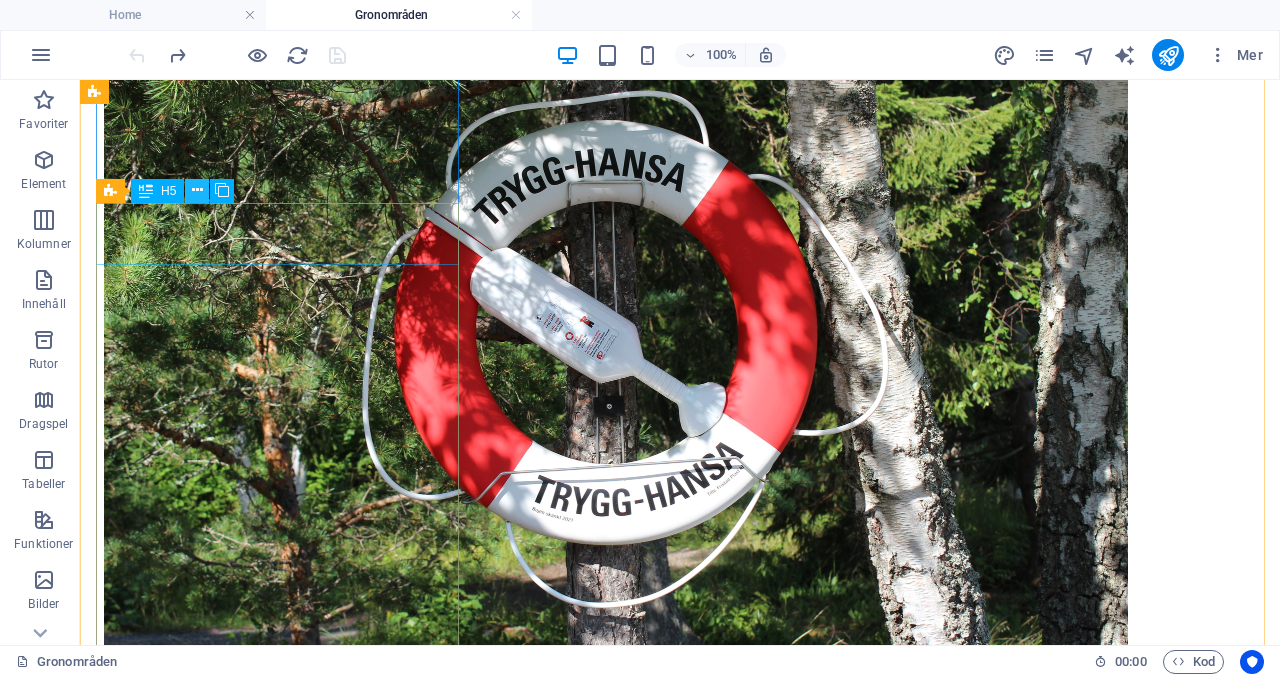 click at bounding box center [197, 190] 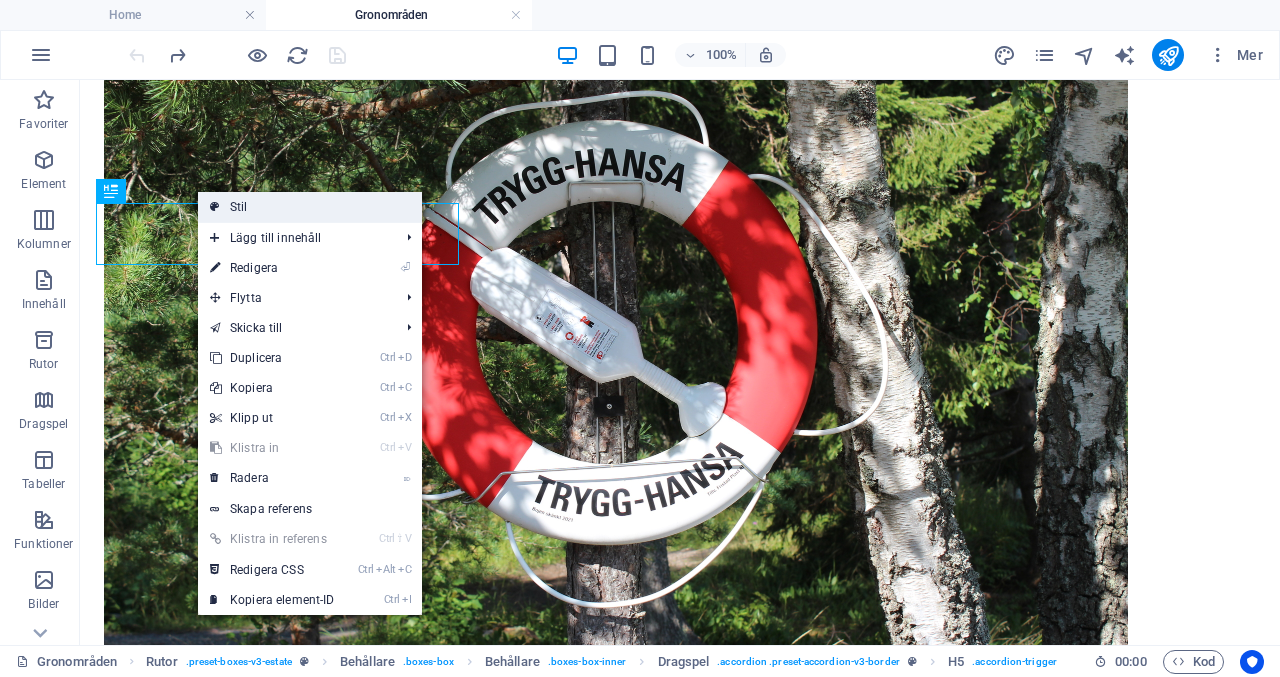 click on "Stil" at bounding box center (310, 207) 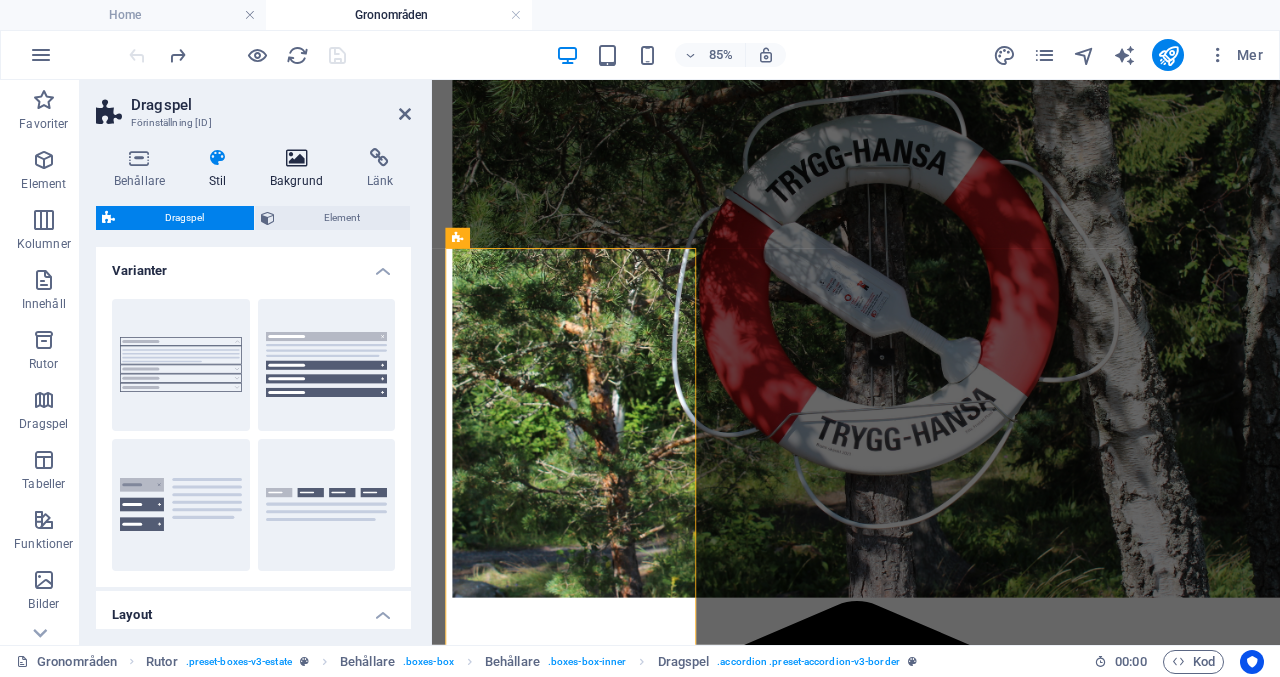 click on "Bakgrund" at bounding box center [300, 169] 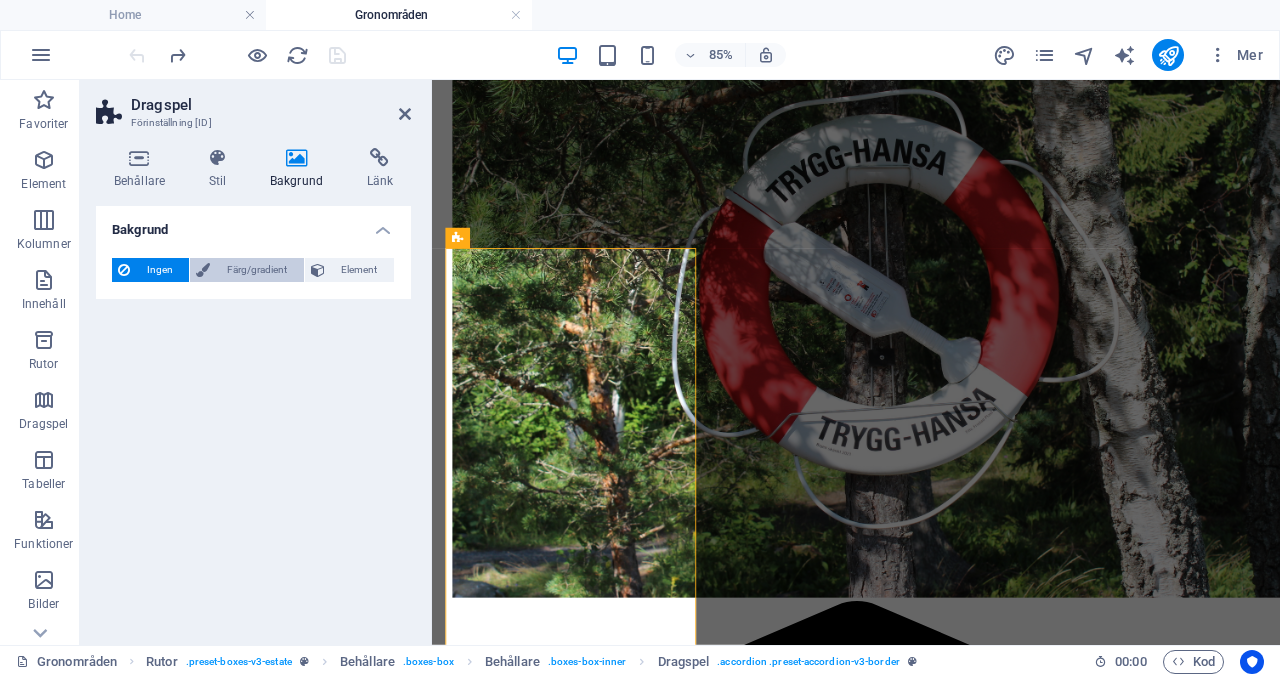 click on "Färg/gradient" at bounding box center [256, 270] 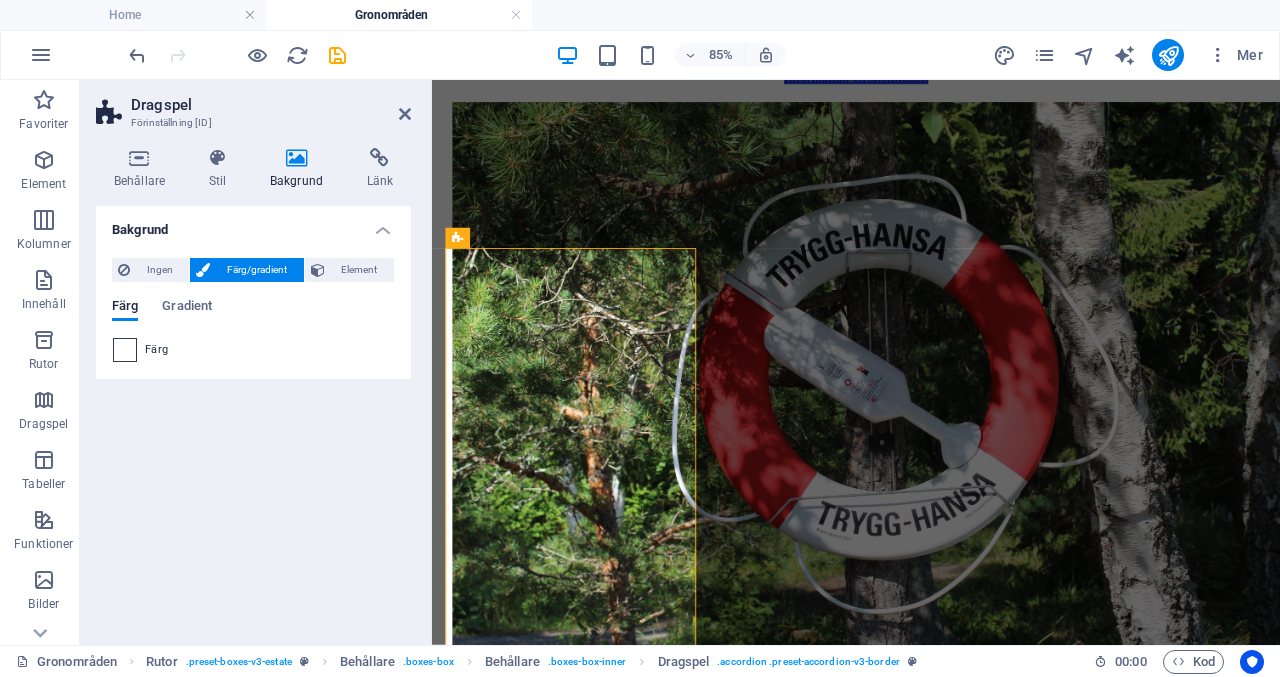 click at bounding box center (125, 350) 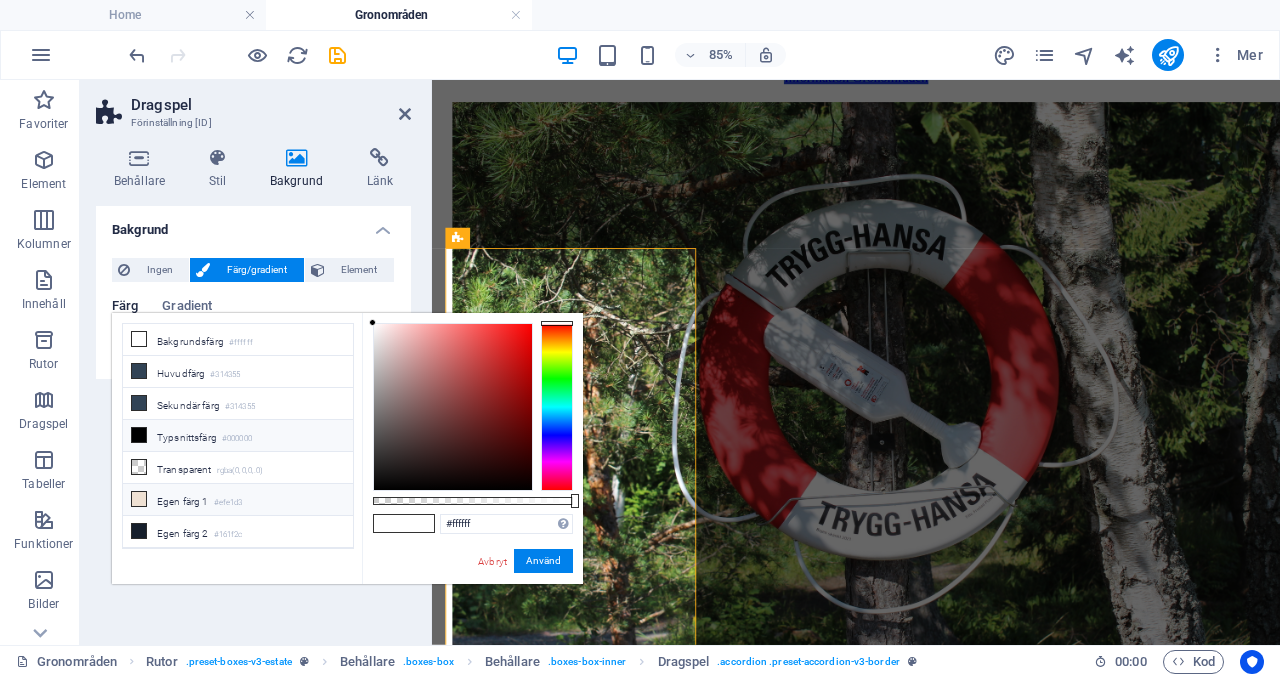 click on "Egen färg 1
#efe1d3" at bounding box center (238, 500) 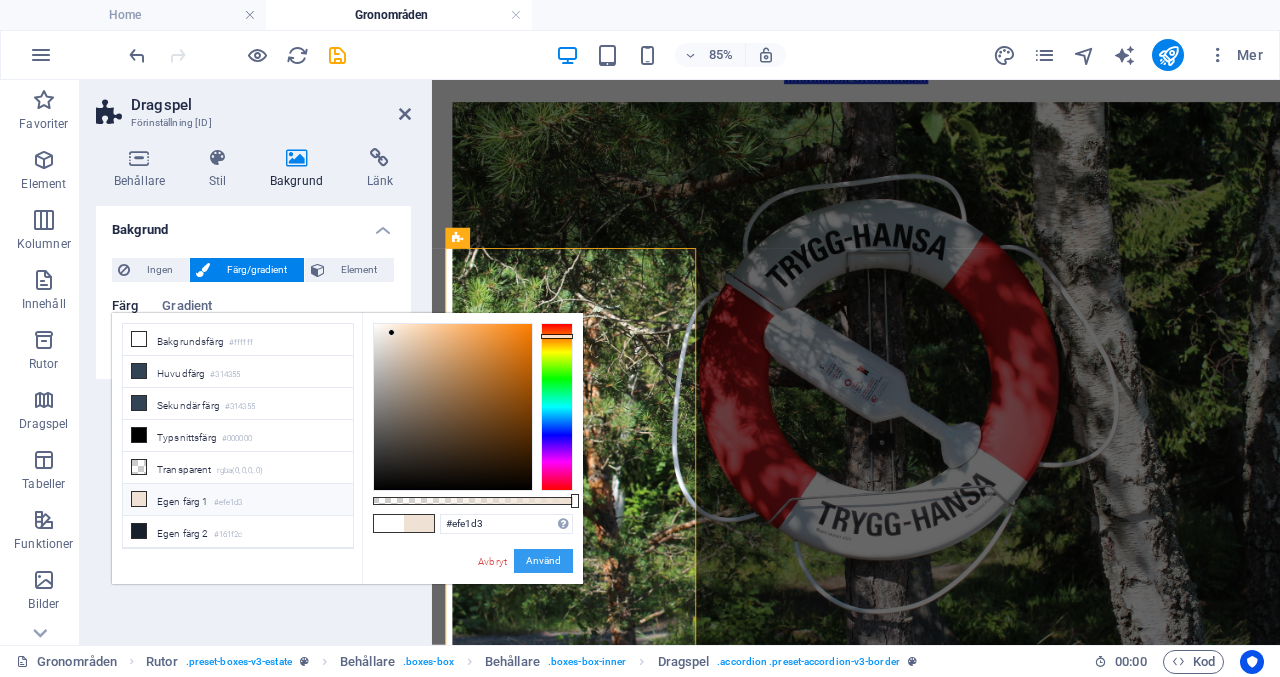click on "Använd" at bounding box center [543, 561] 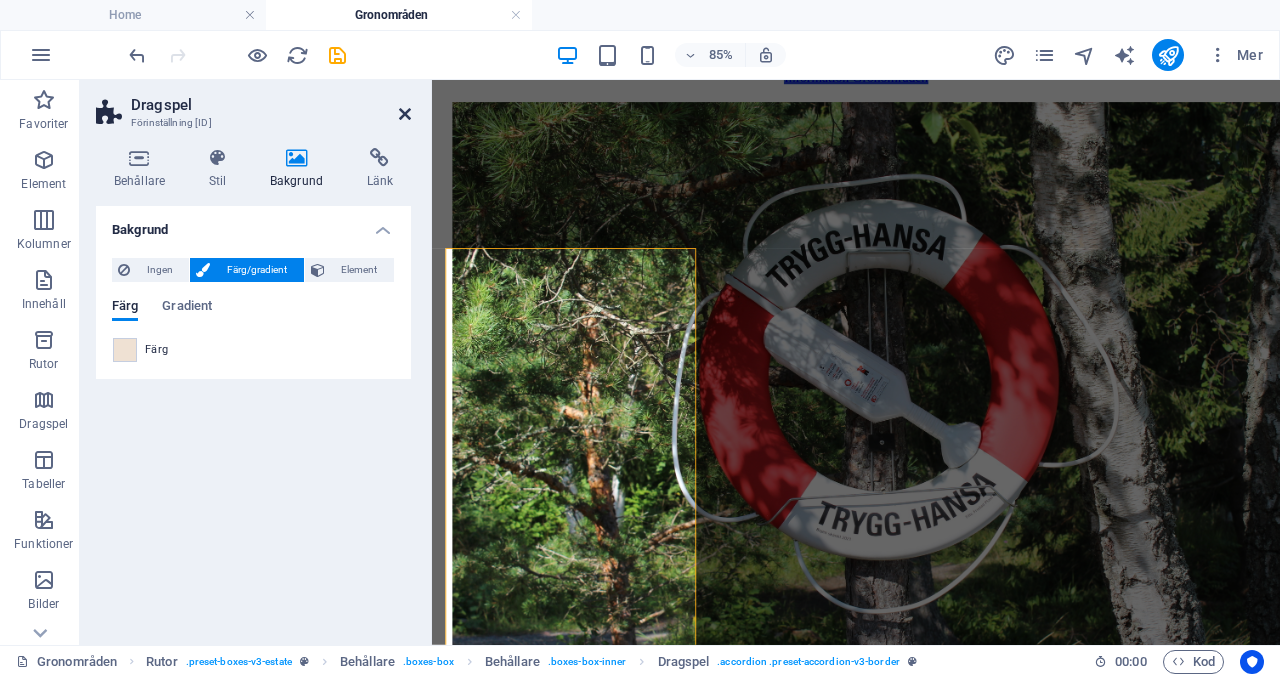 click at bounding box center (405, 114) 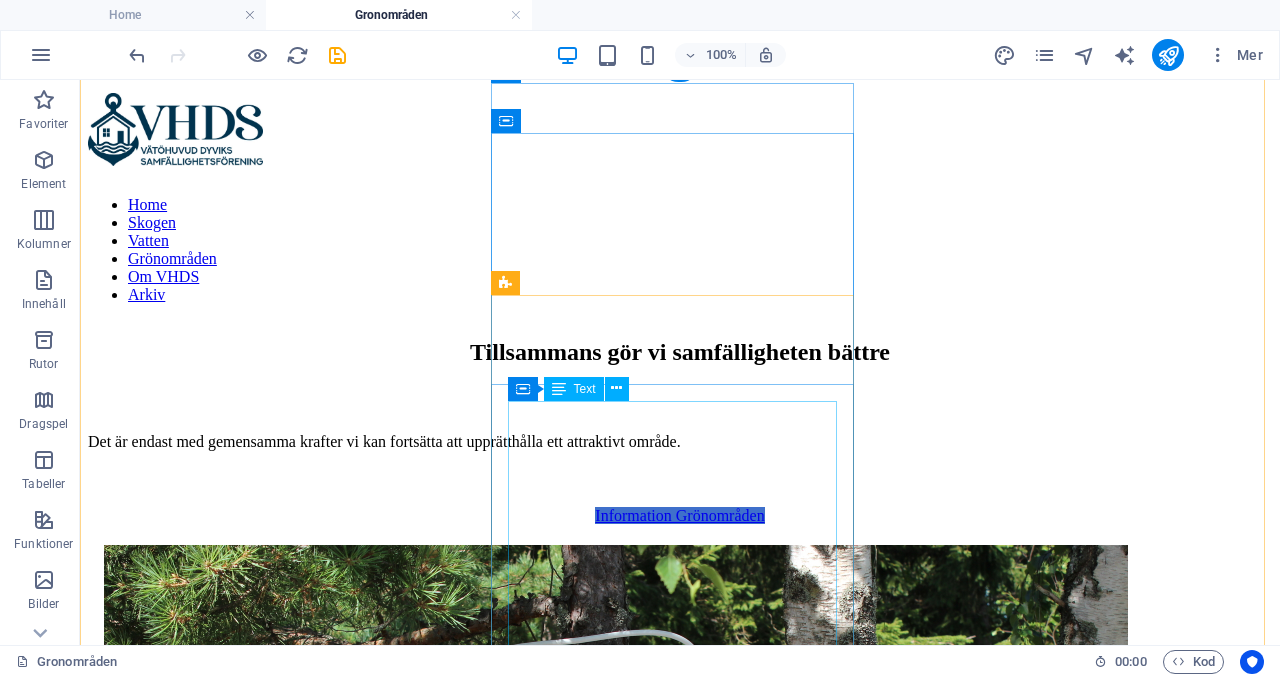 scroll, scrollTop: 582, scrollLeft: 0, axis: vertical 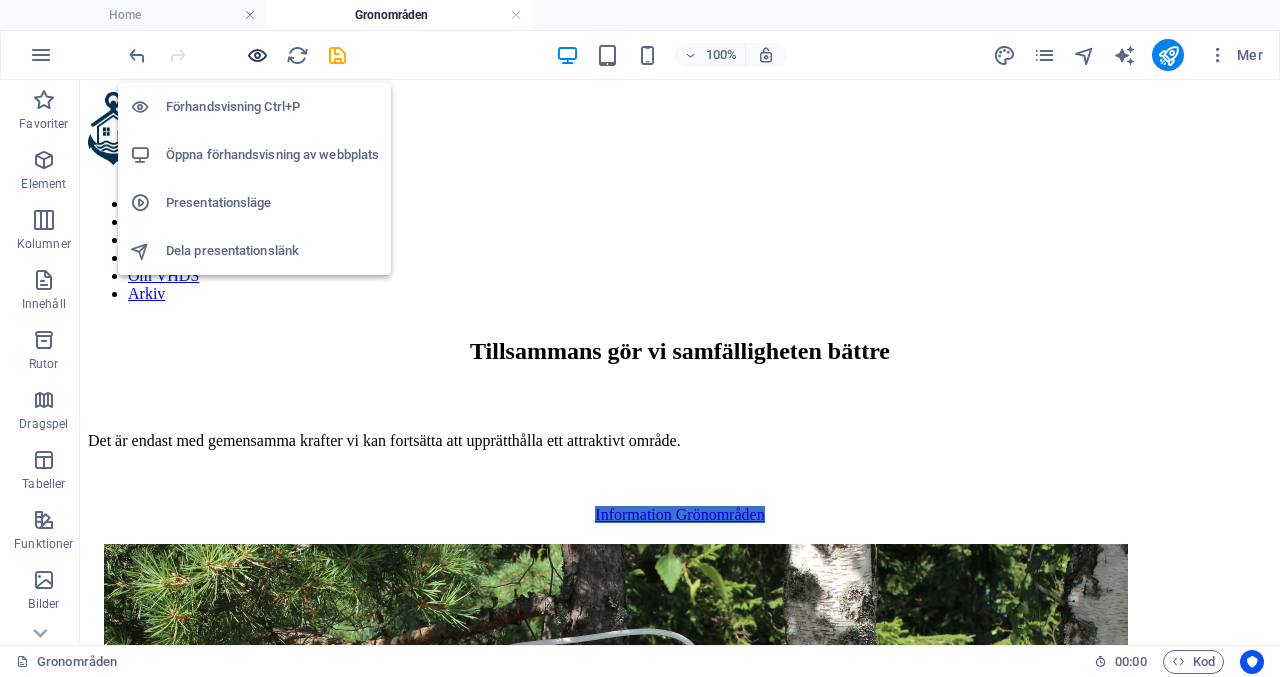 click at bounding box center [257, 55] 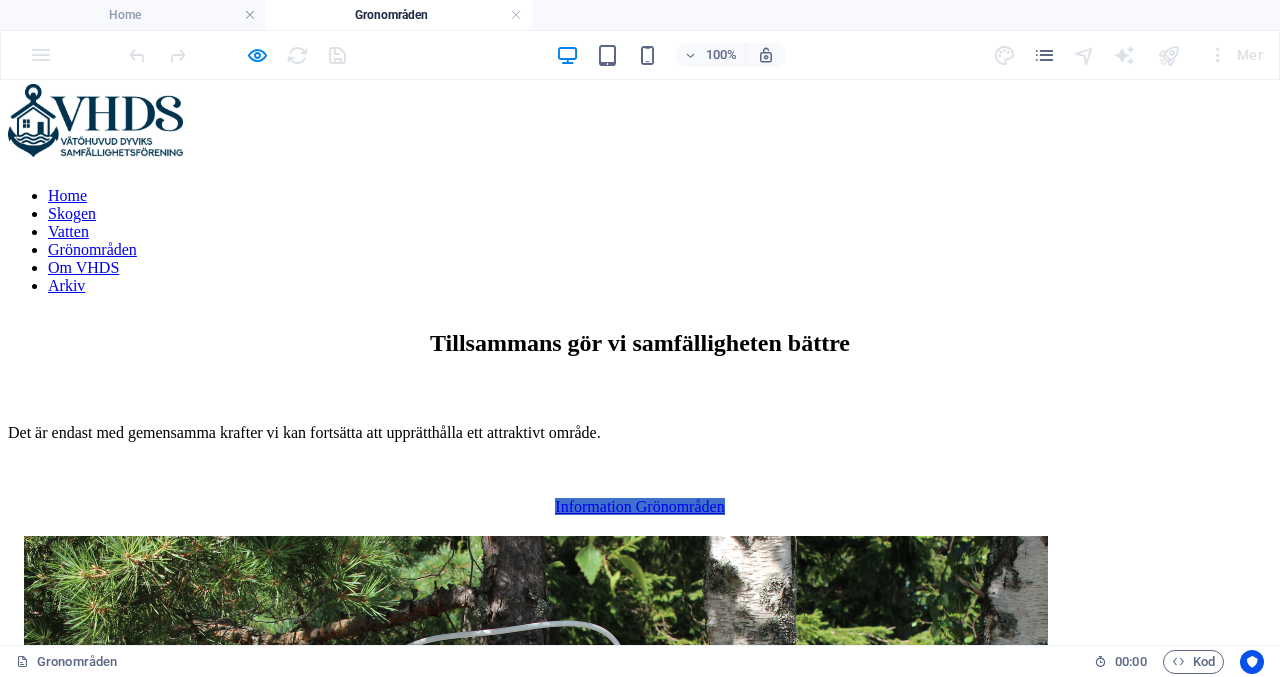 scroll, scrollTop: 638, scrollLeft: 0, axis: vertical 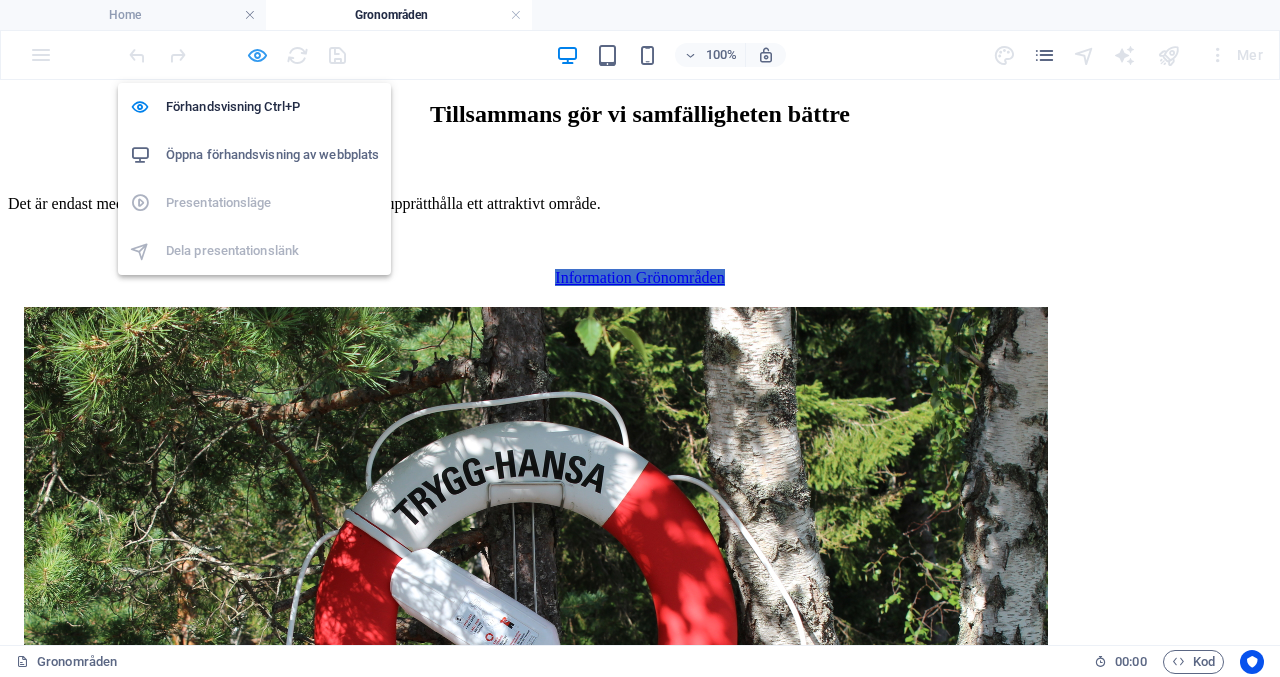 click at bounding box center [257, 55] 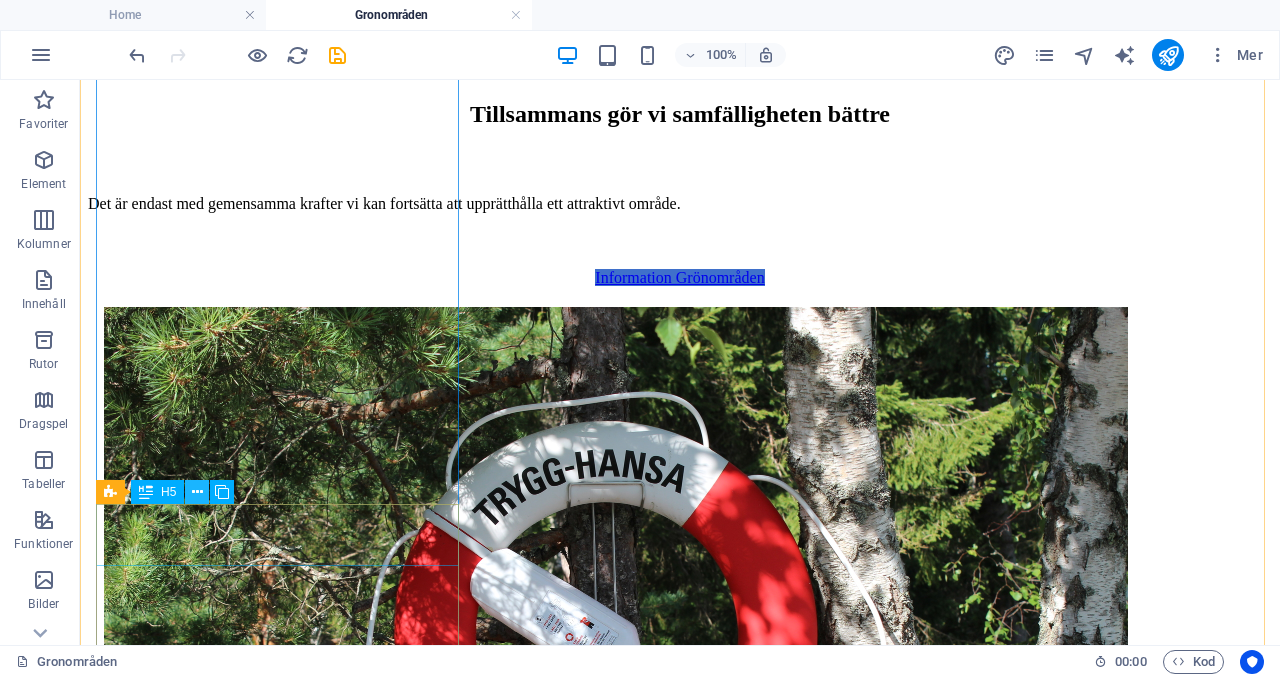 click at bounding box center (197, 492) 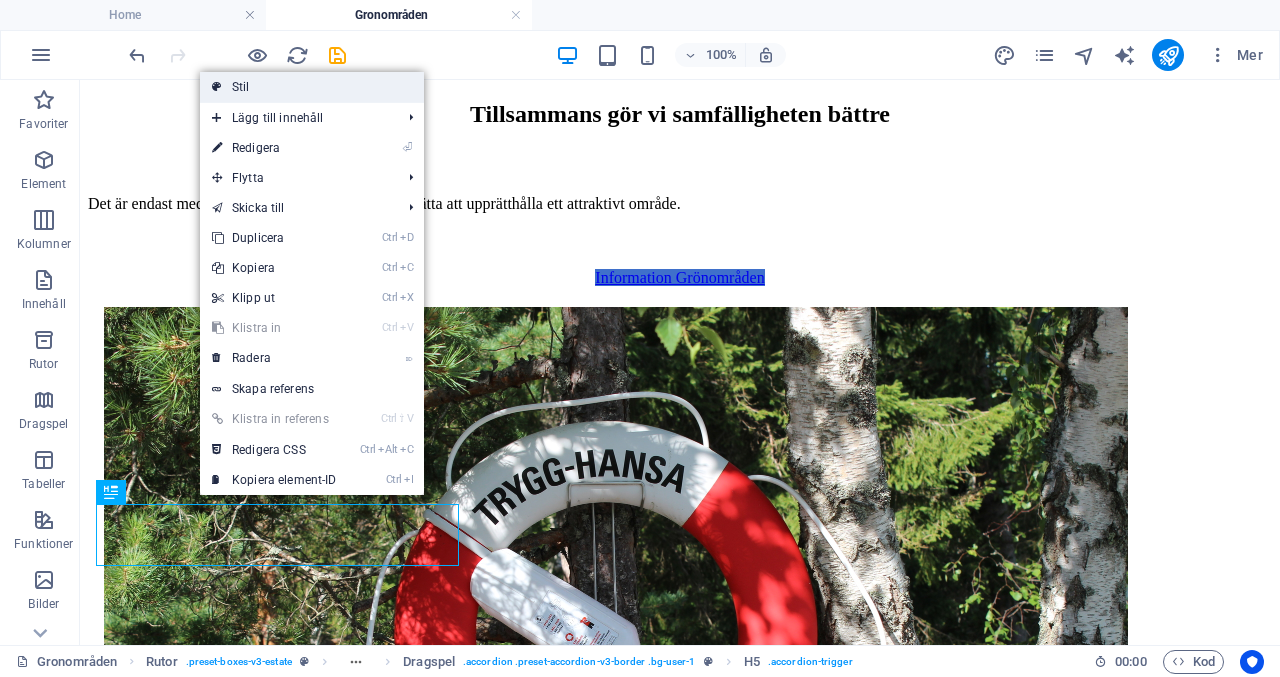 click on "Stil" at bounding box center [312, 87] 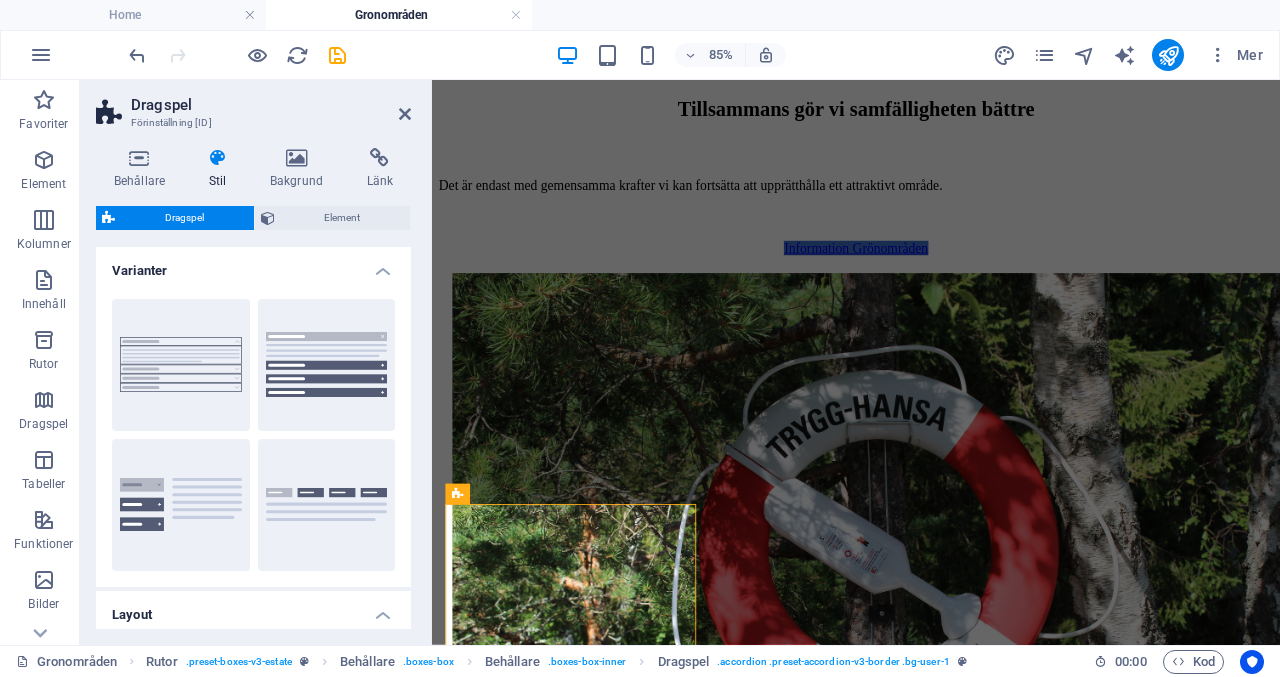 click at bounding box center (217, 158) 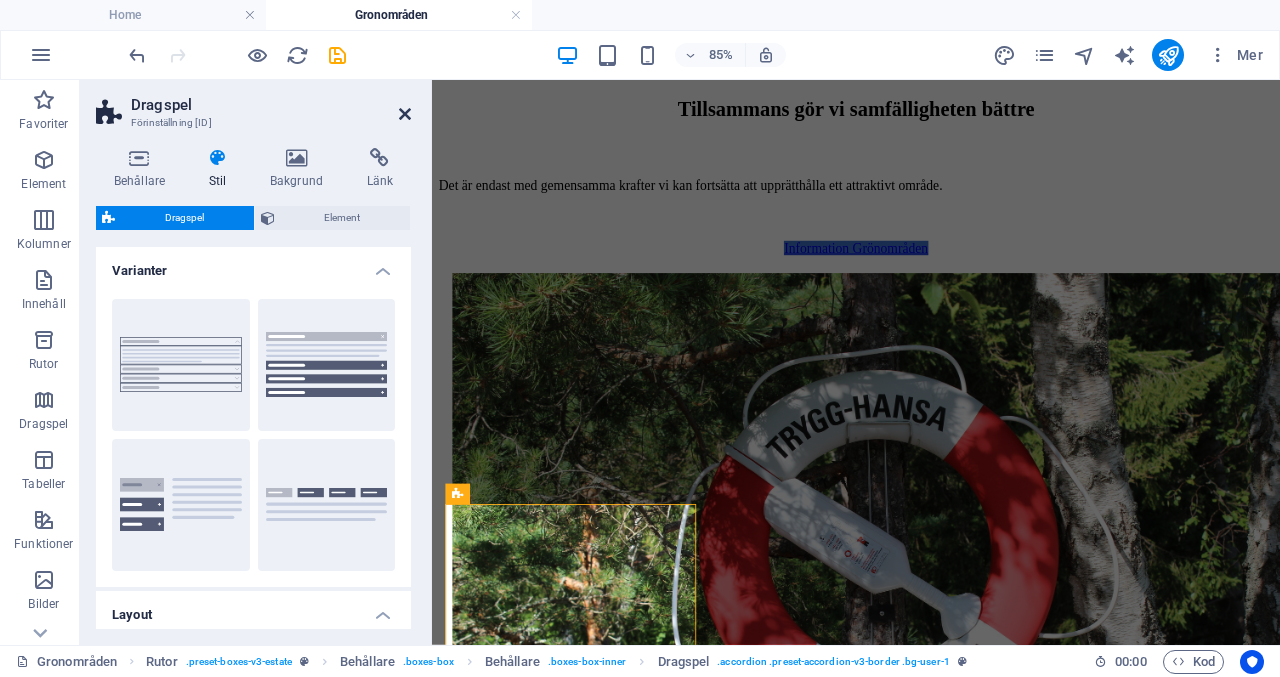 click at bounding box center [405, 114] 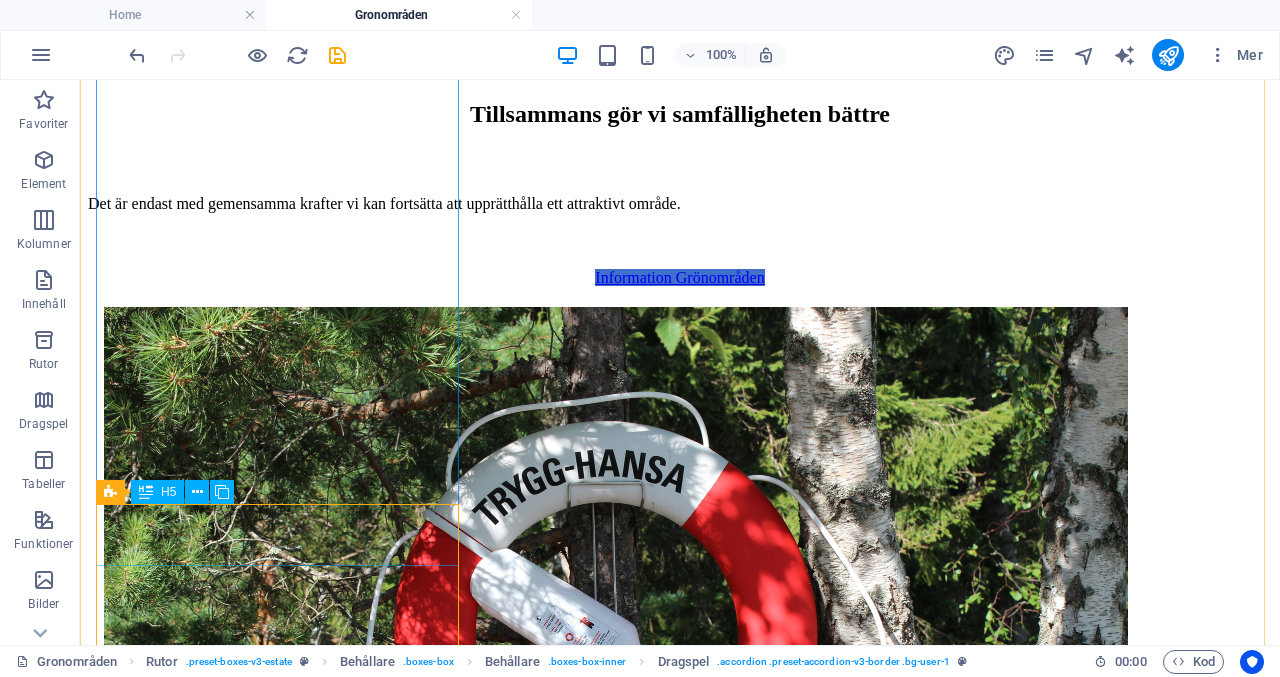 click at bounding box center (146, 492) 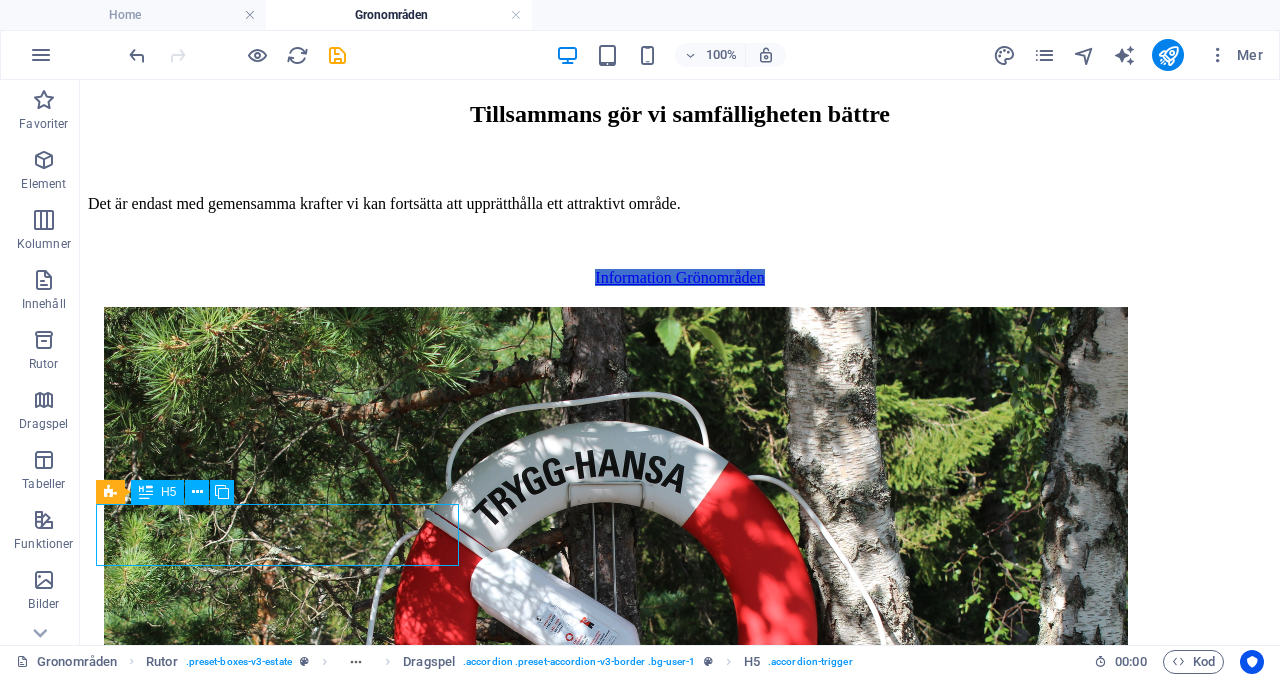 click at bounding box center (146, 492) 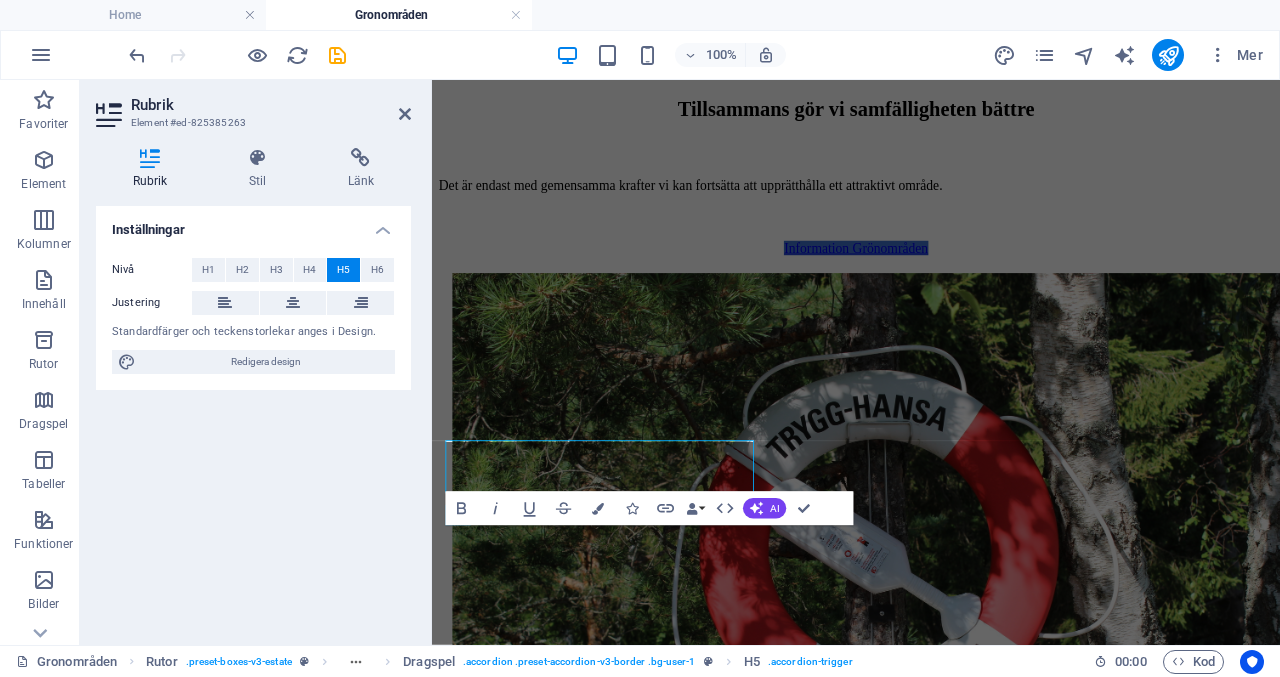 scroll, scrollTop: 794, scrollLeft: 0, axis: vertical 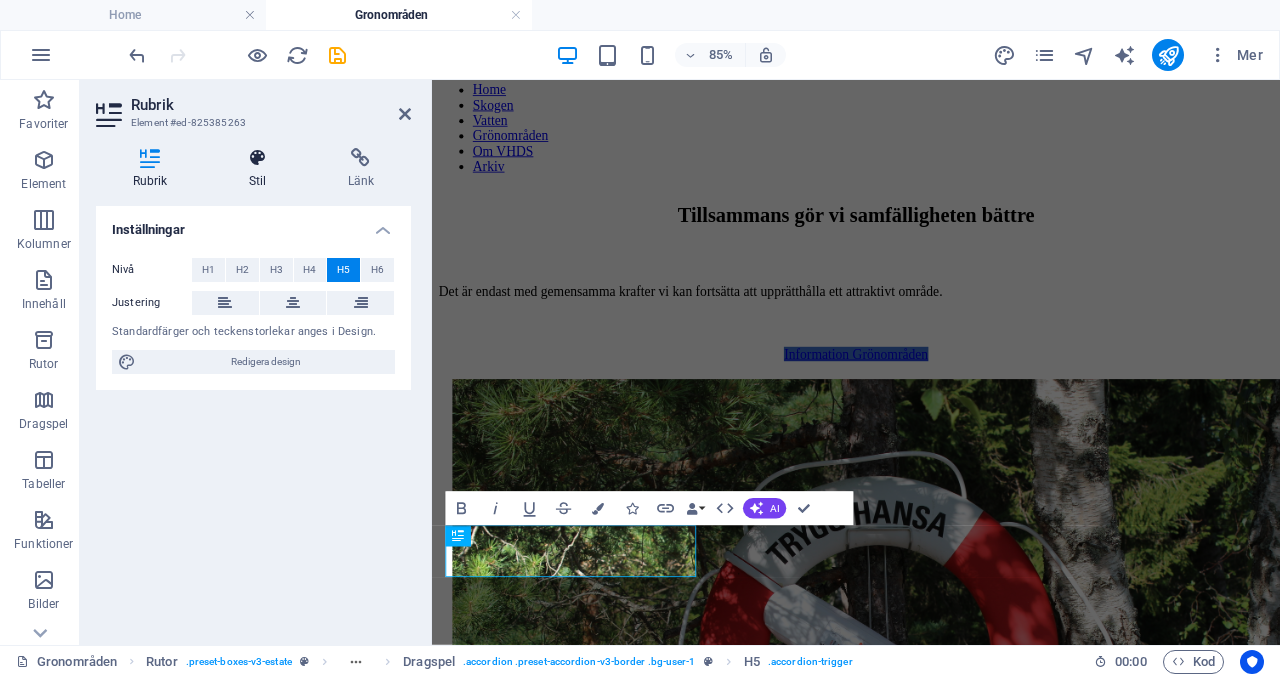 click at bounding box center (257, 158) 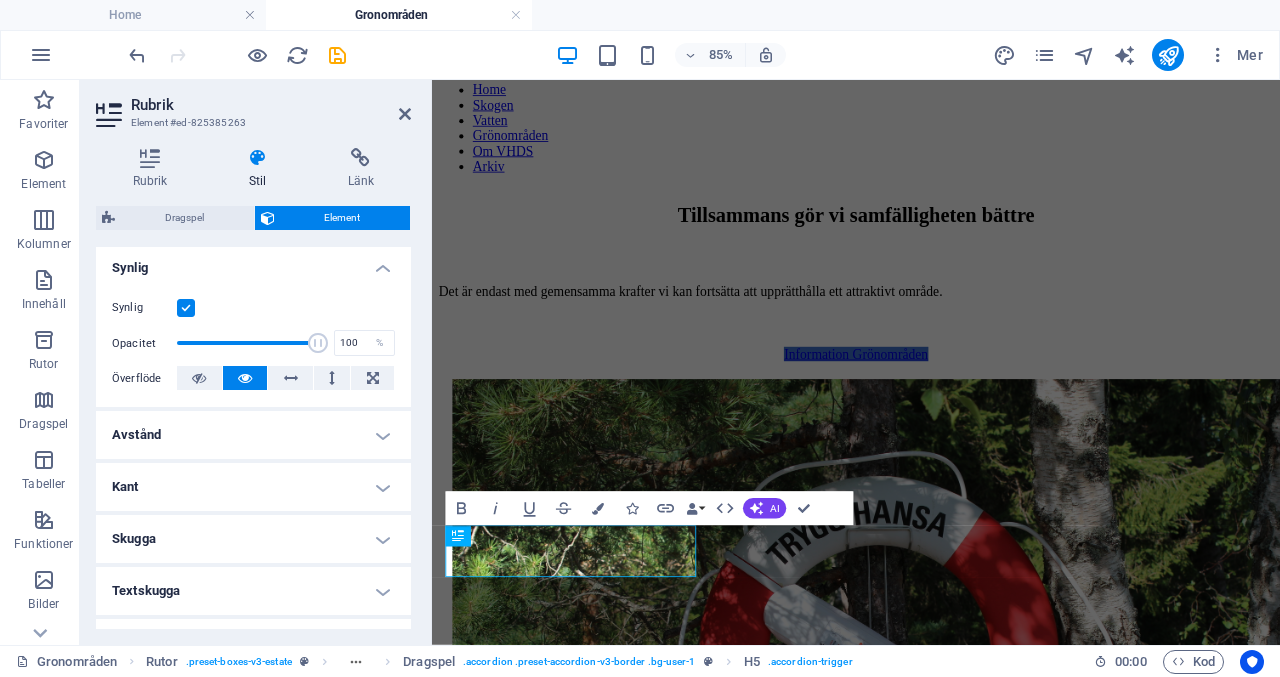 scroll, scrollTop: 0, scrollLeft: 0, axis: both 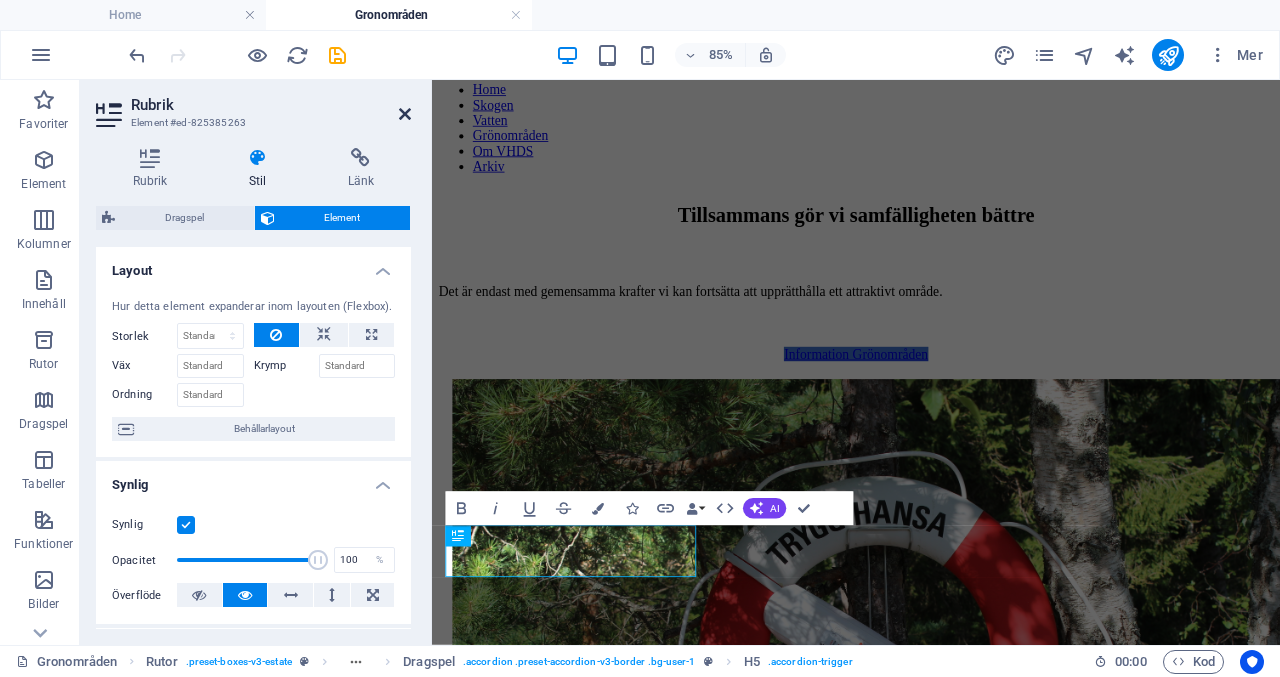 click at bounding box center [405, 114] 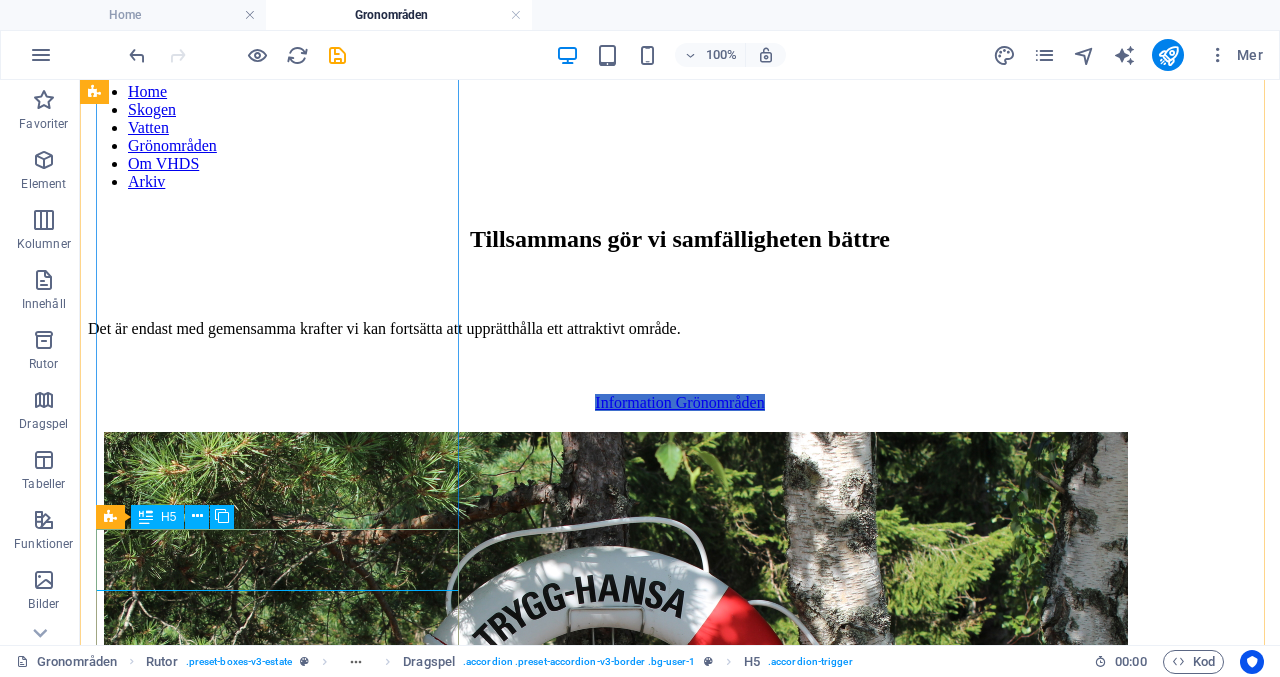 click on "Att tänka på vid algblomning" at bounding box center [680, 8163] 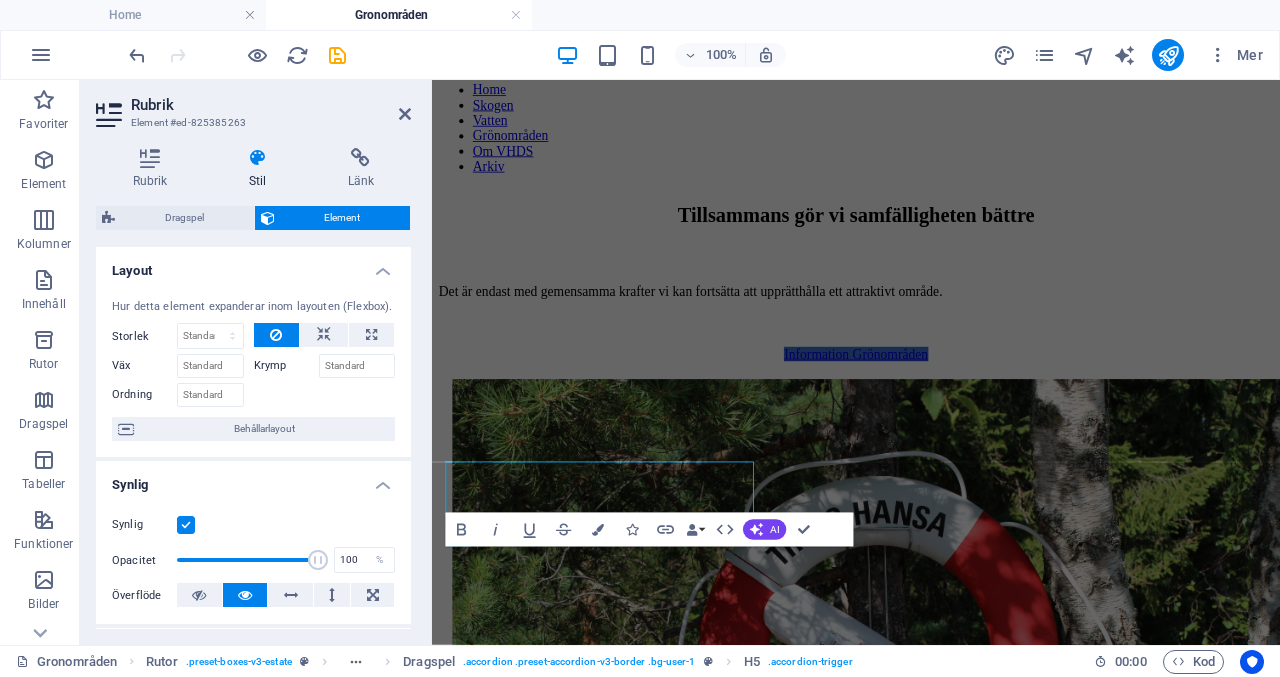 scroll, scrollTop: 770, scrollLeft: 0, axis: vertical 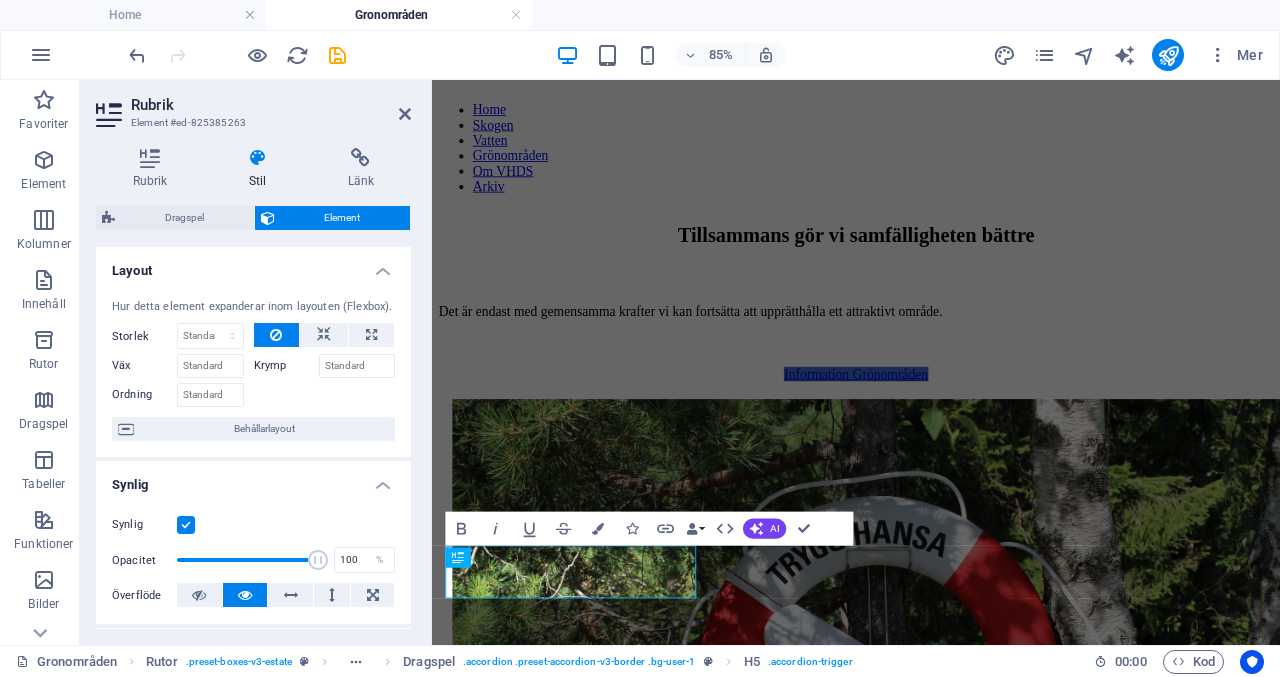 click at bounding box center (257, 158) 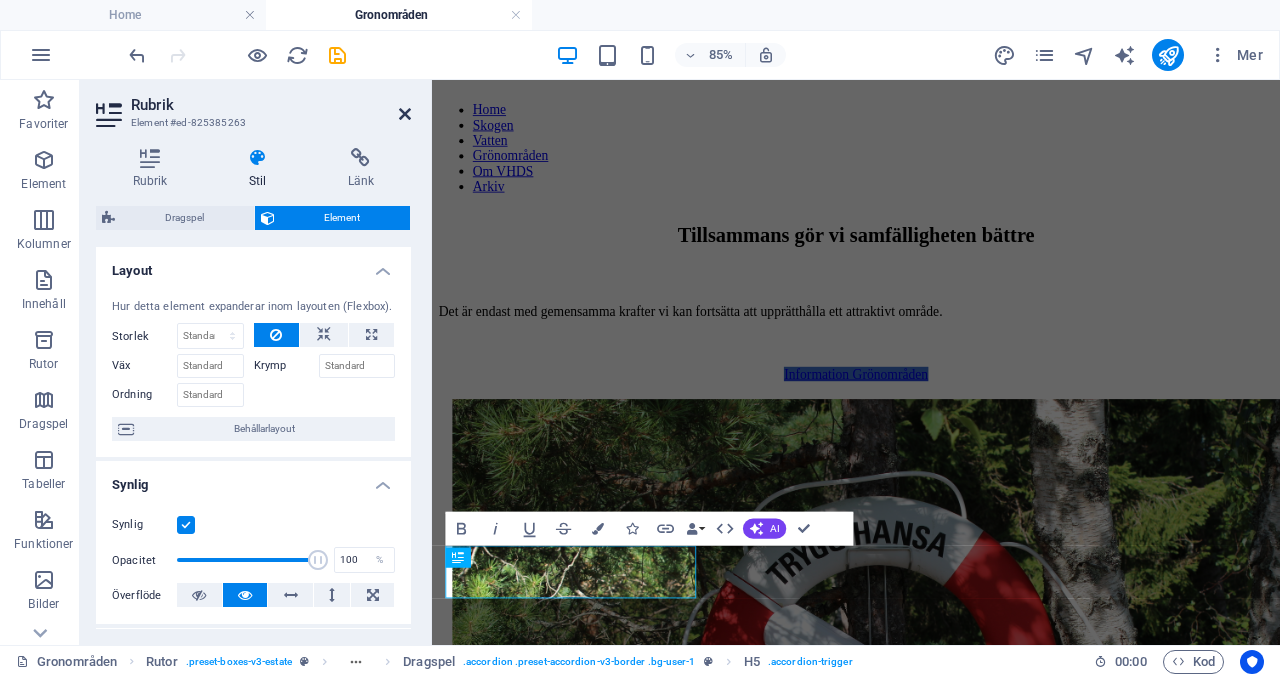 click at bounding box center (405, 114) 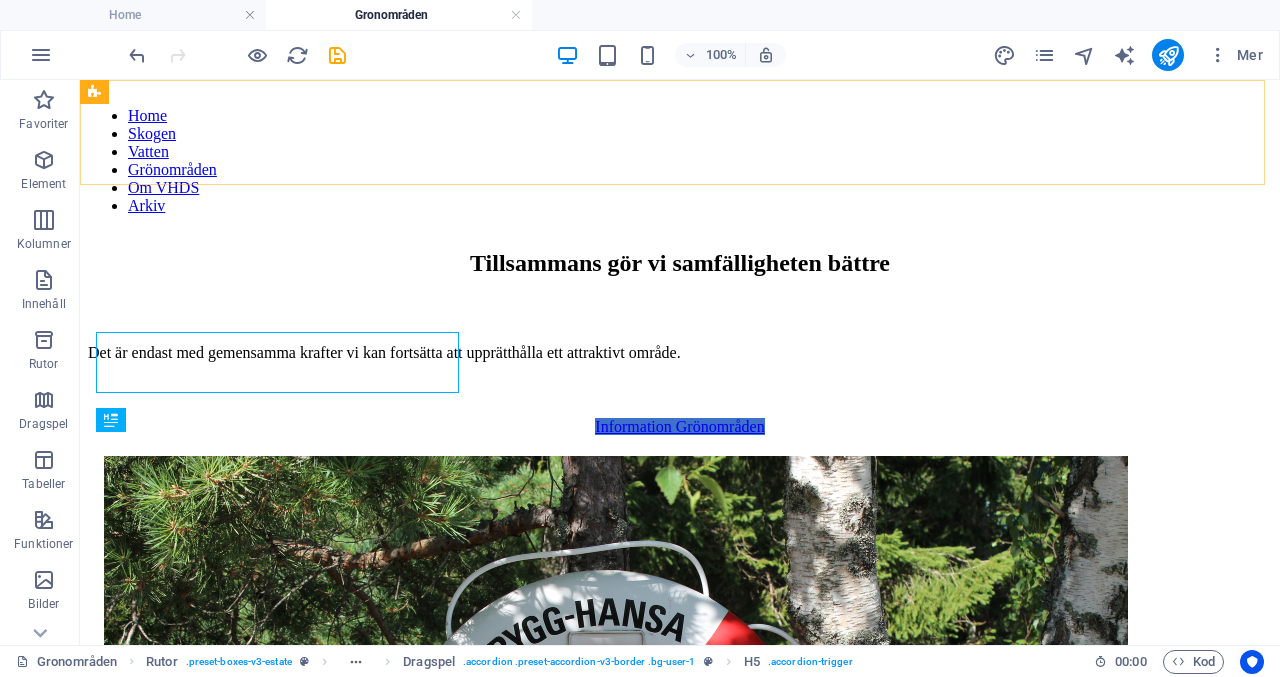 scroll, scrollTop: 992, scrollLeft: 0, axis: vertical 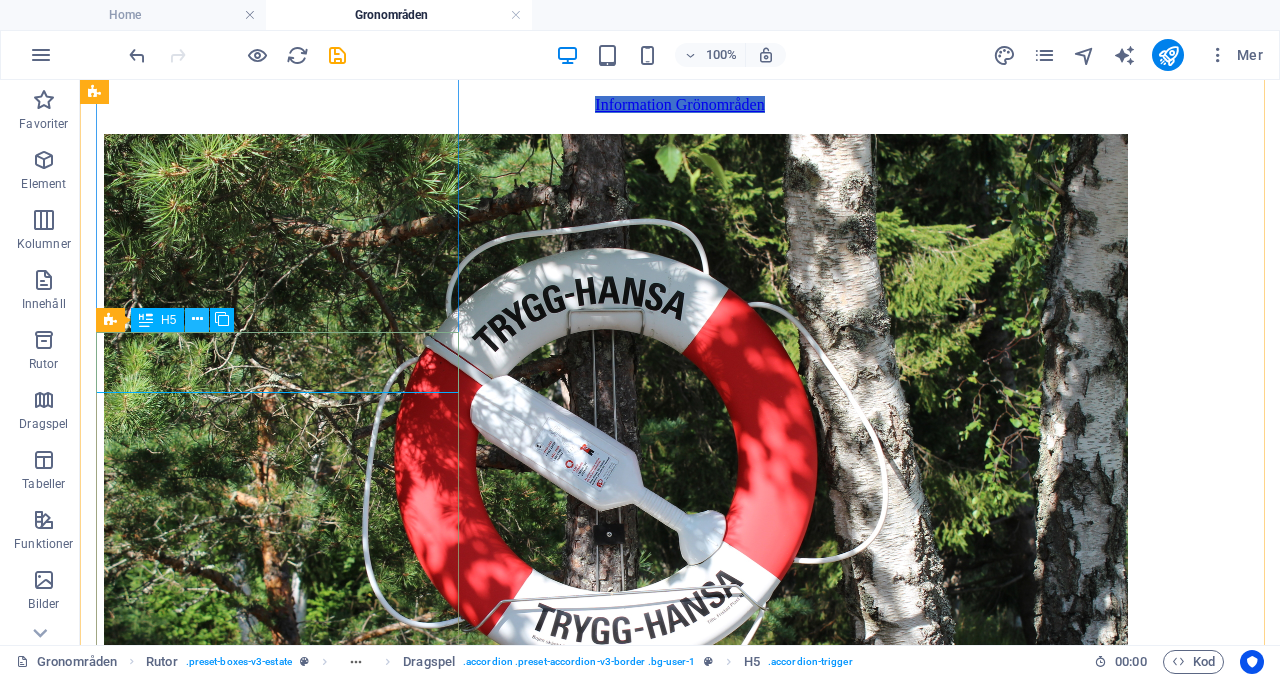 click at bounding box center [197, 319] 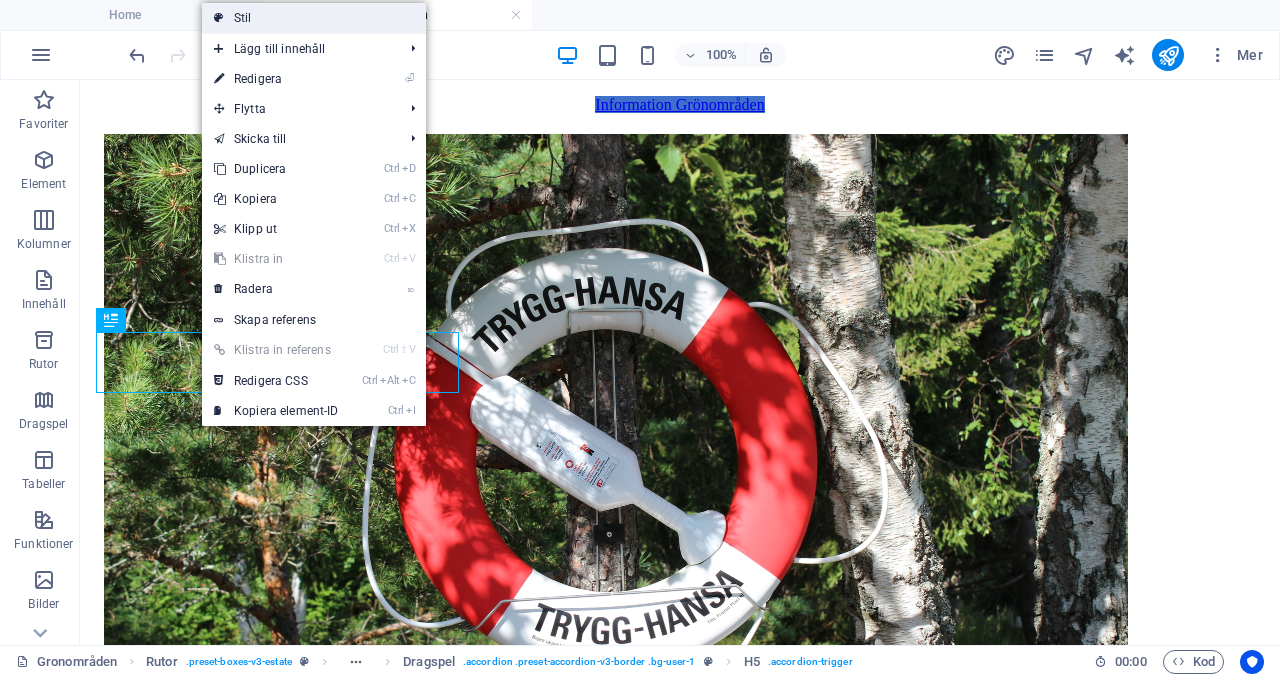 click on "Stil" at bounding box center [314, 18] 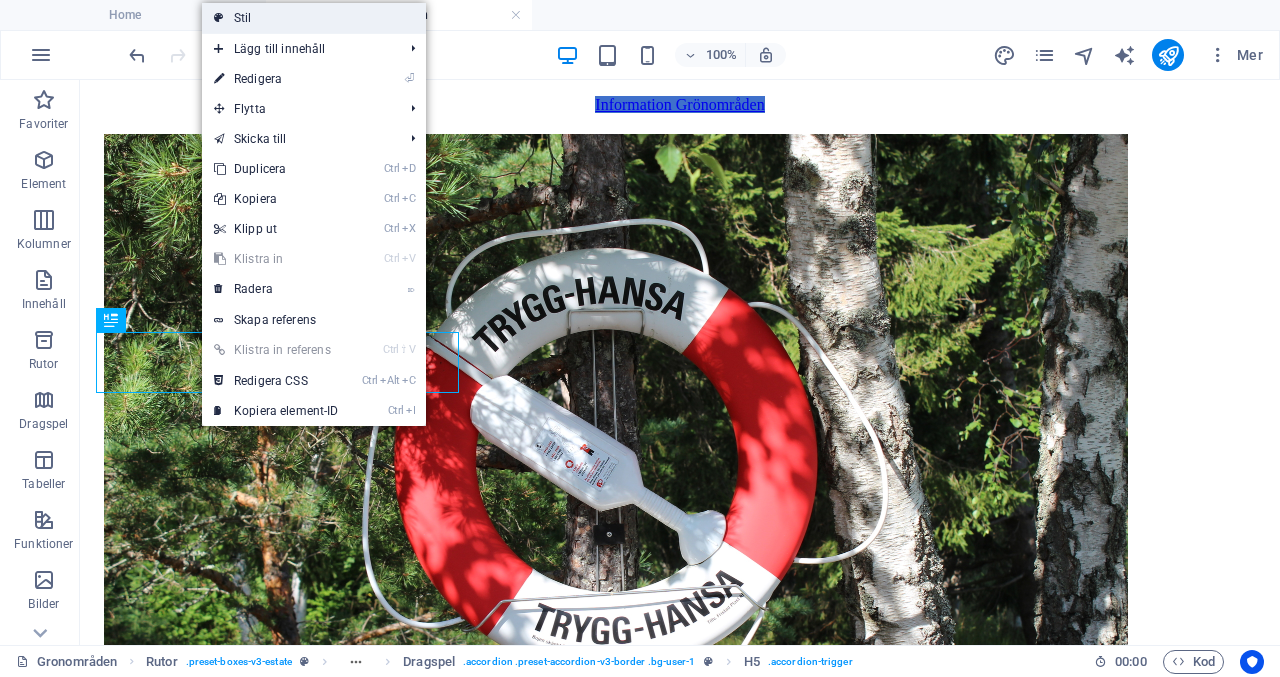 select on "rem" 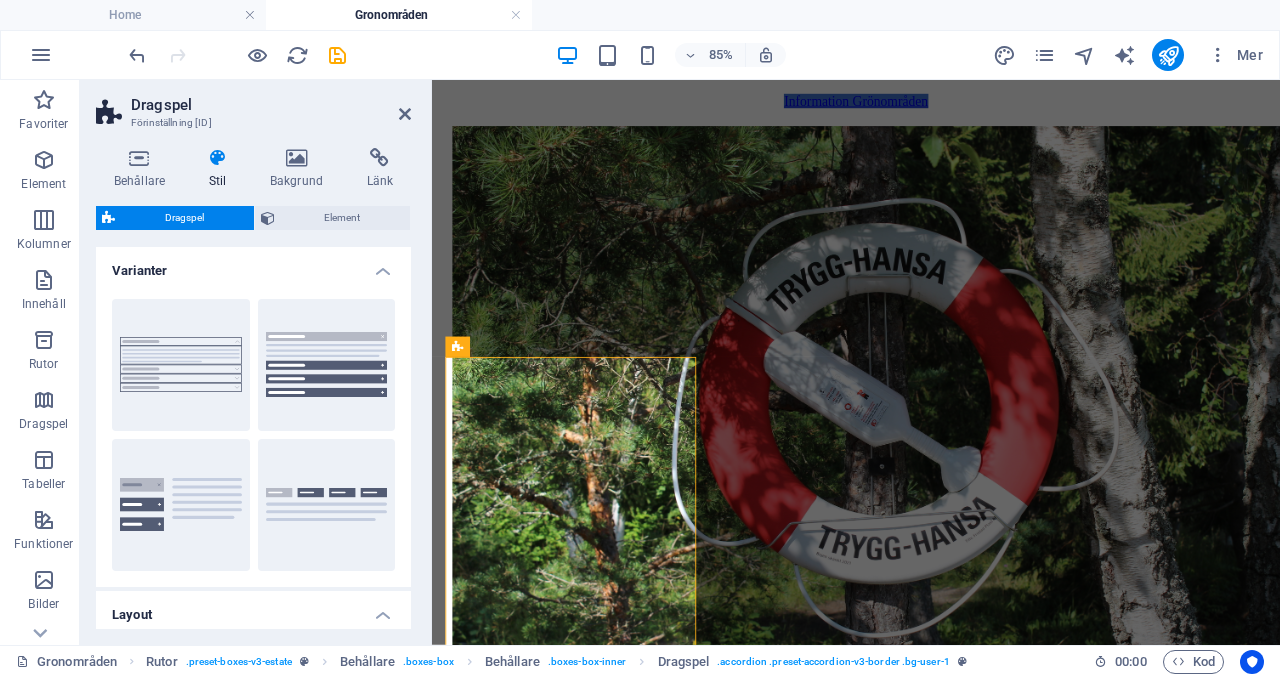 click at bounding box center [217, 158] 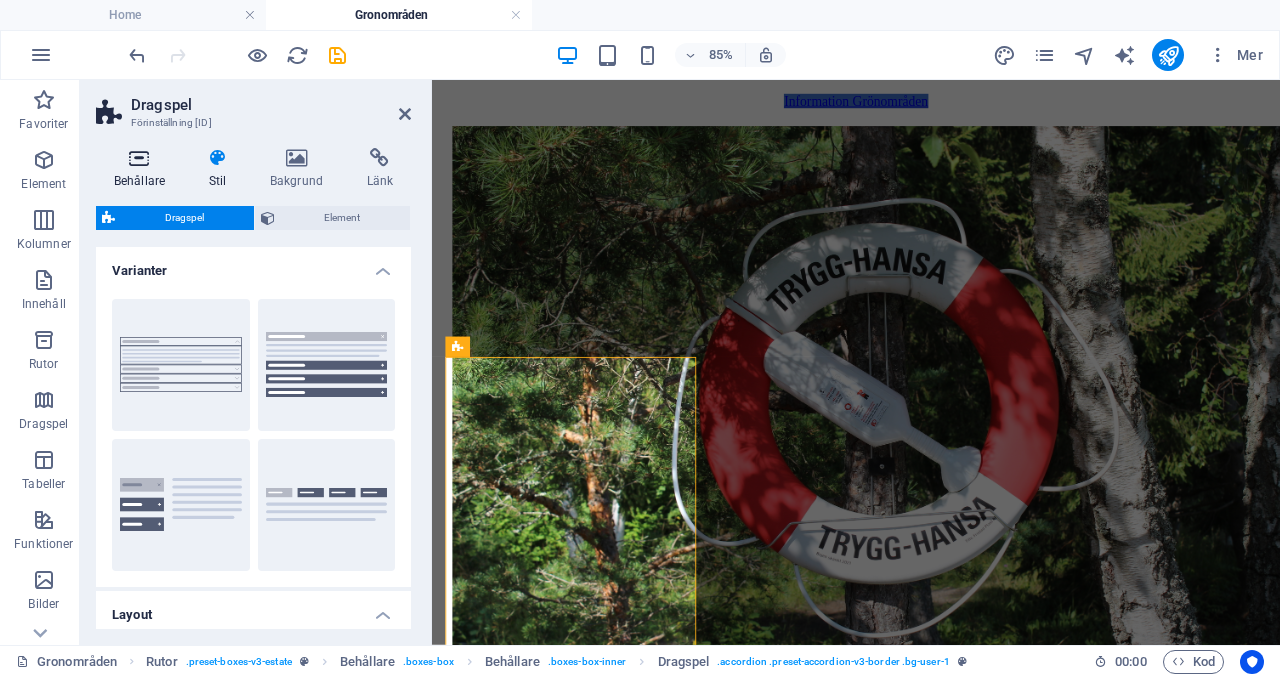 click on "Behållare" at bounding box center (143, 169) 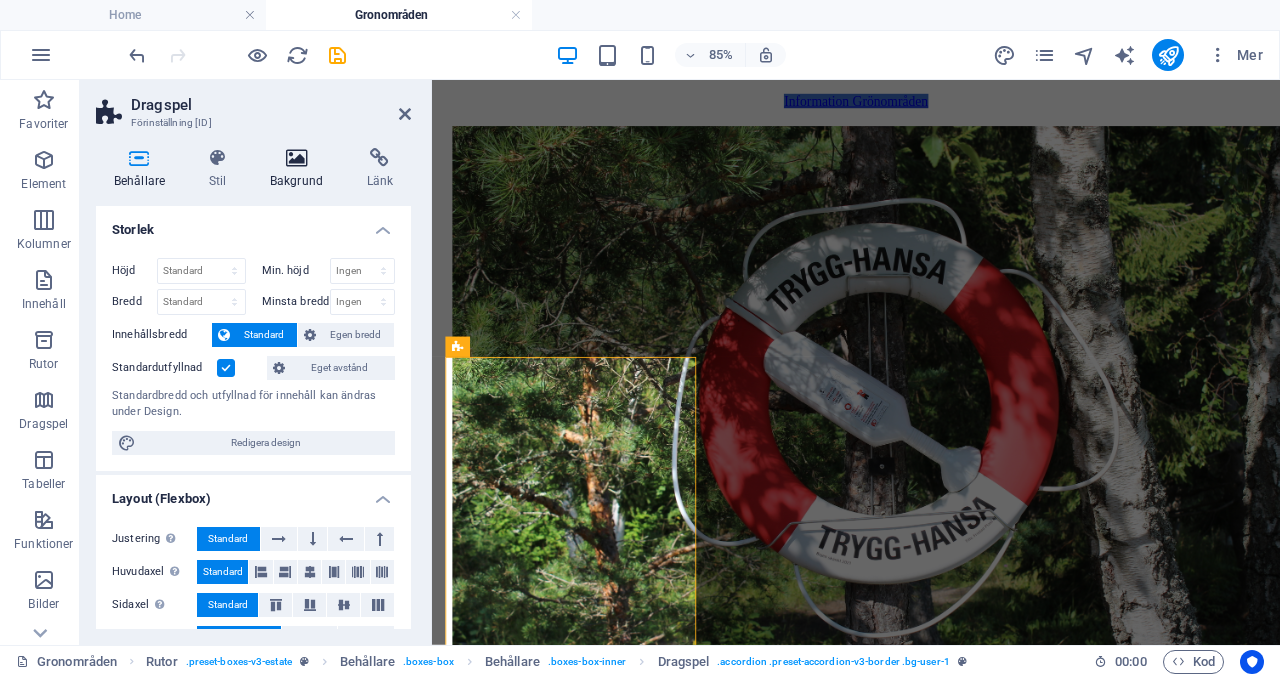 click on "Bakgrund" at bounding box center (300, 169) 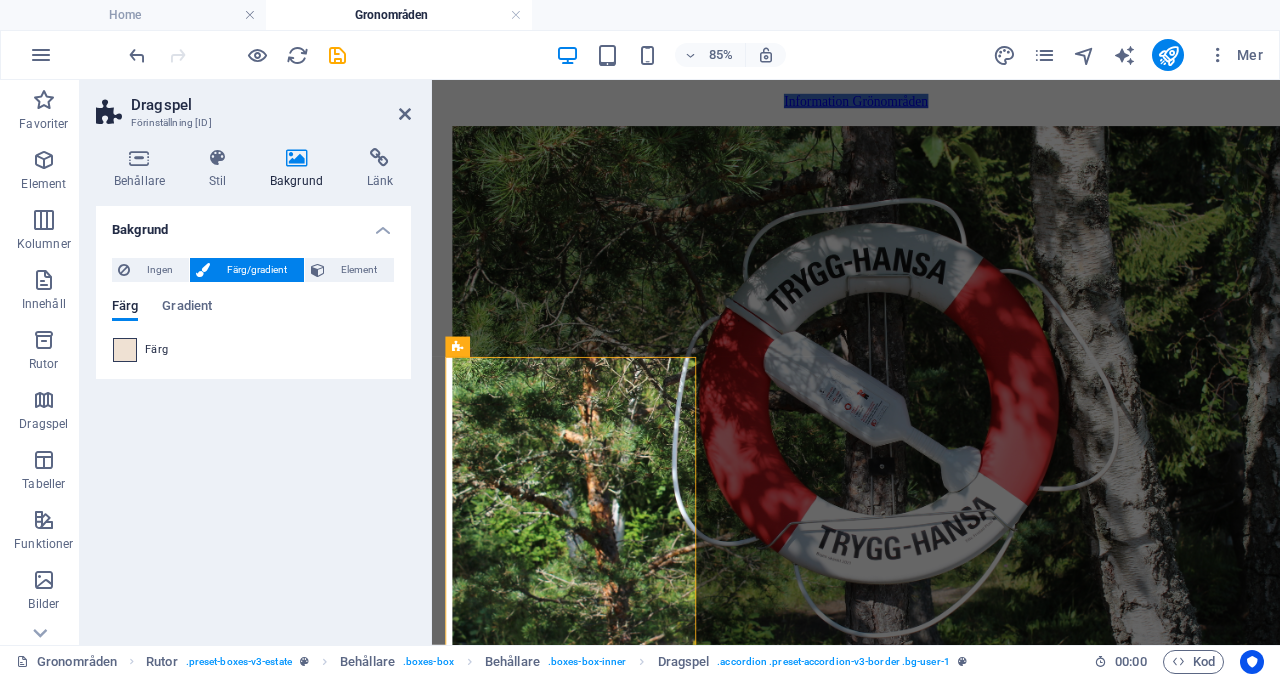 click at bounding box center [125, 350] 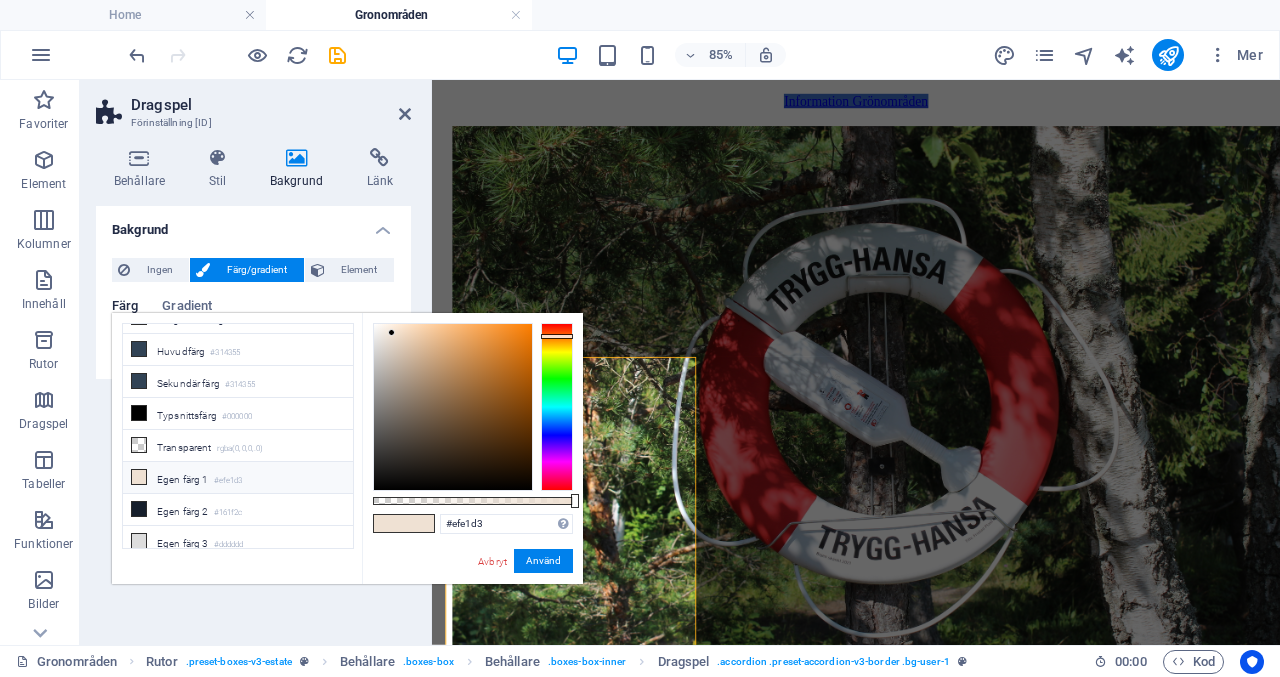 scroll, scrollTop: 20, scrollLeft: 0, axis: vertical 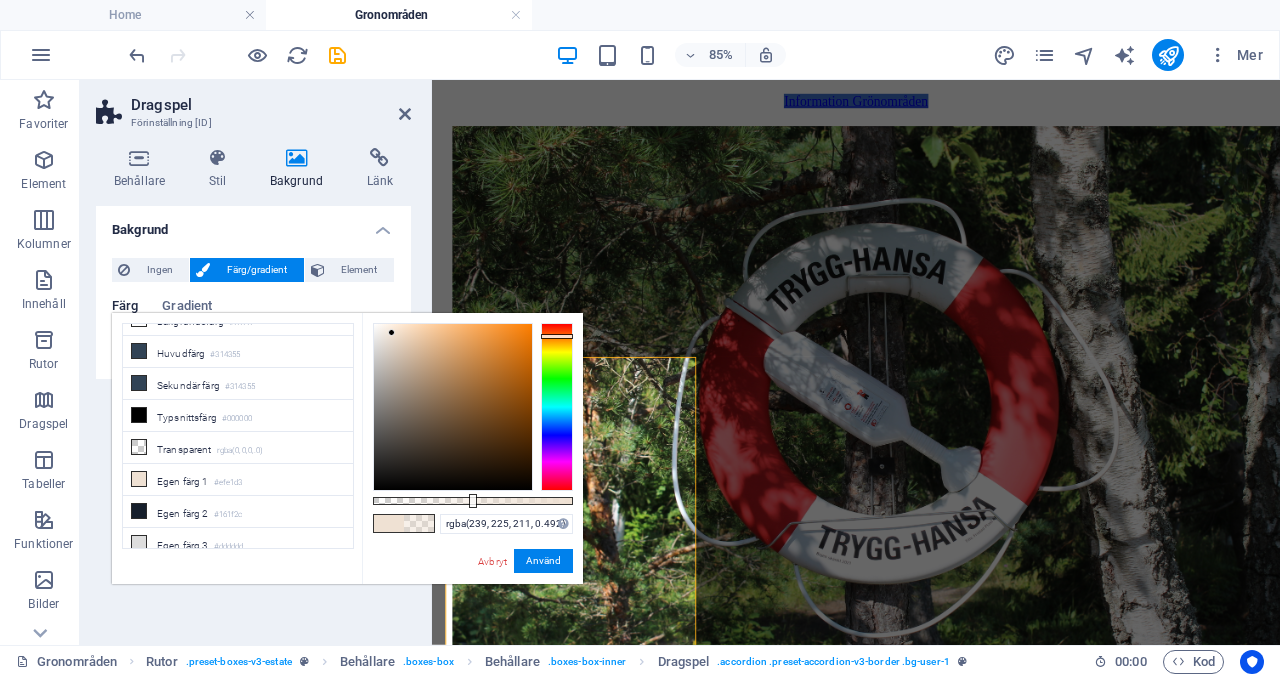 click at bounding box center [473, 501] 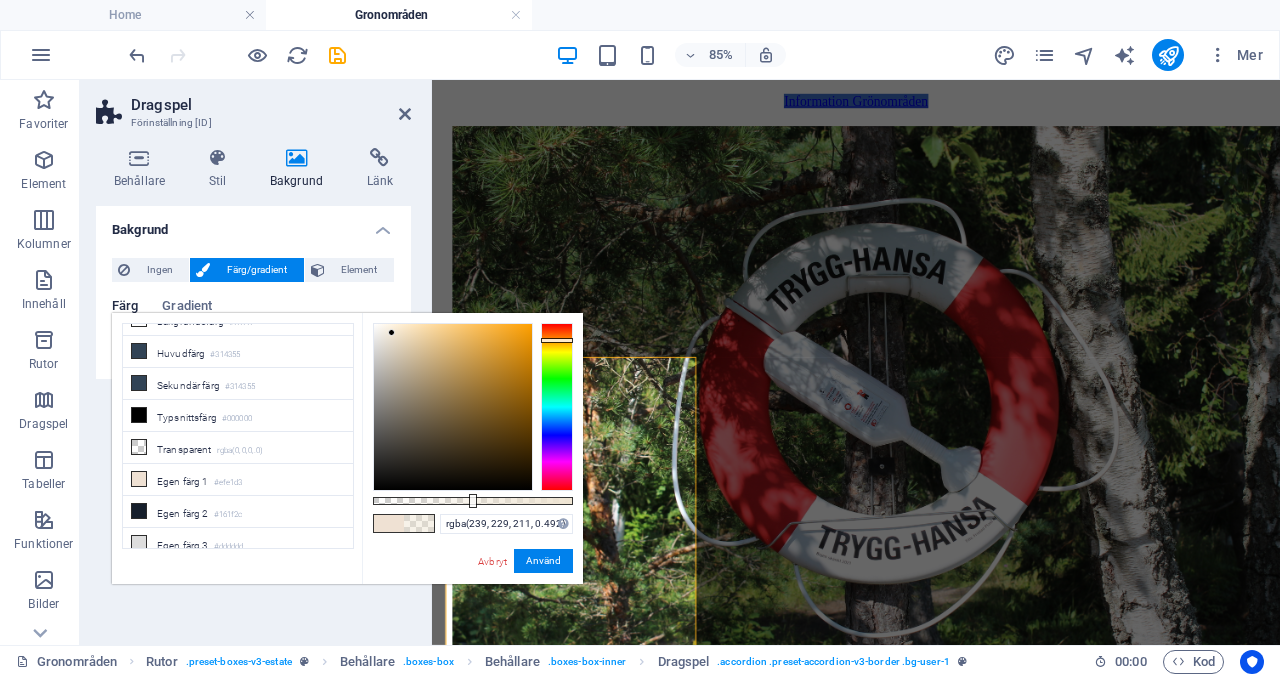 click at bounding box center [557, 407] 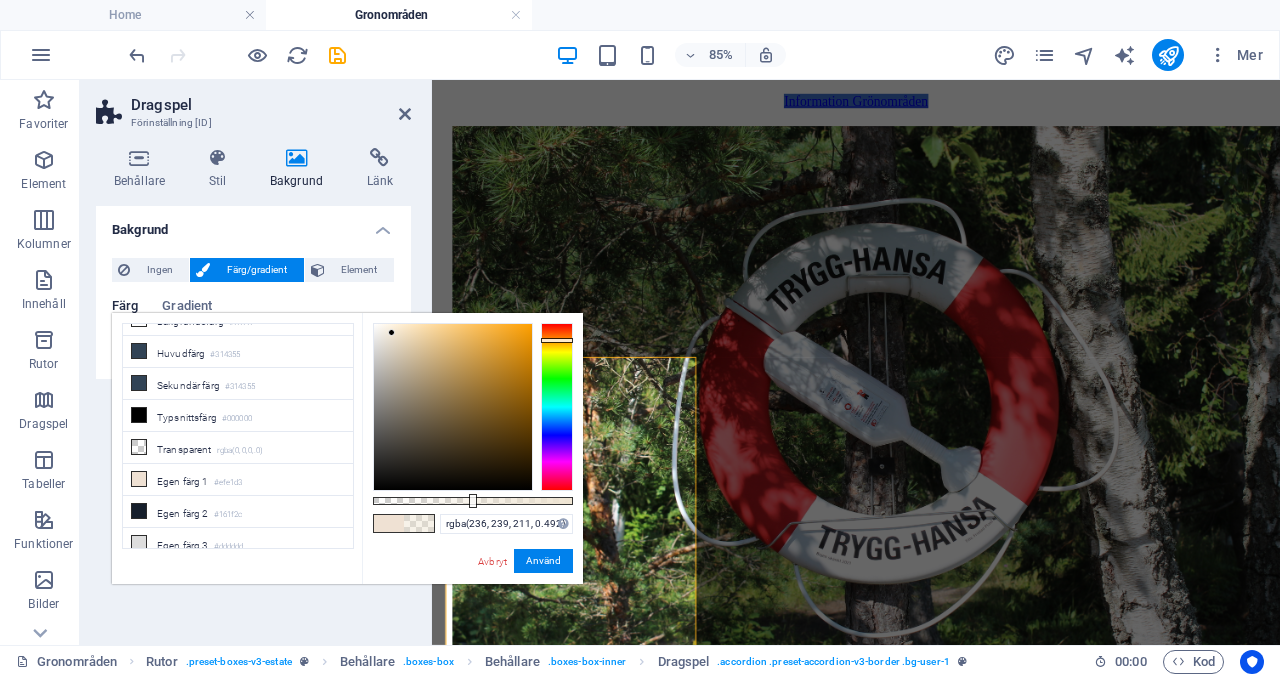 click at bounding box center [557, 407] 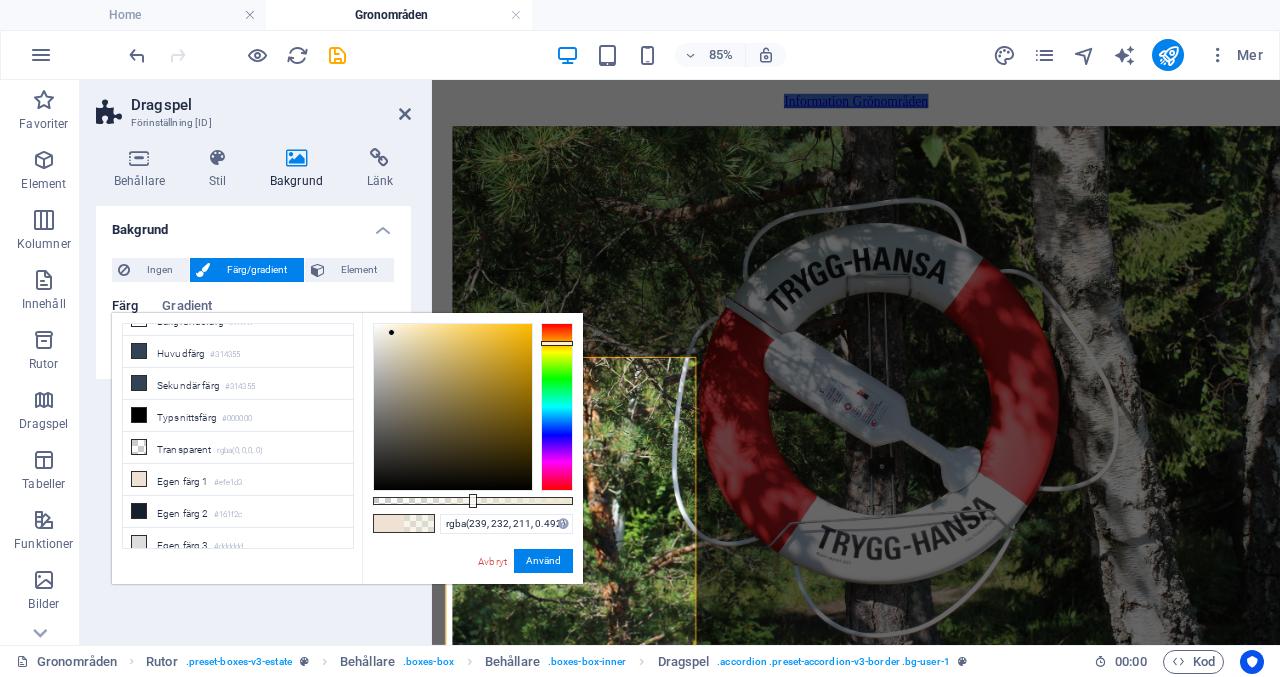 click at bounding box center [557, 407] 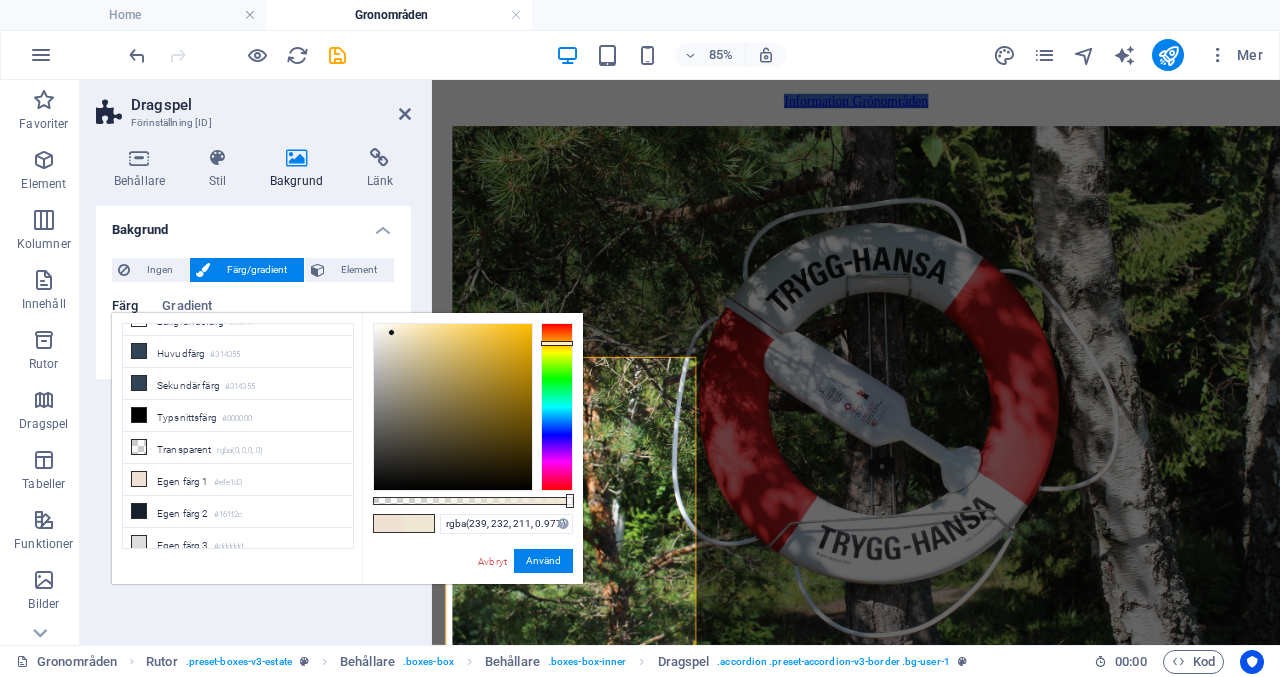 click at bounding box center [473, 501] 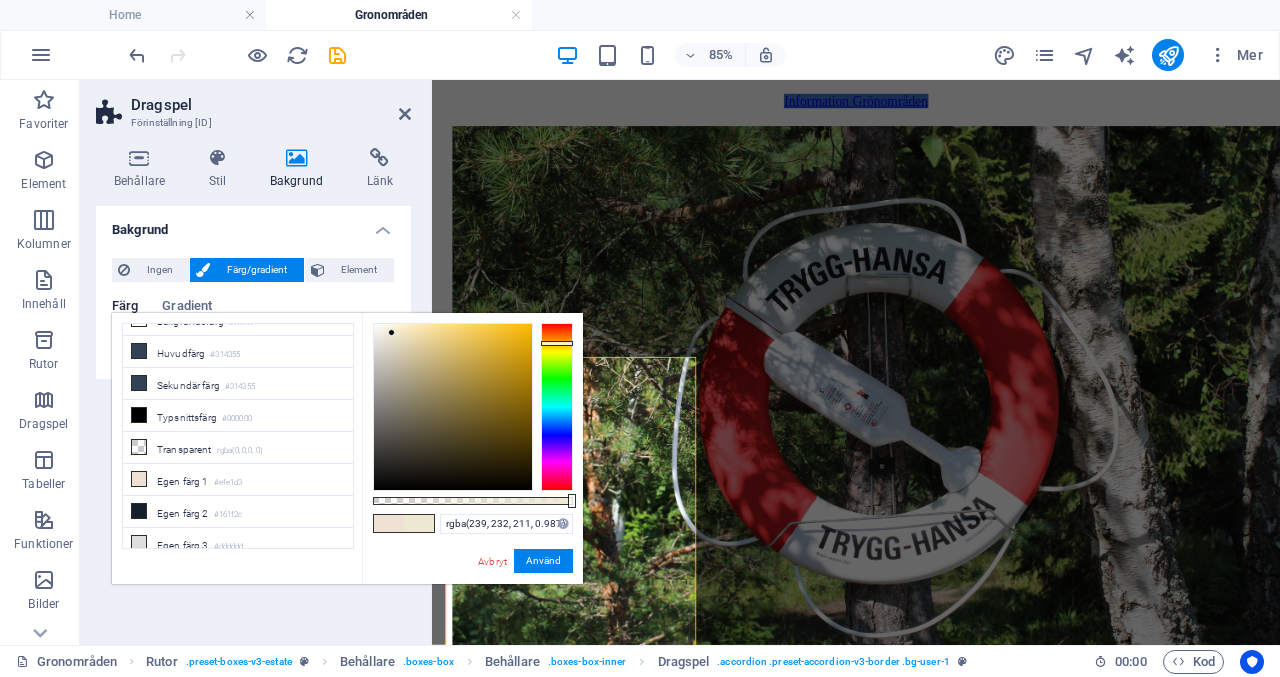 click at bounding box center (572, 501) 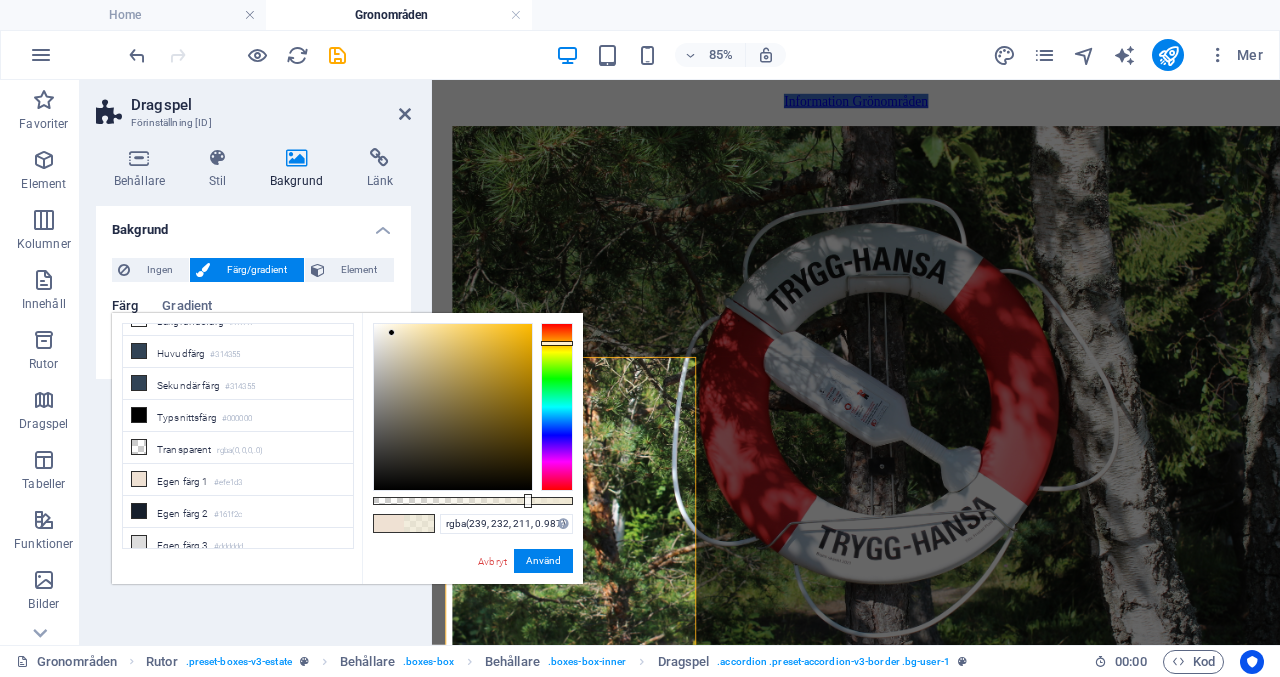 type on "#efe8d3" 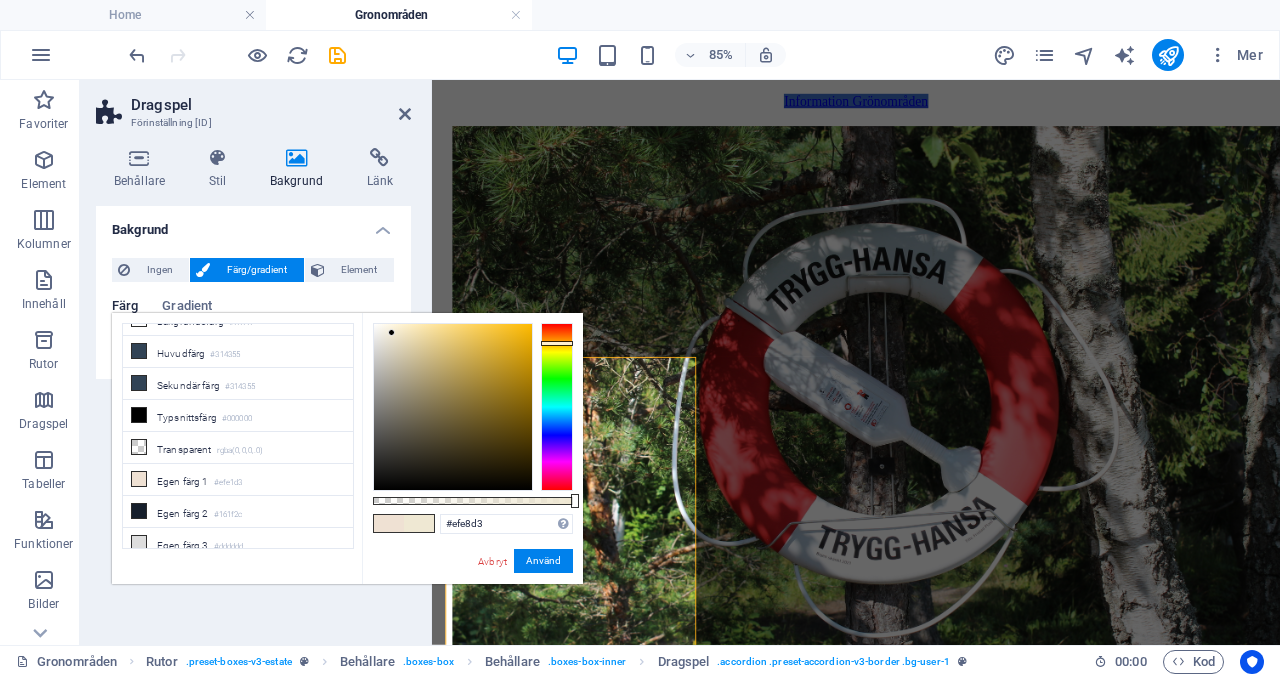 drag, startPoint x: 570, startPoint y: 497, endPoint x: 598, endPoint y: 500, distance: 28.160255 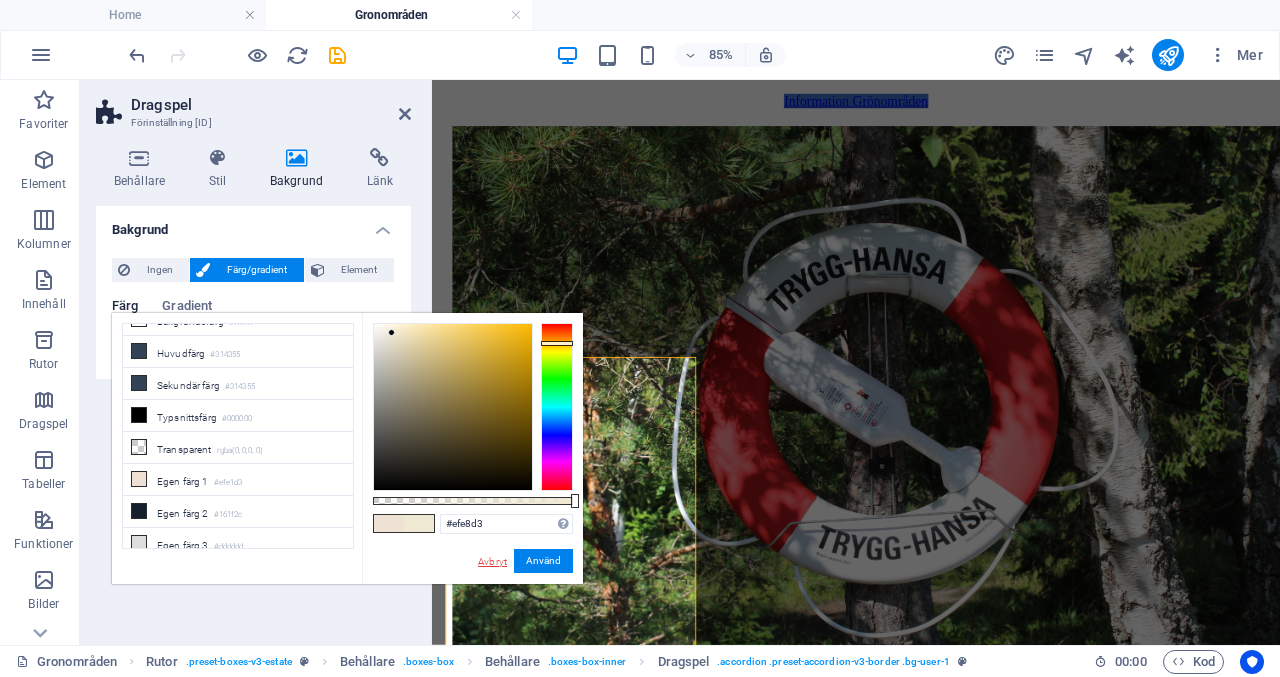 click on "Avbryt" at bounding box center [492, 561] 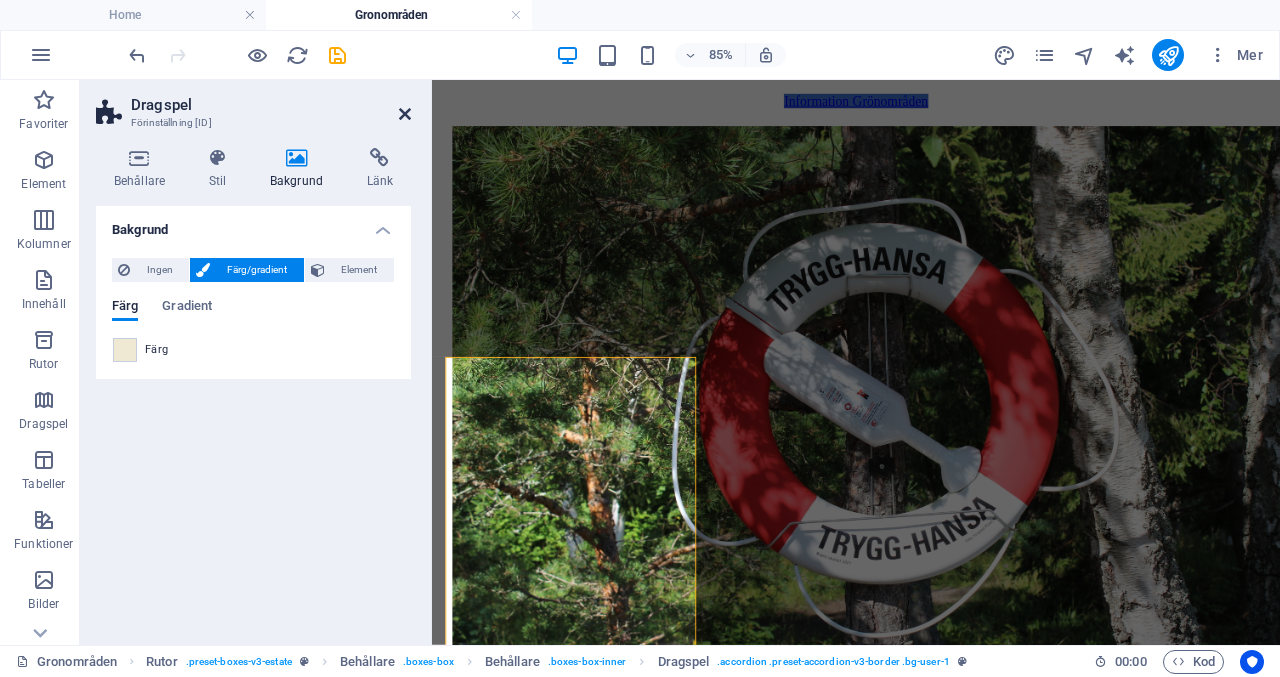click at bounding box center [405, 114] 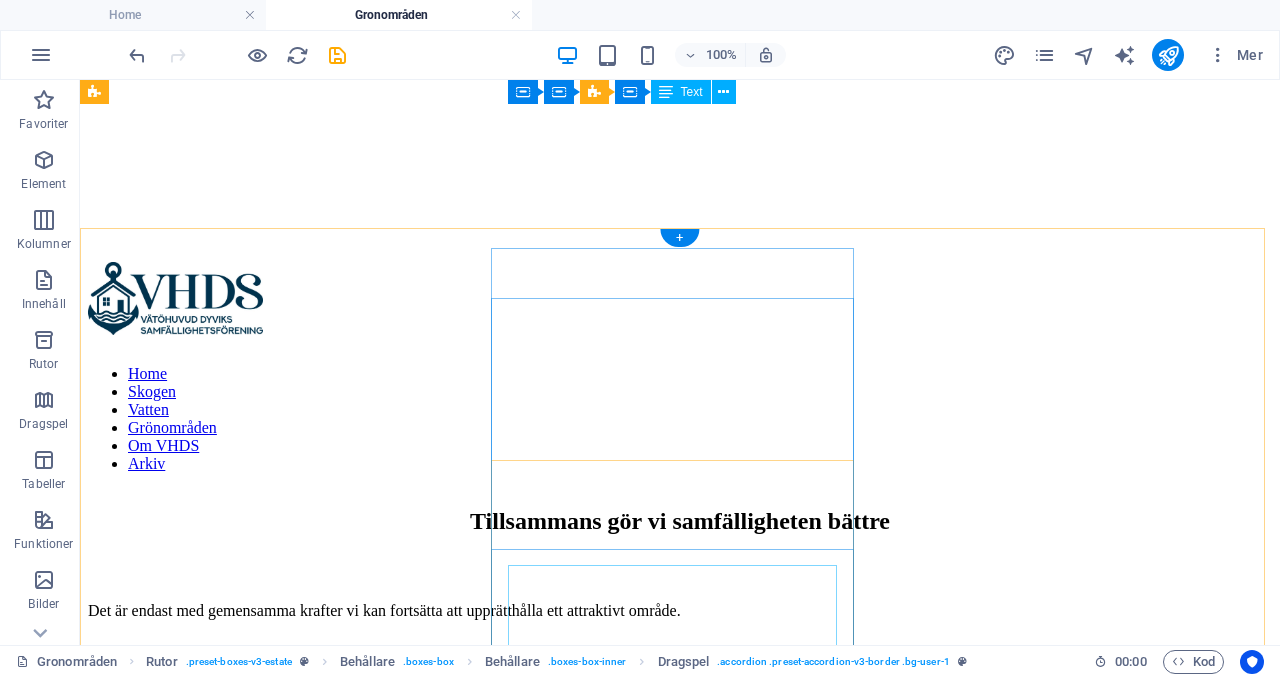 scroll, scrollTop: 412, scrollLeft: 0, axis: vertical 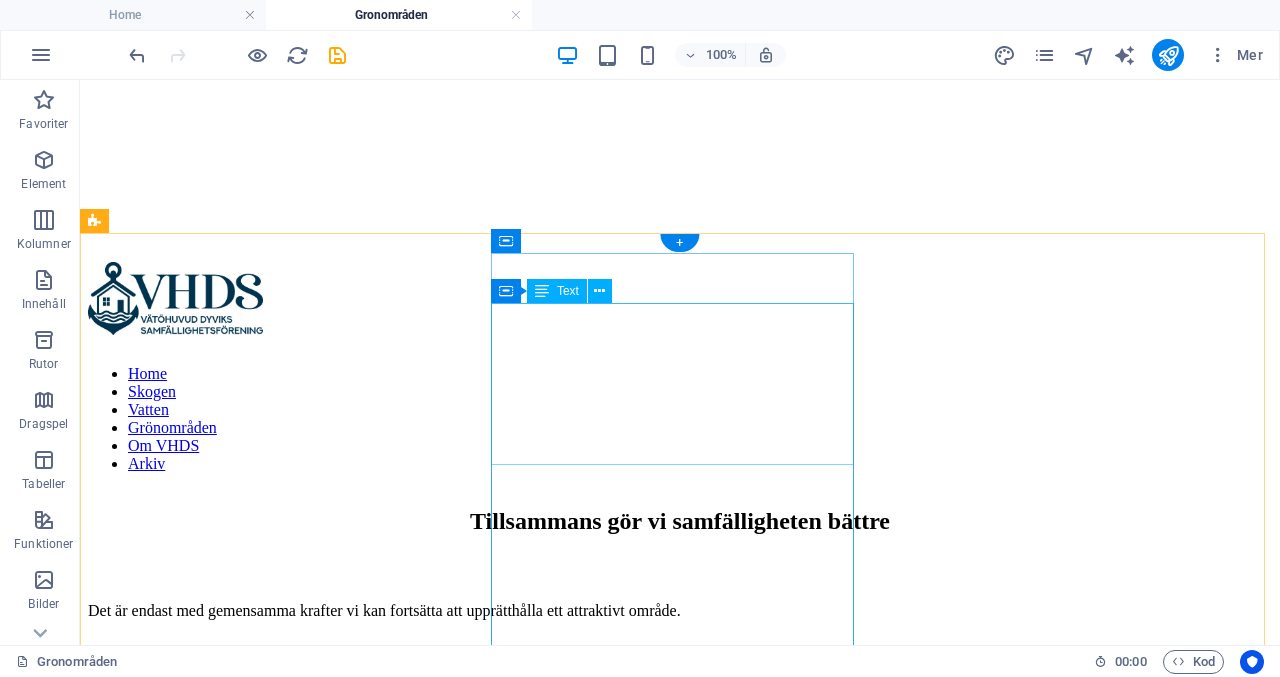 click on "Ansvarig grönområden Migge Sarrion gronomraden@[EXAMPLE.COM] Våra gemensamma åttaganden" at bounding box center (680, 10408) 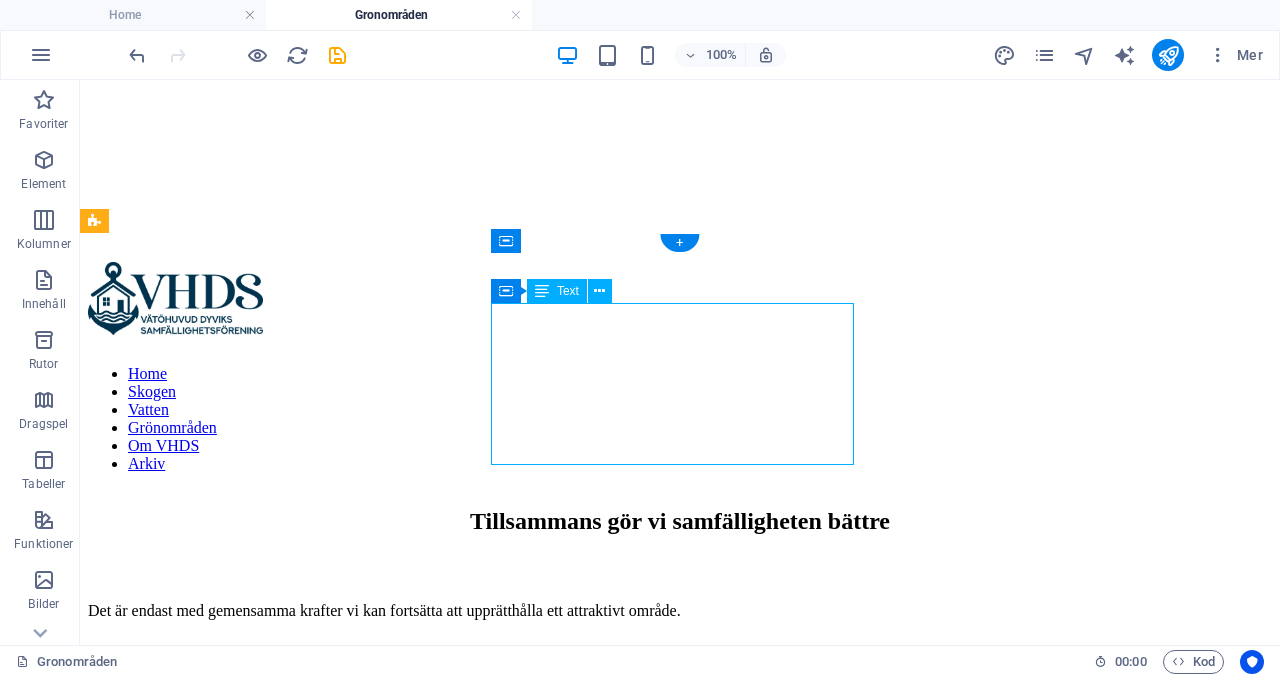 click on "Ansvarig grönområden Migge Sarrion gronomraden@[EXAMPLE.COM] Våra gemensamma åttaganden" at bounding box center (680, 10408) 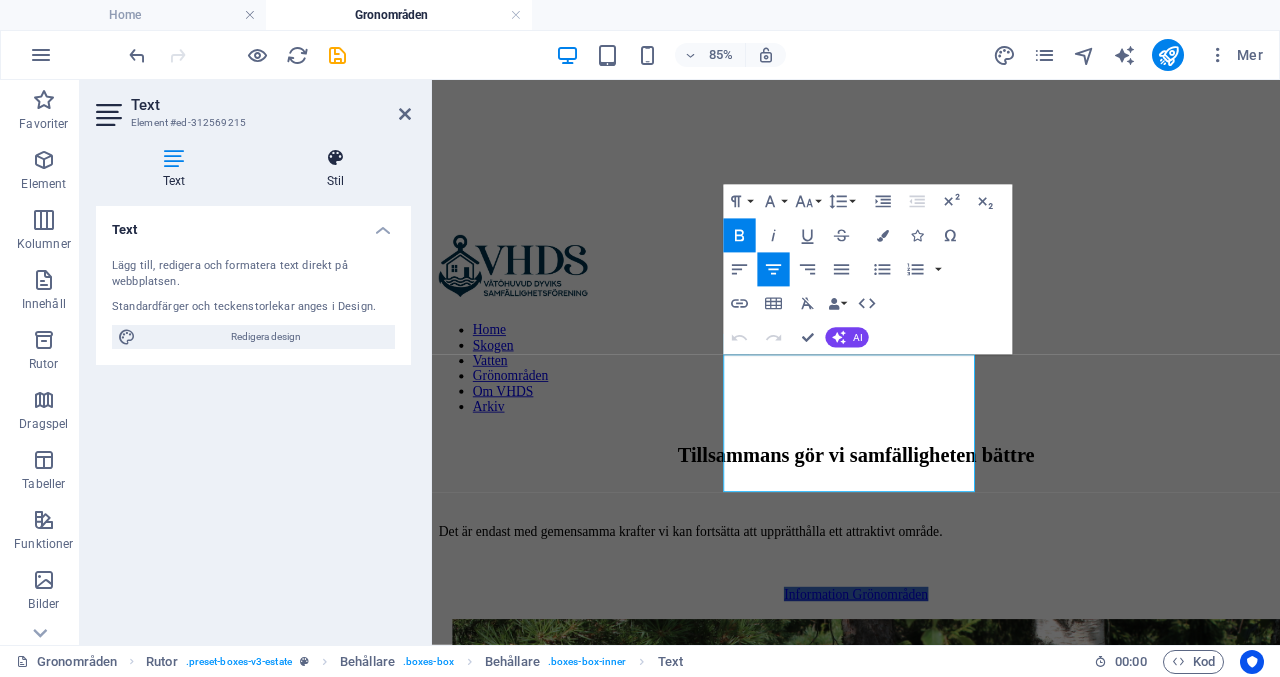 click at bounding box center [335, 158] 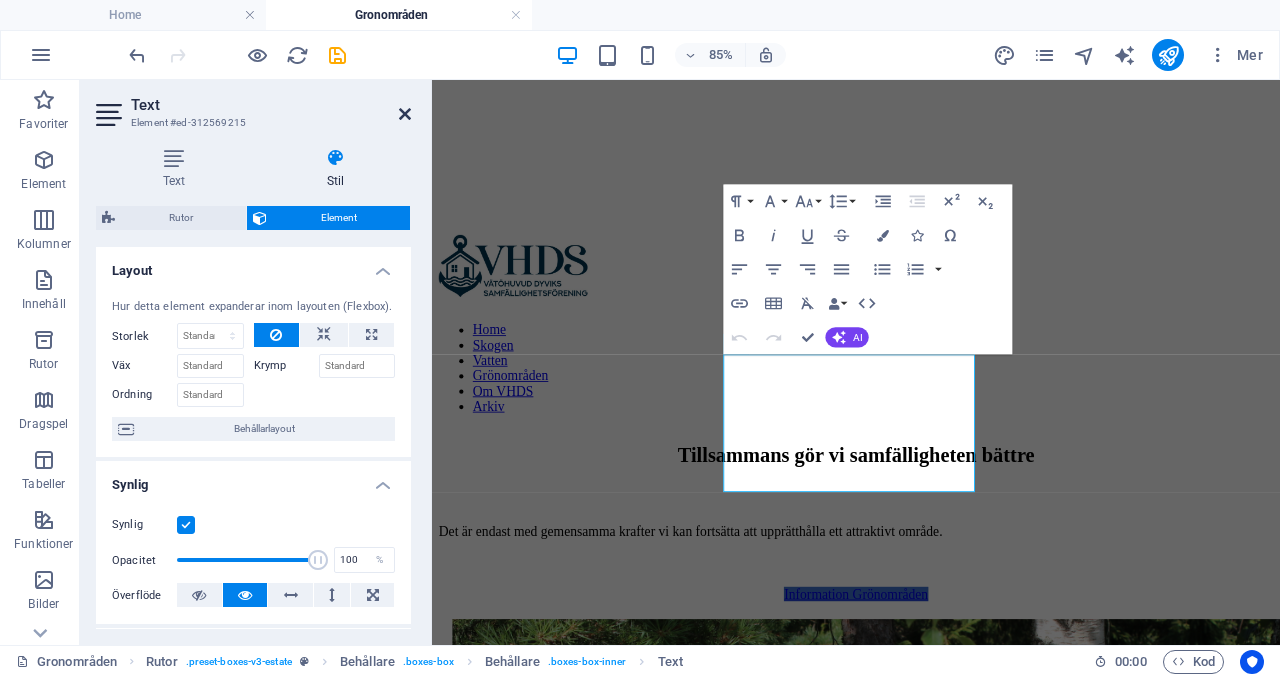 click at bounding box center (405, 114) 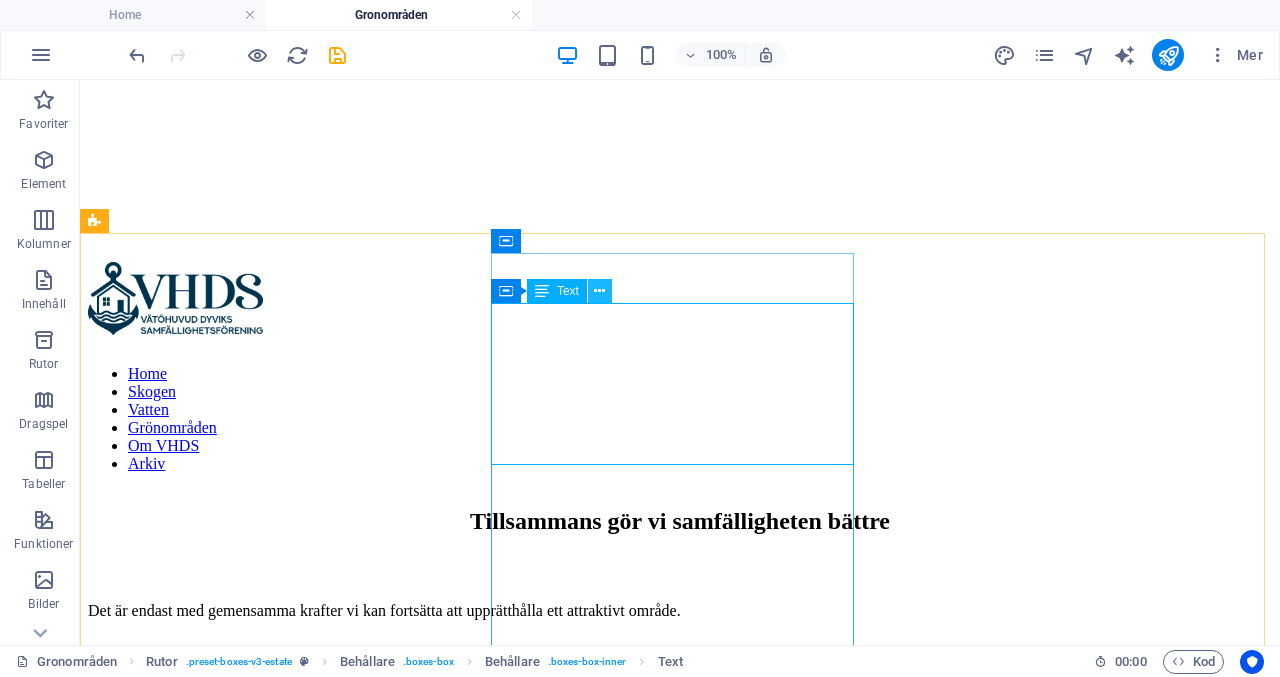 click at bounding box center [599, 291] 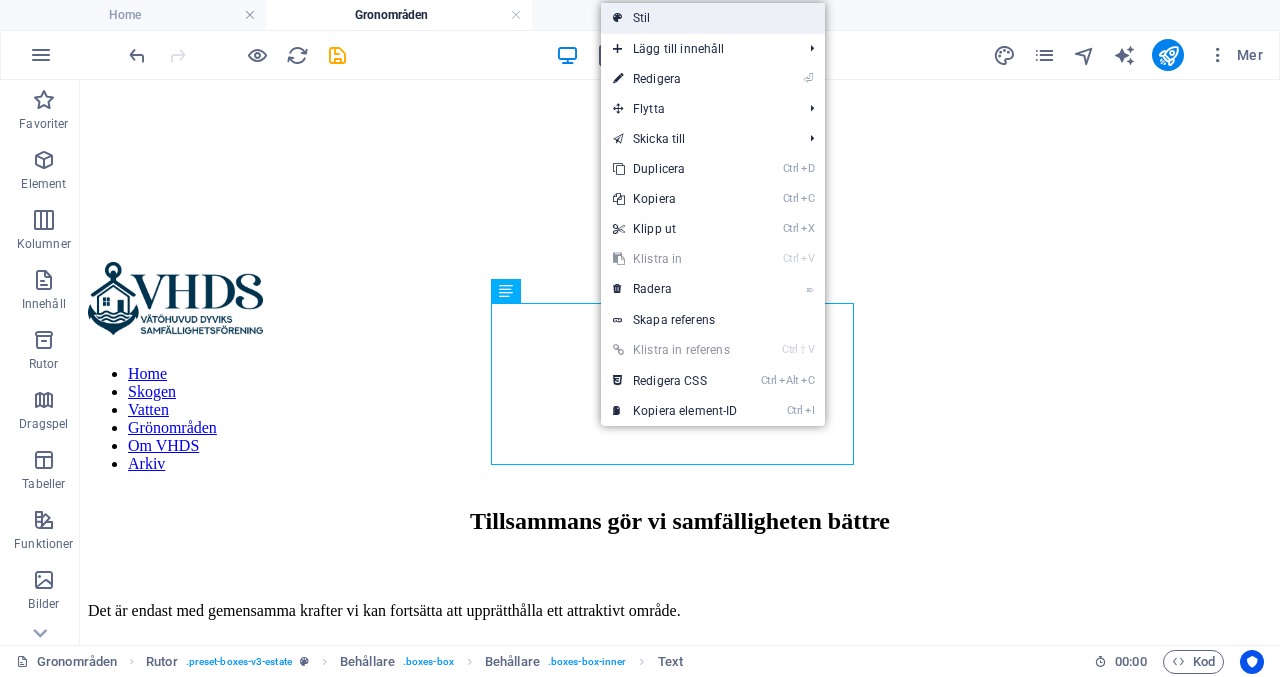 click on "Stil" at bounding box center (713, 18) 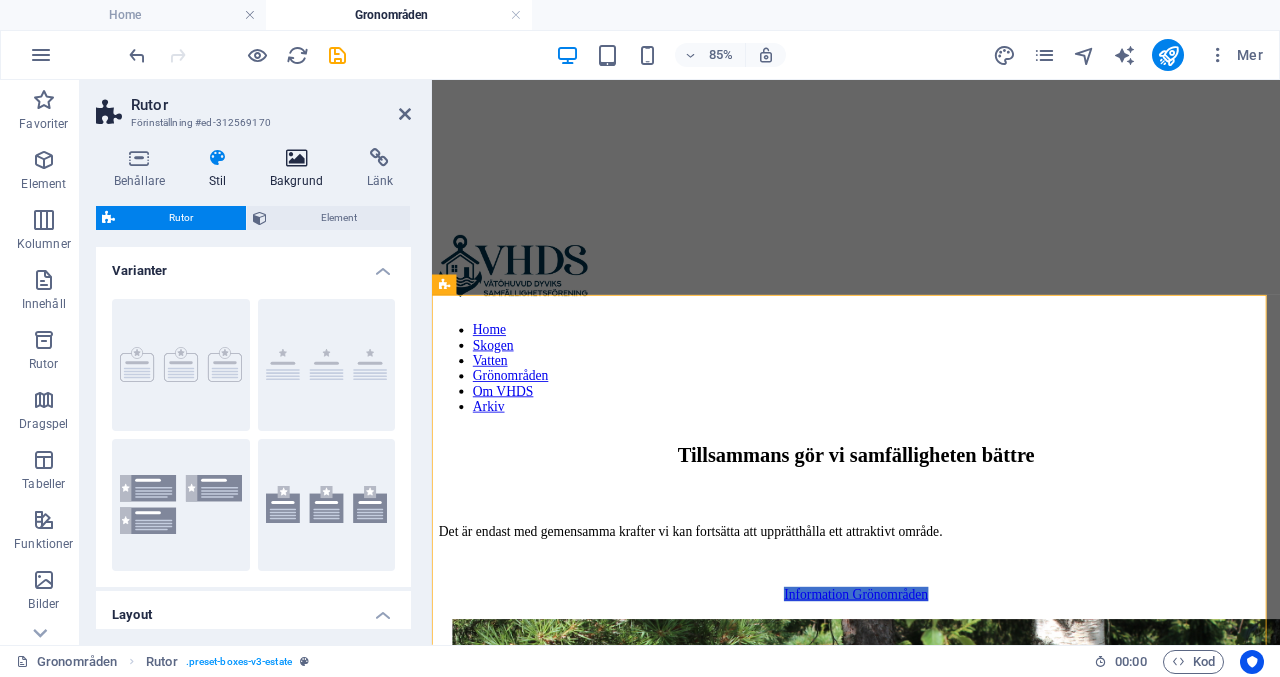 click at bounding box center (296, 158) 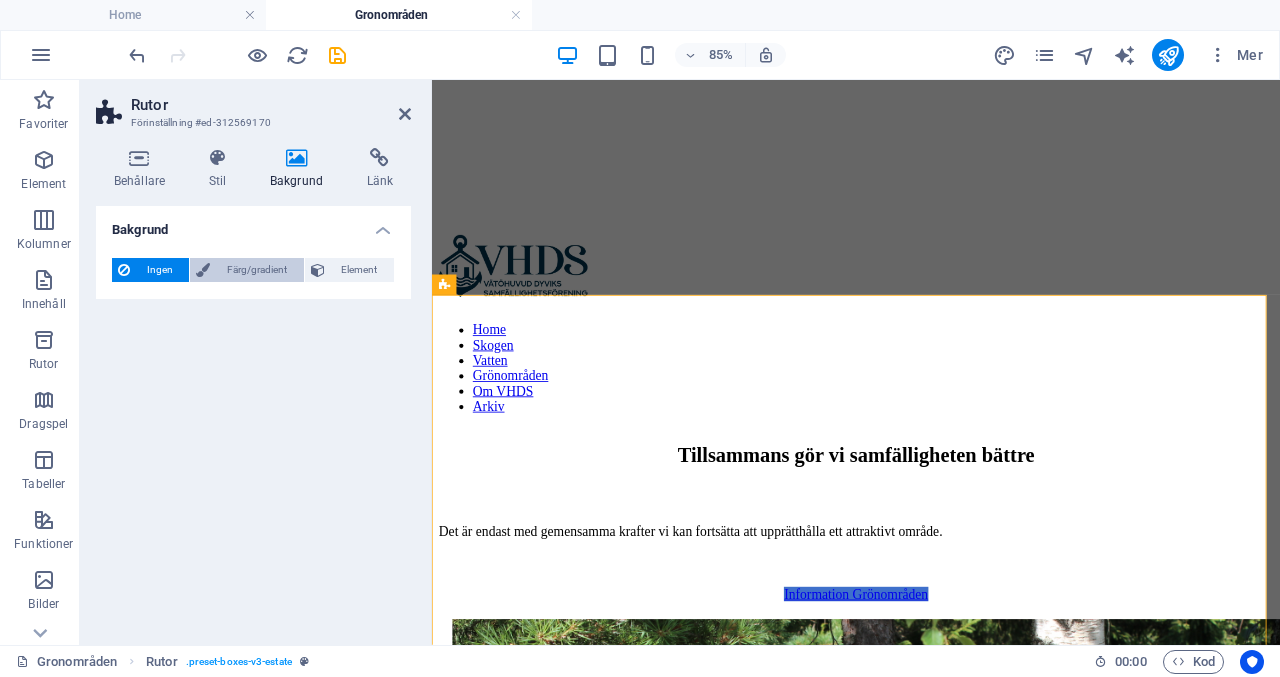 click on "Färg/gradient" at bounding box center (256, 270) 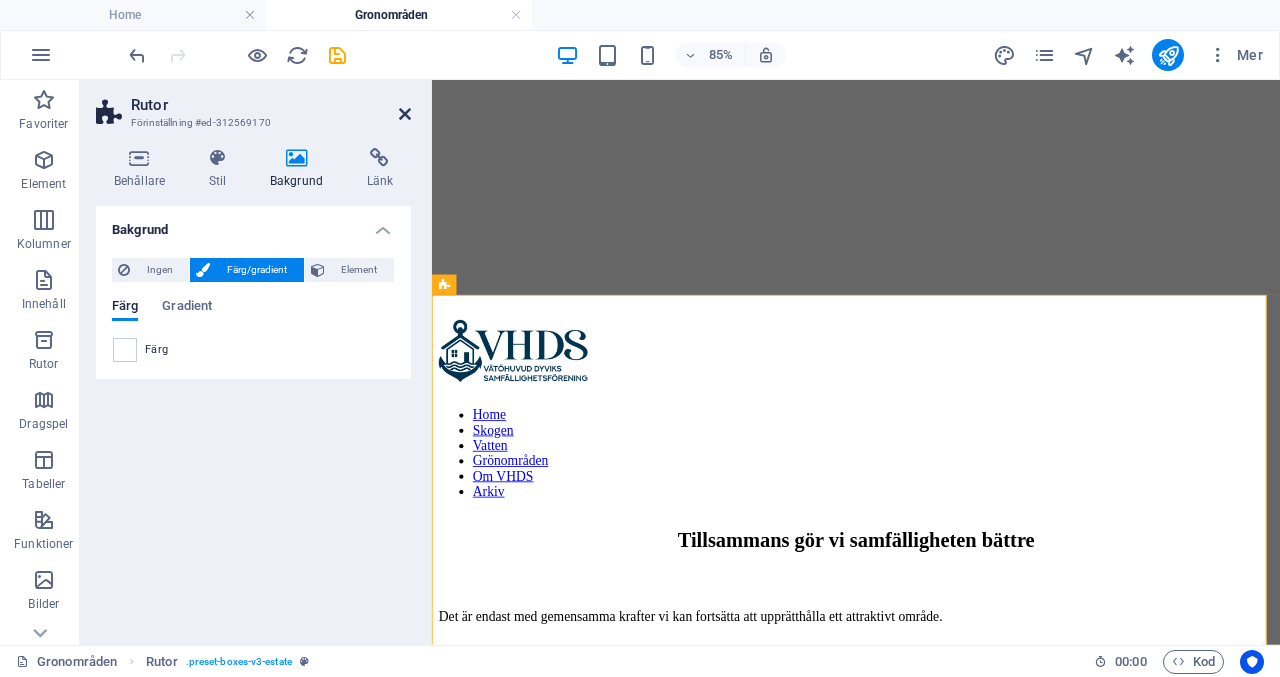 click at bounding box center [405, 114] 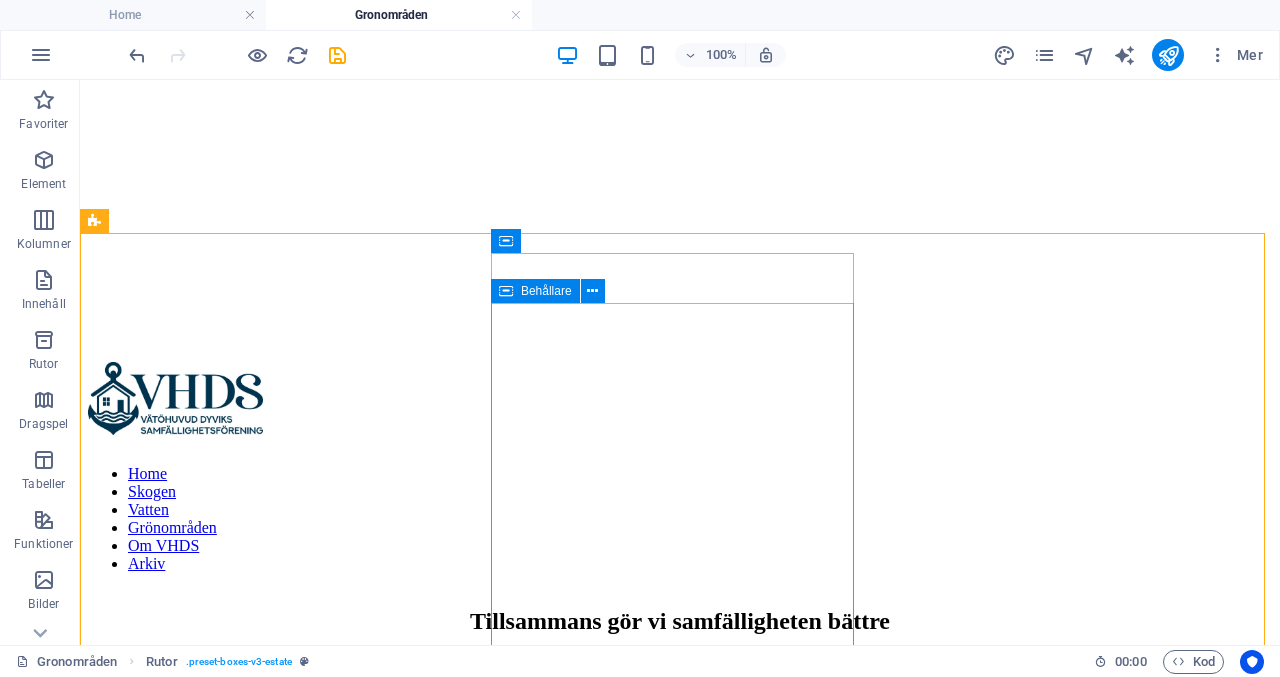 click on "Behållare" at bounding box center [546, 291] 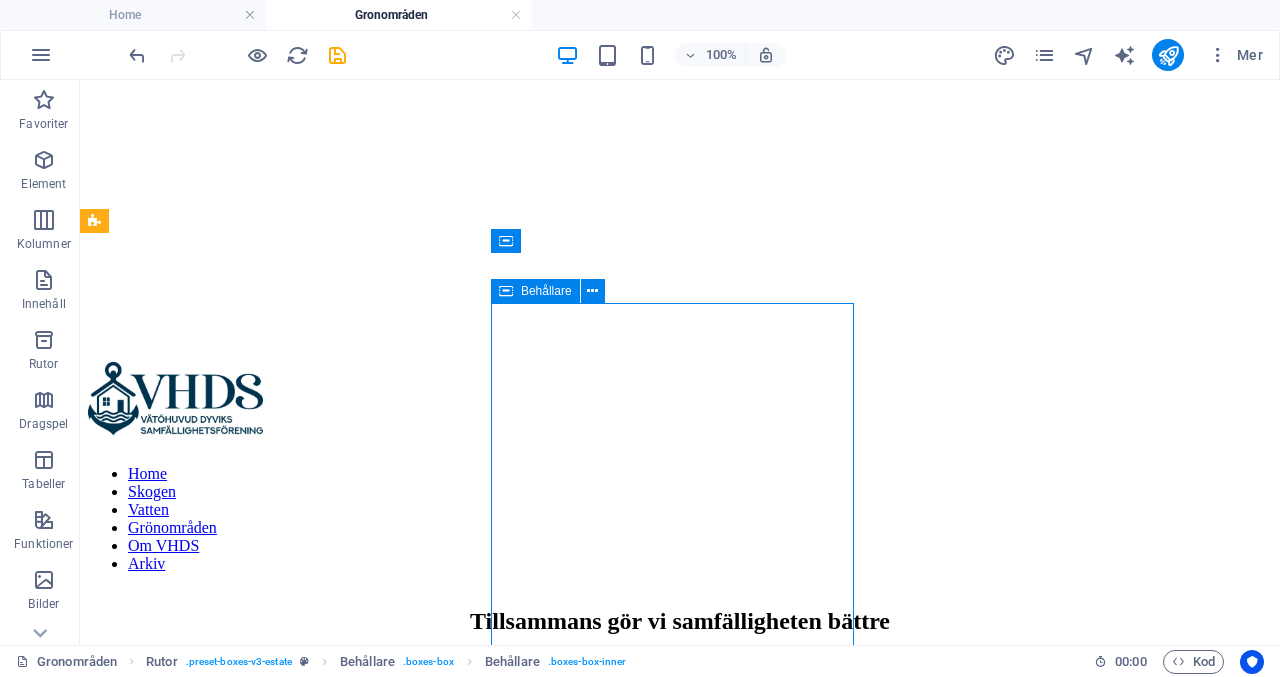 click on "Behållare" at bounding box center (546, 291) 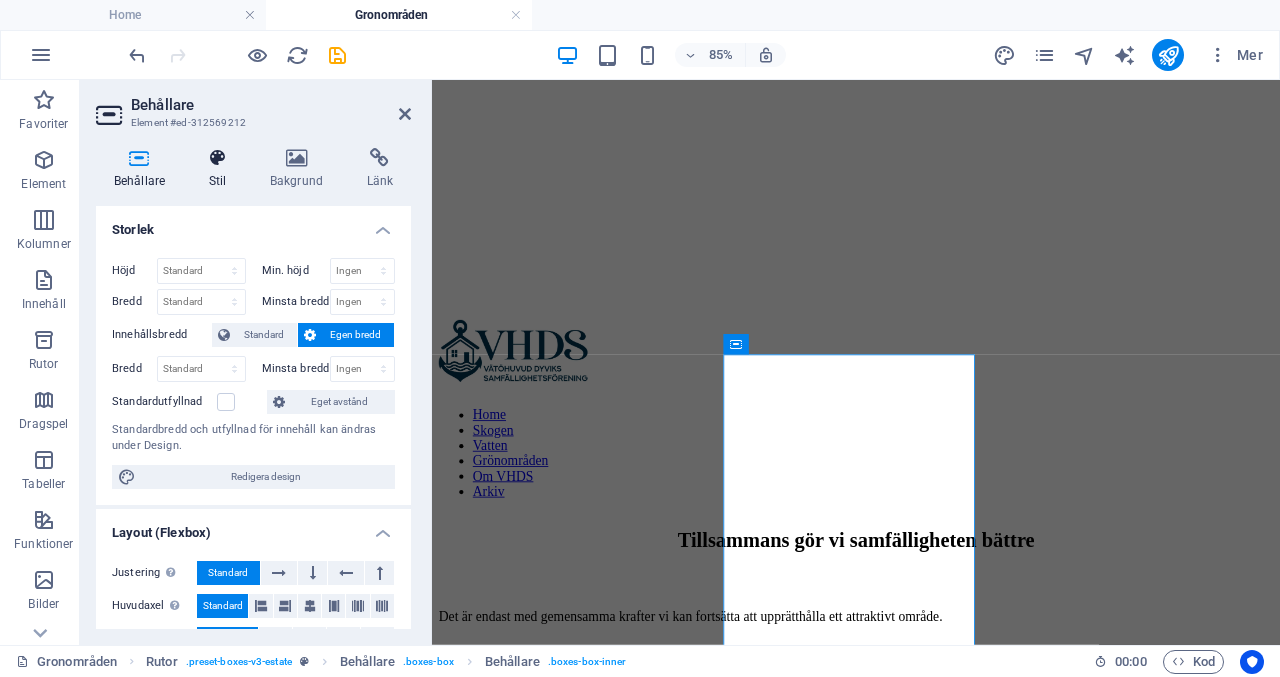 click at bounding box center [217, 158] 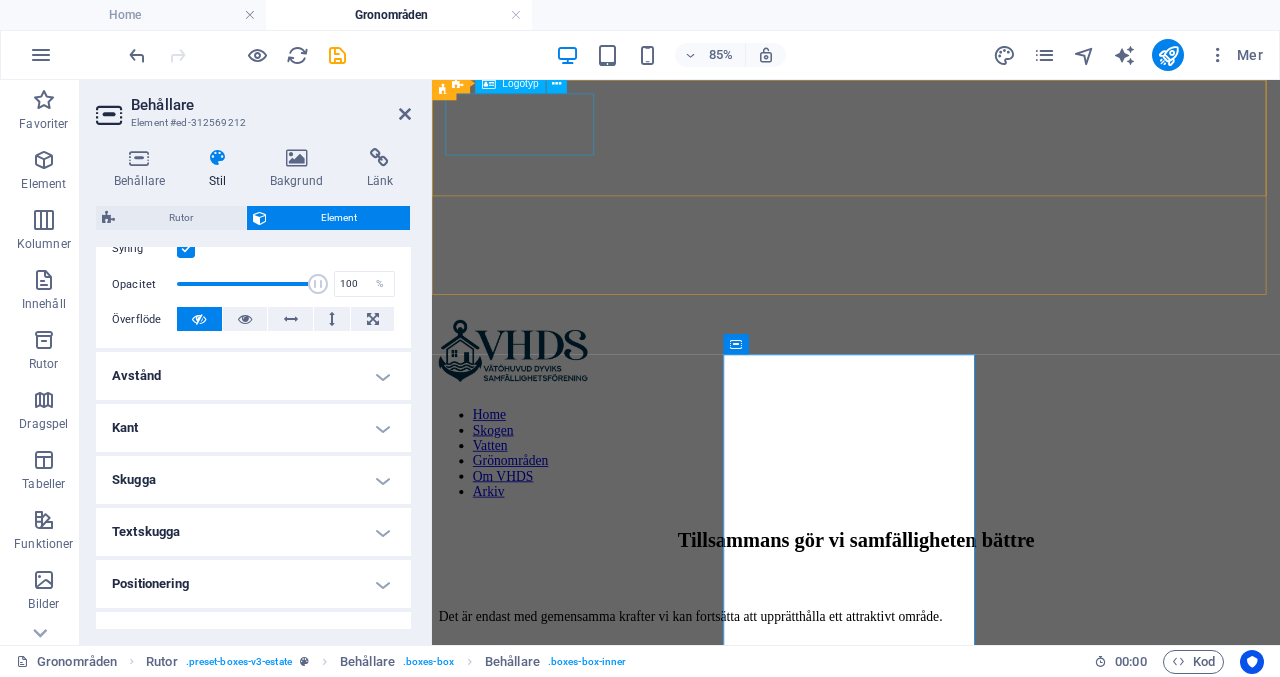 scroll, scrollTop: 0, scrollLeft: 0, axis: both 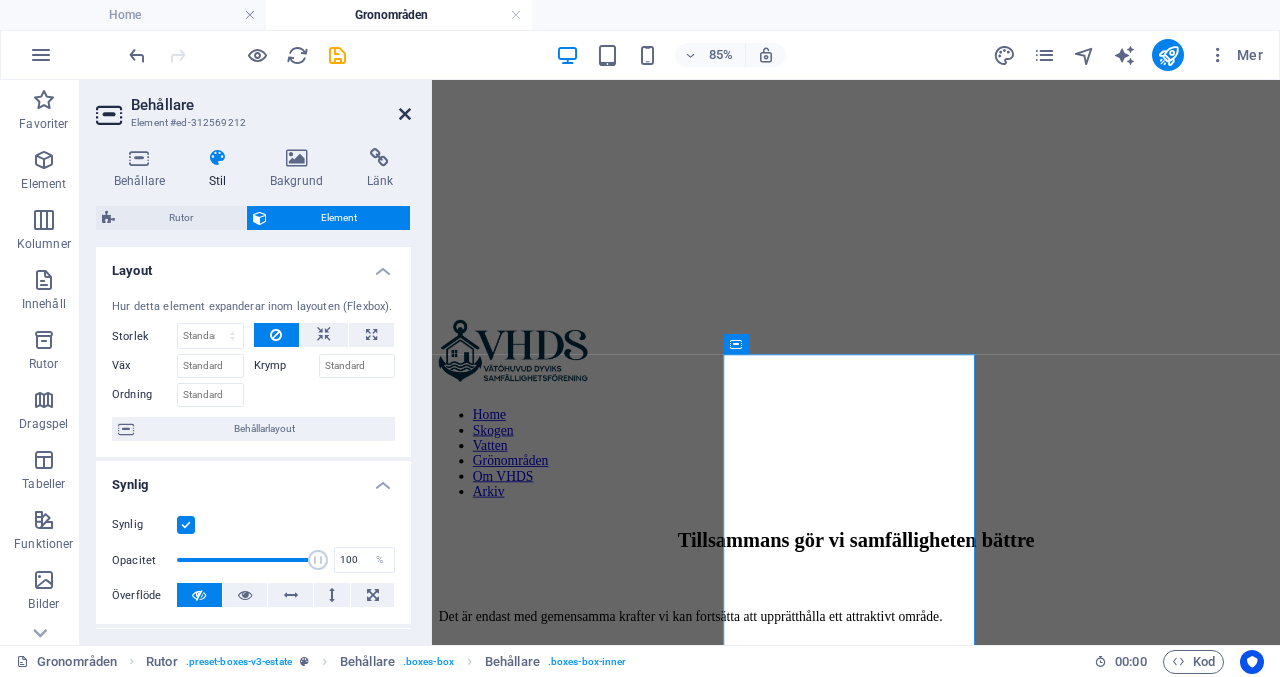 click at bounding box center (405, 114) 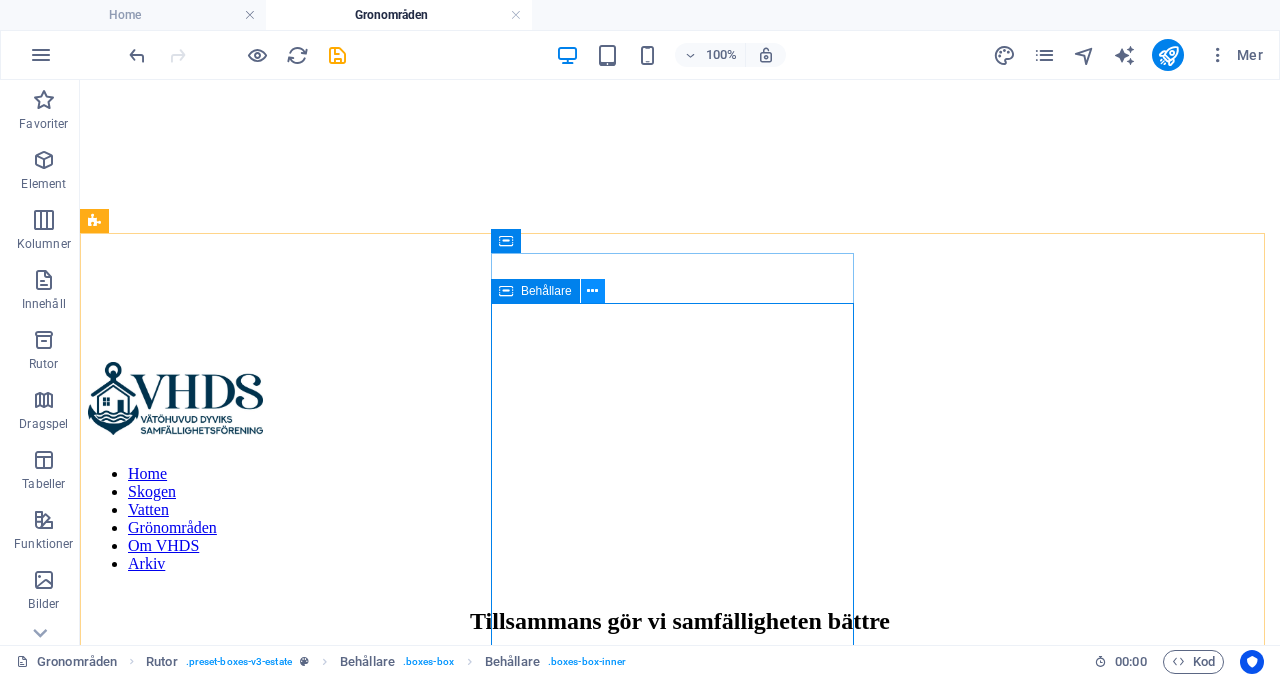 click at bounding box center [592, 291] 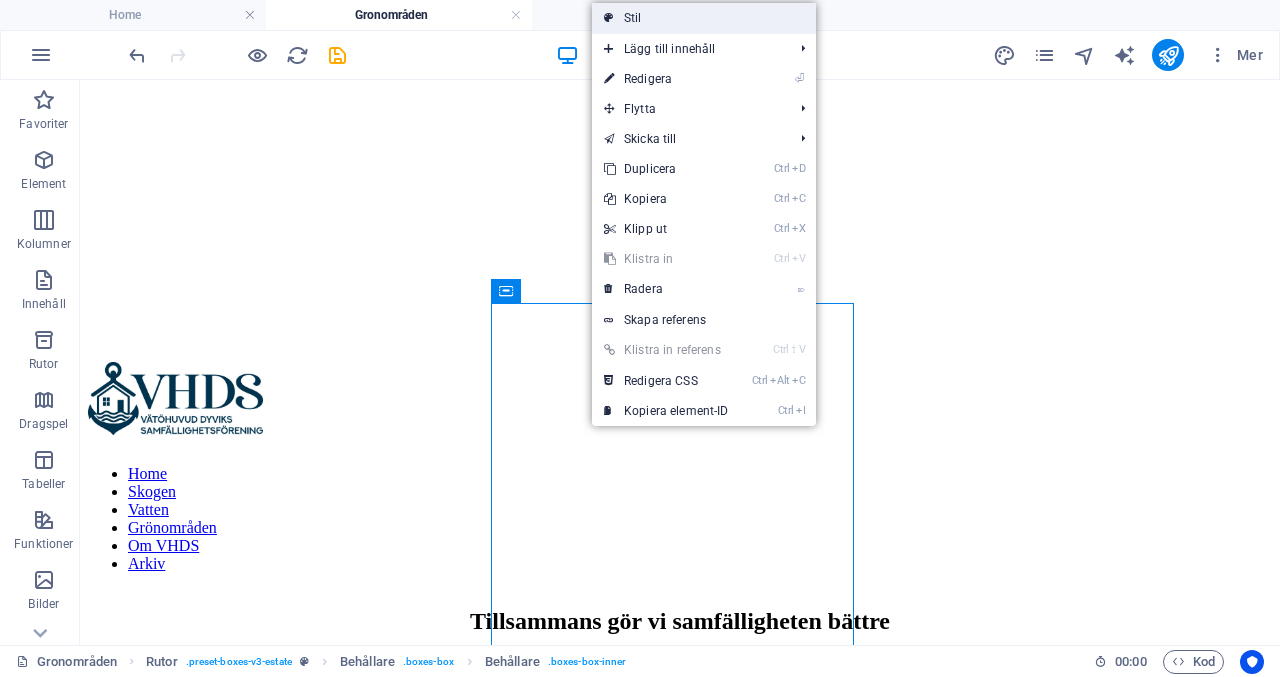 click on "Stil" at bounding box center (704, 18) 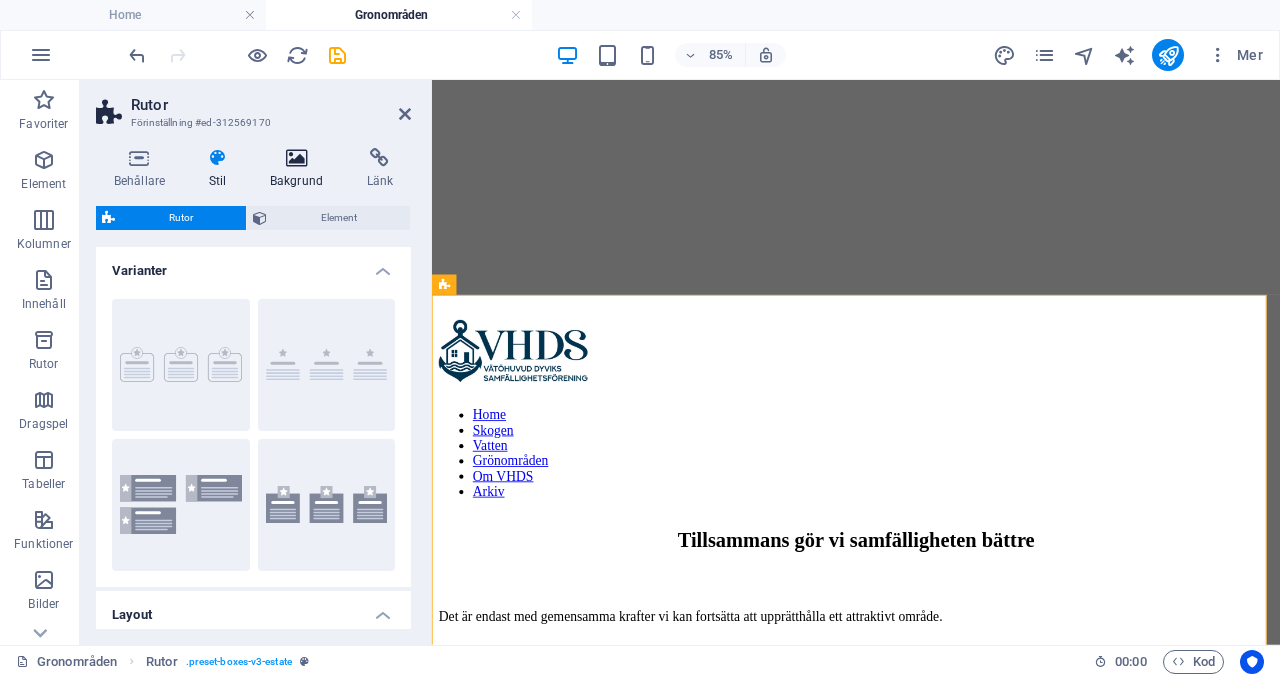 click at bounding box center [296, 158] 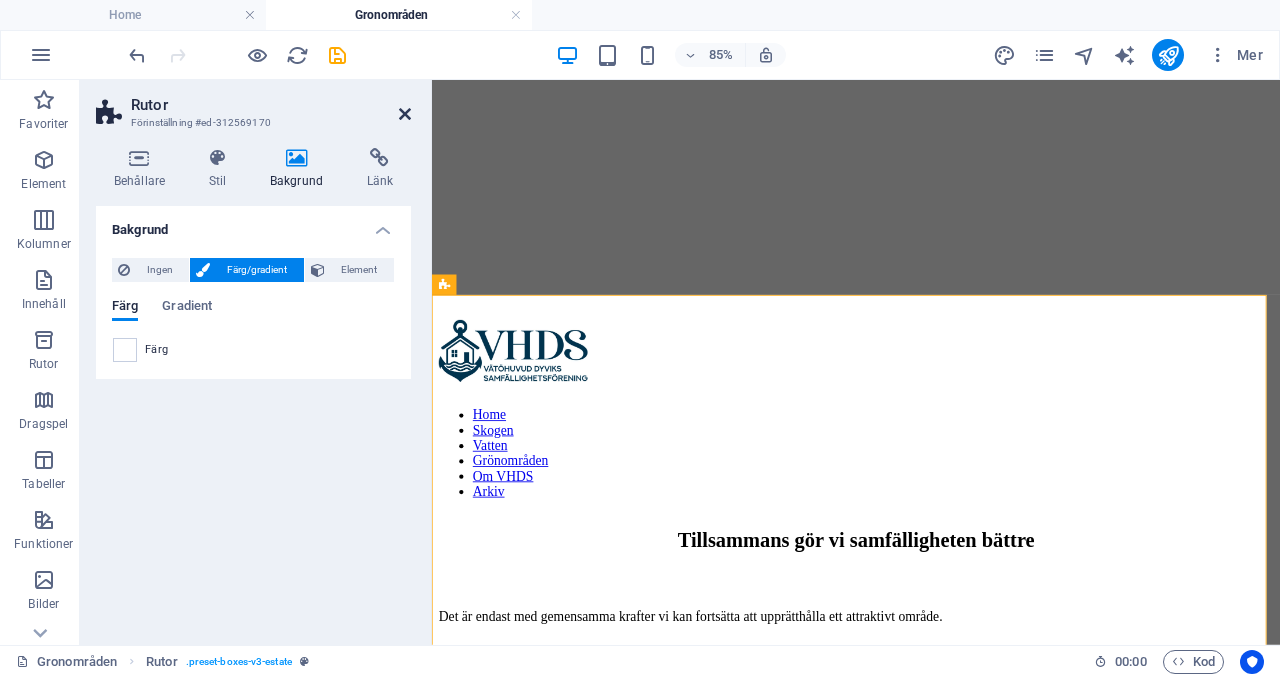 click at bounding box center [405, 114] 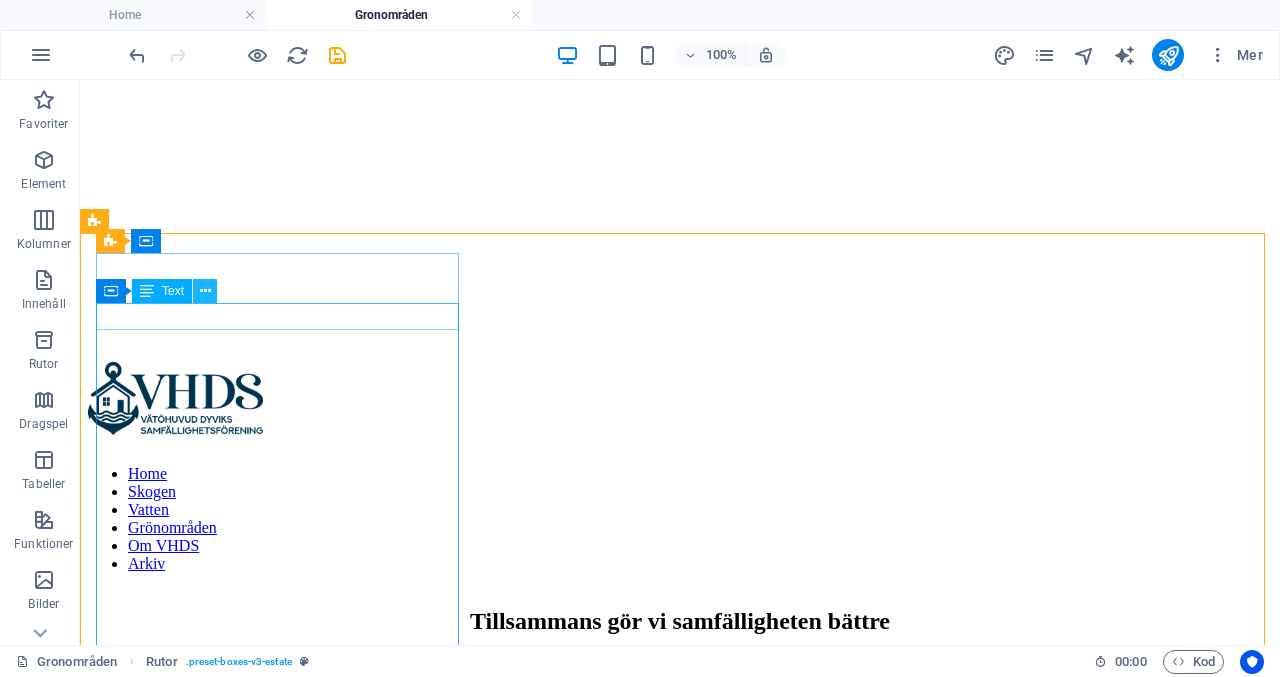 click at bounding box center (205, 291) 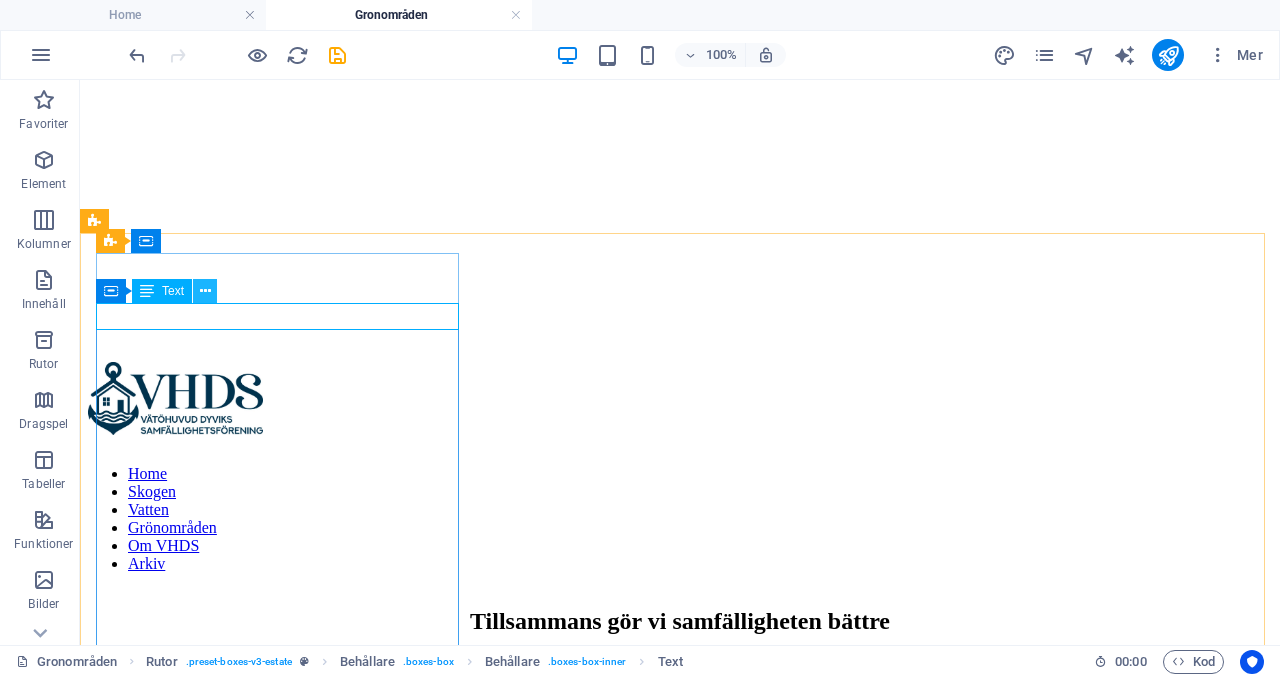 click at bounding box center [205, 291] 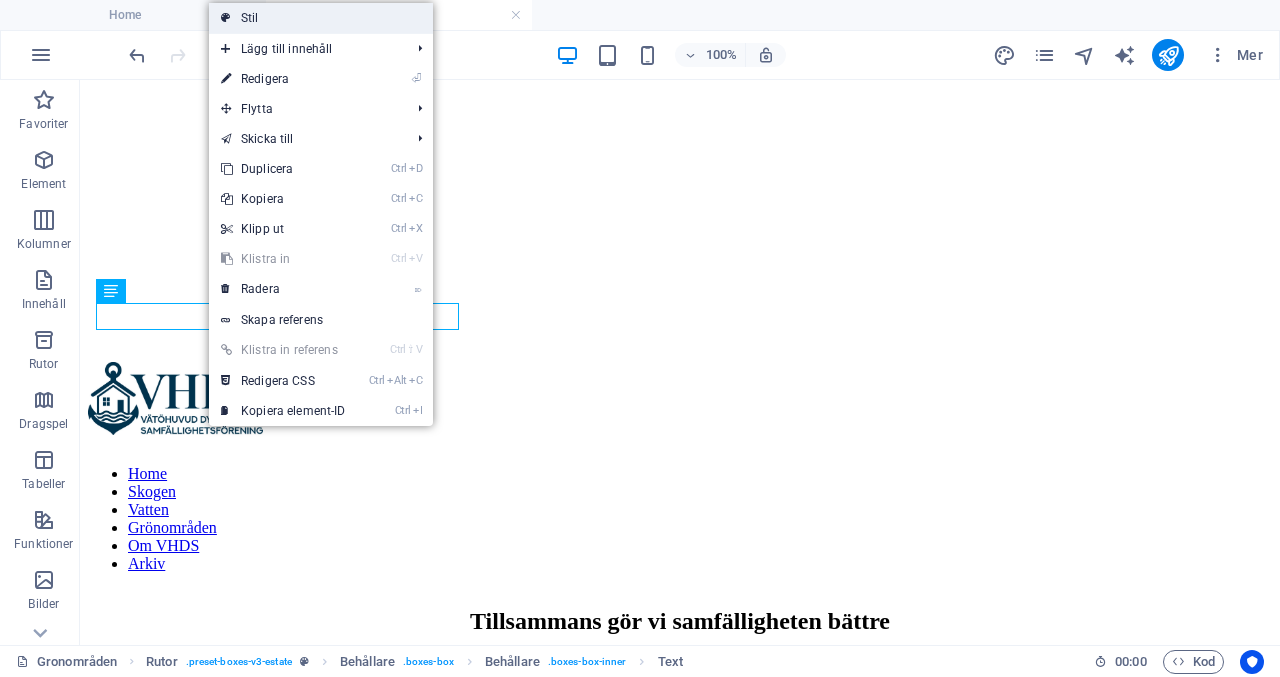click on "Stil" at bounding box center [321, 18] 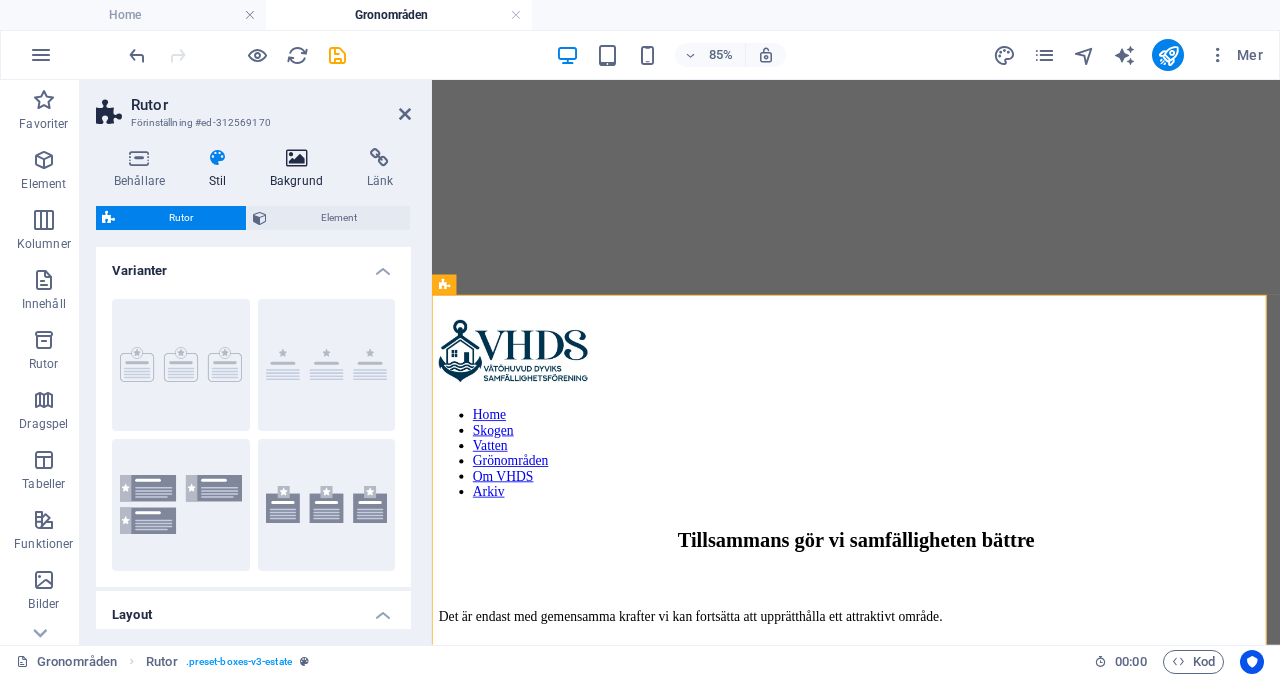 click at bounding box center (296, 158) 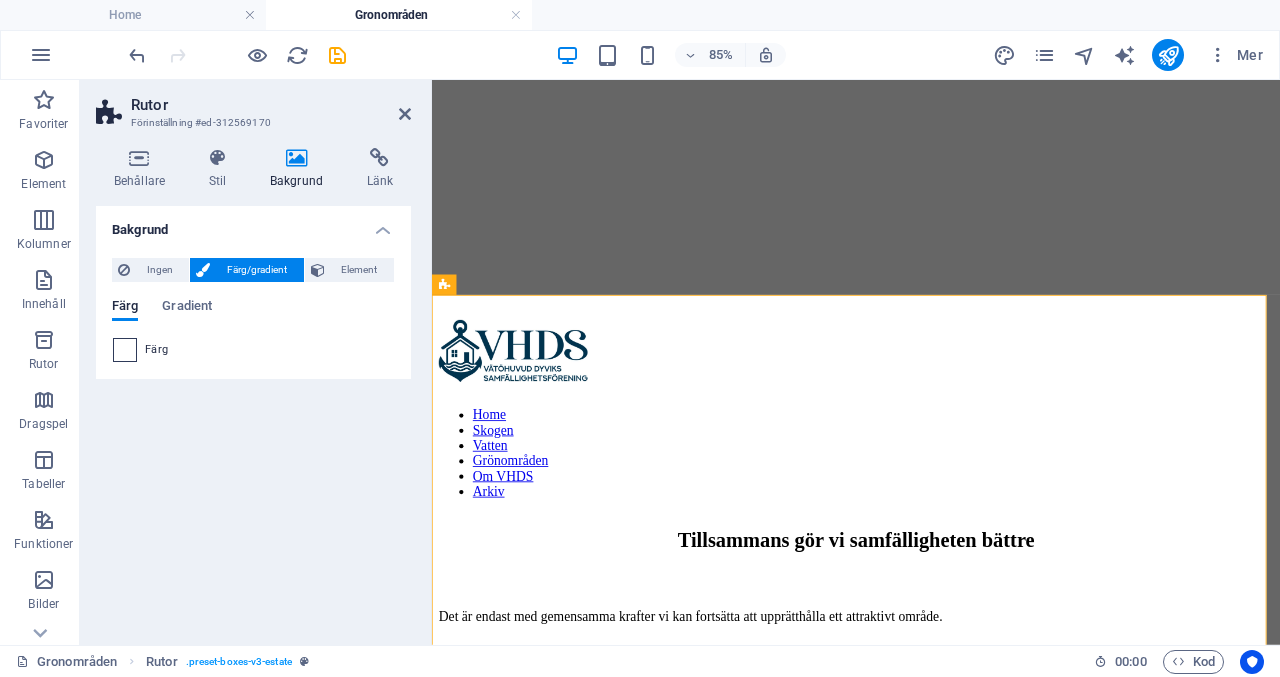 click at bounding box center (125, 350) 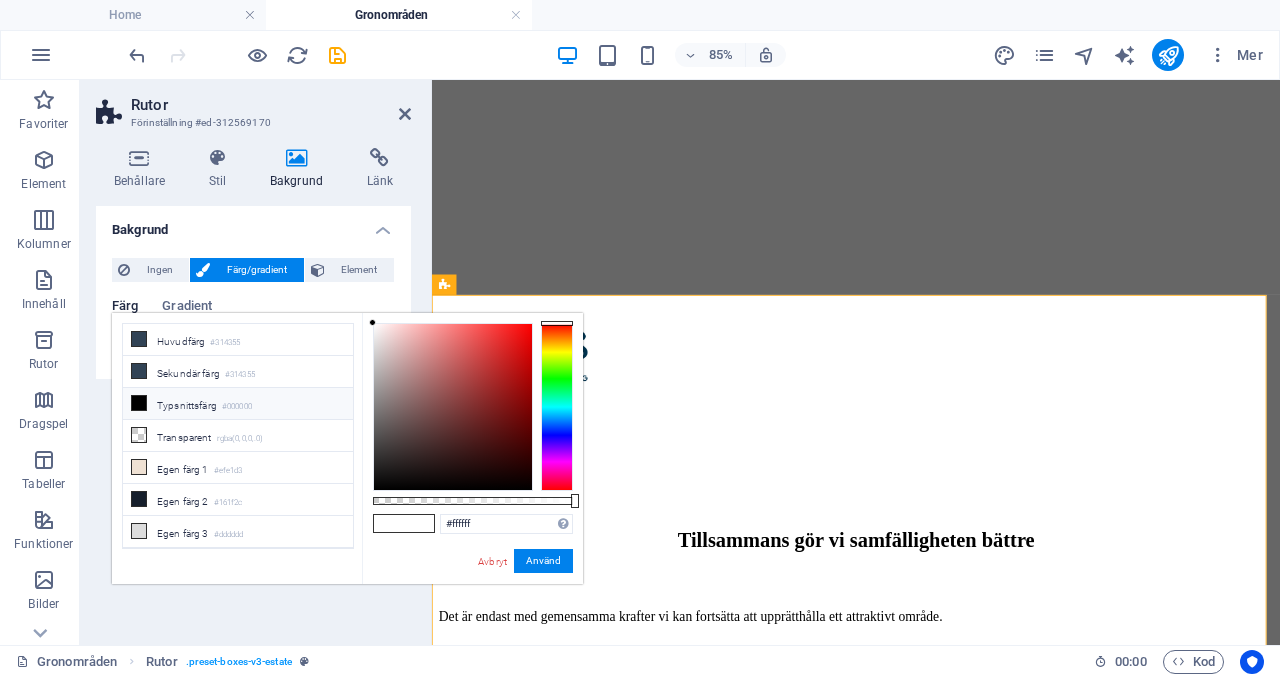 scroll, scrollTop: 0, scrollLeft: 0, axis: both 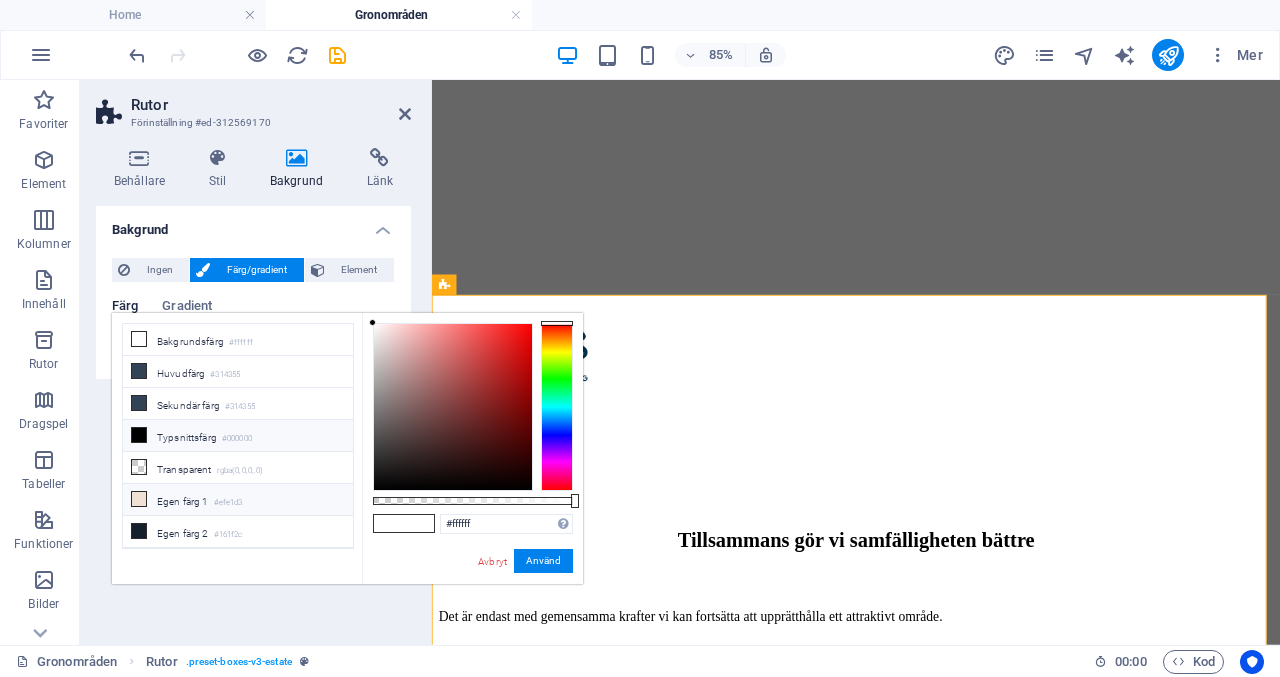 click on "Egen färg 1
#efe1d3" at bounding box center [238, 500] 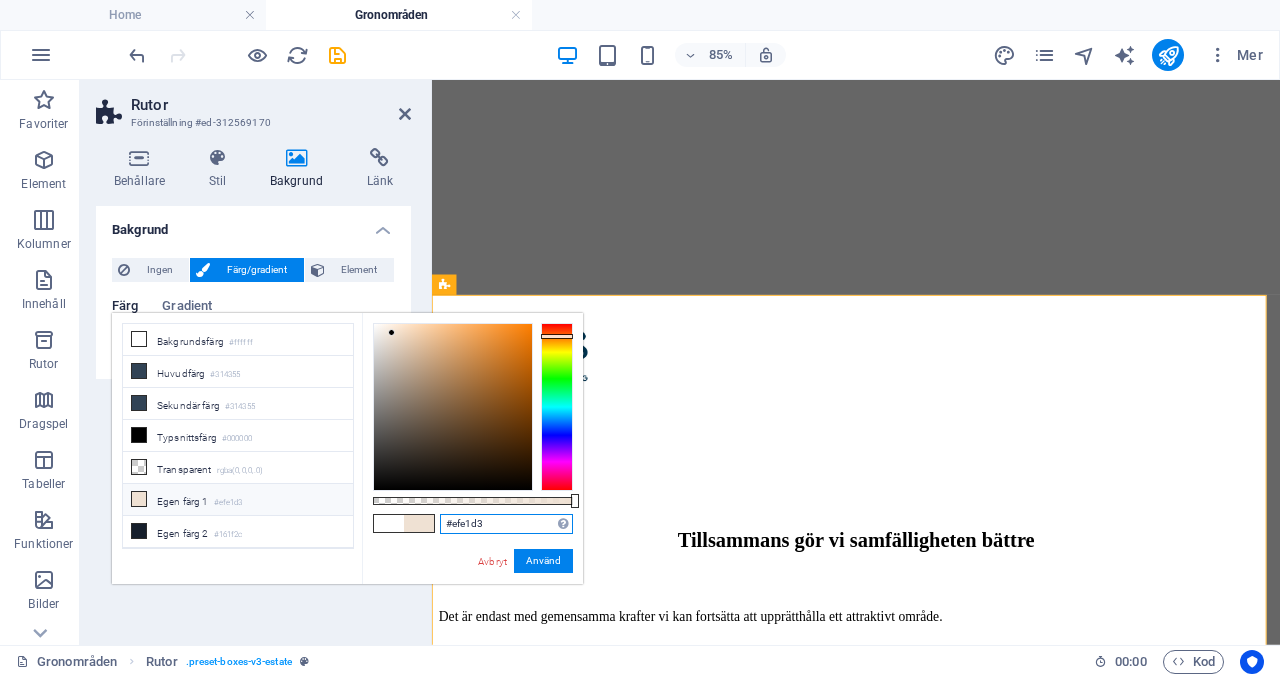 drag, startPoint x: 508, startPoint y: 528, endPoint x: 388, endPoint y: 511, distance: 121.19818 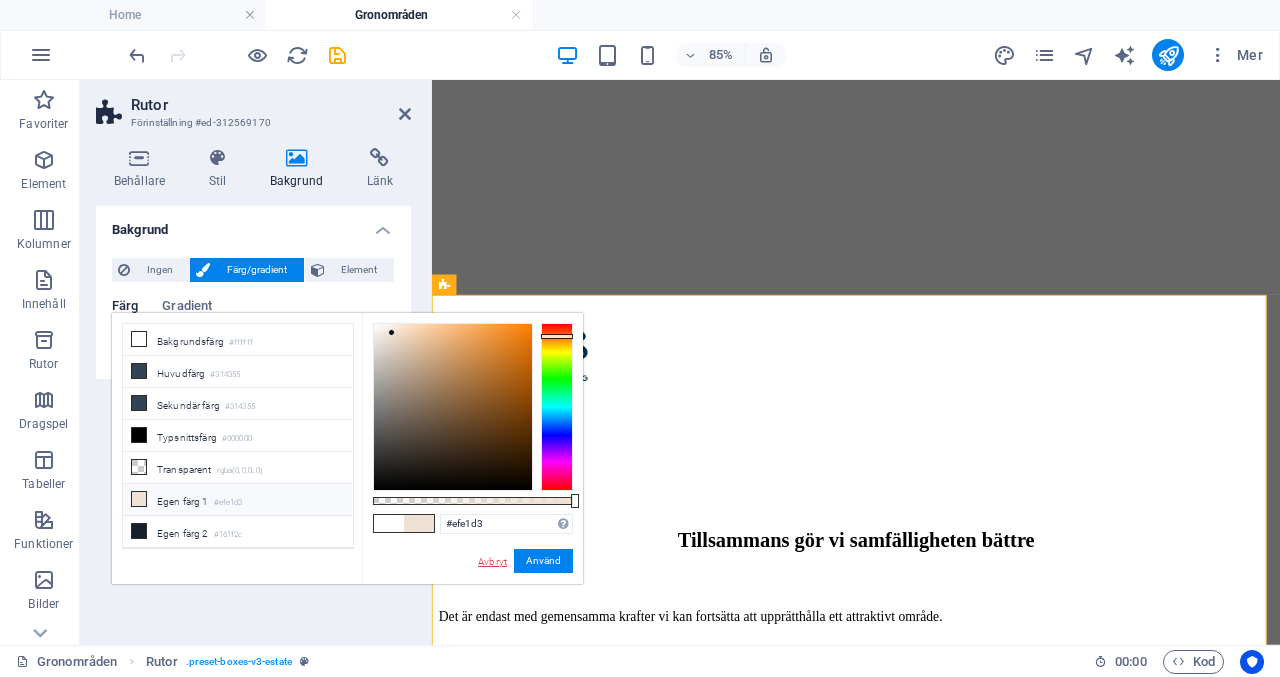 click on "Avbryt" at bounding box center [492, 561] 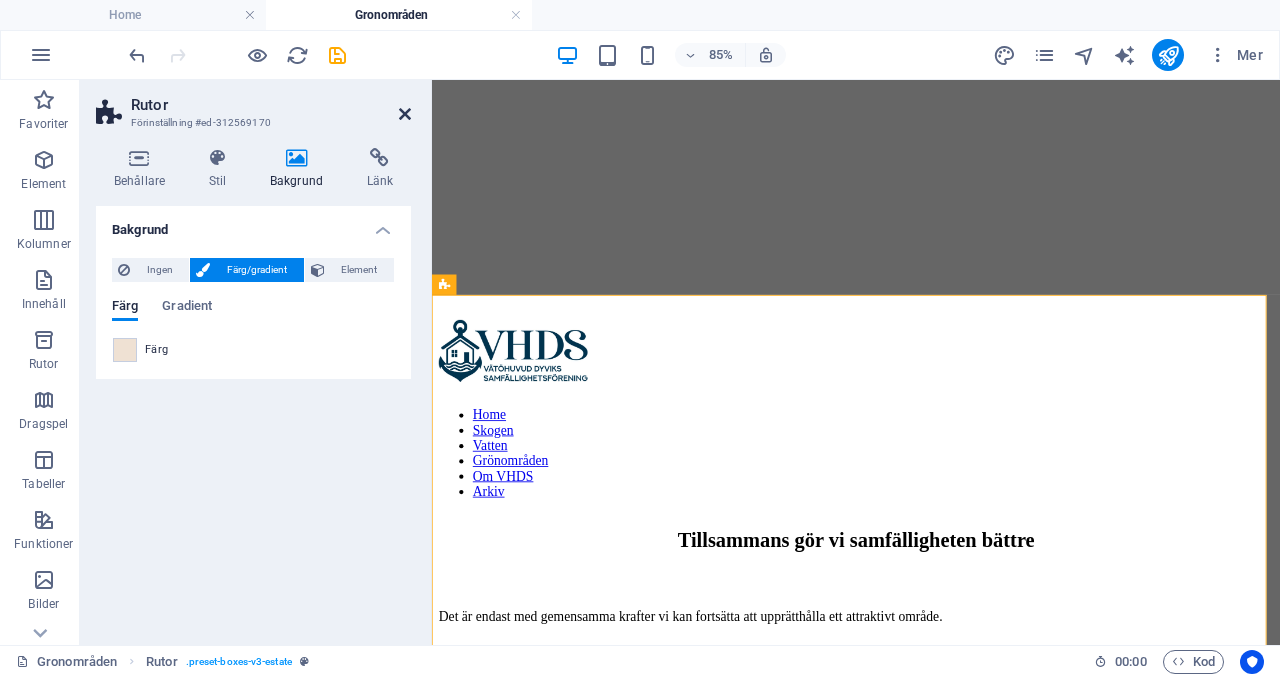 click at bounding box center [405, 114] 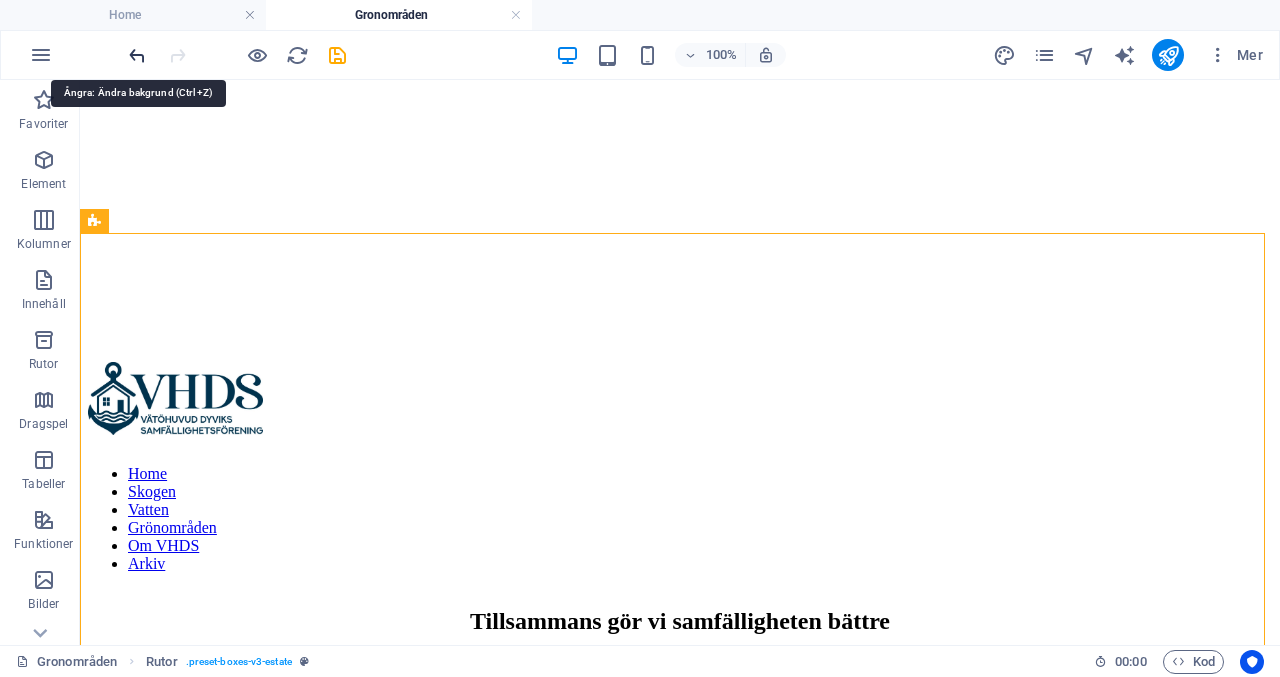 click at bounding box center (137, 55) 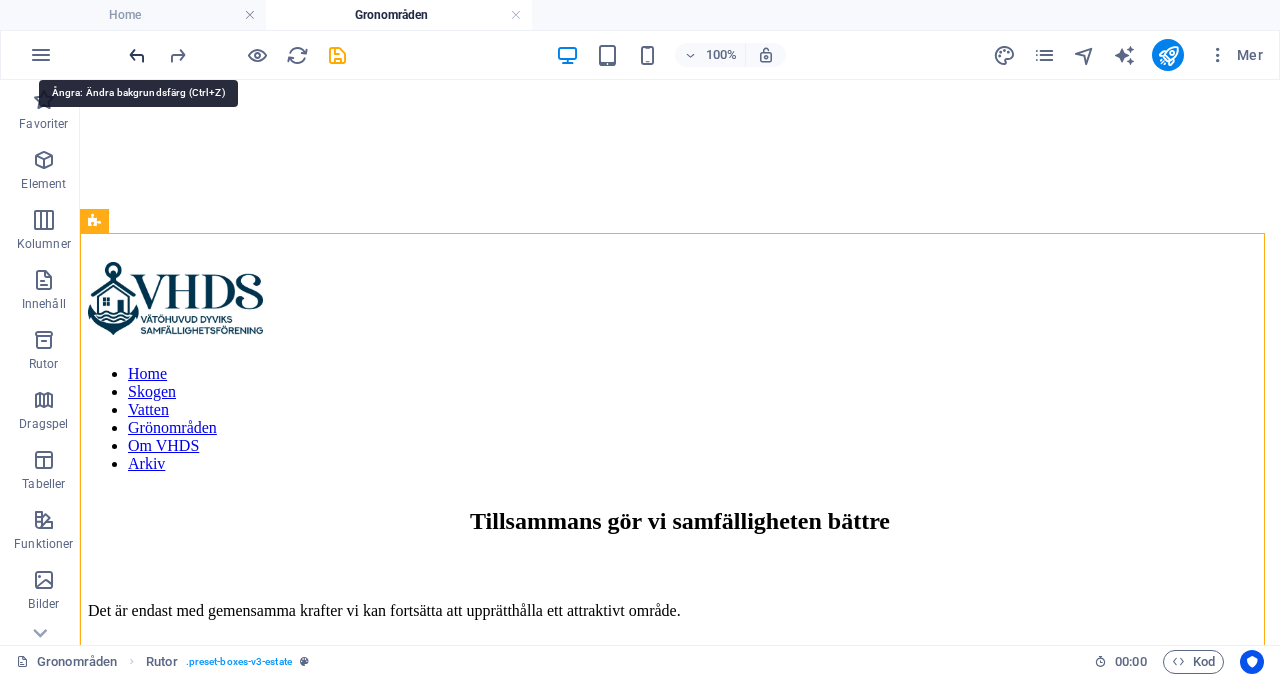 click at bounding box center (137, 55) 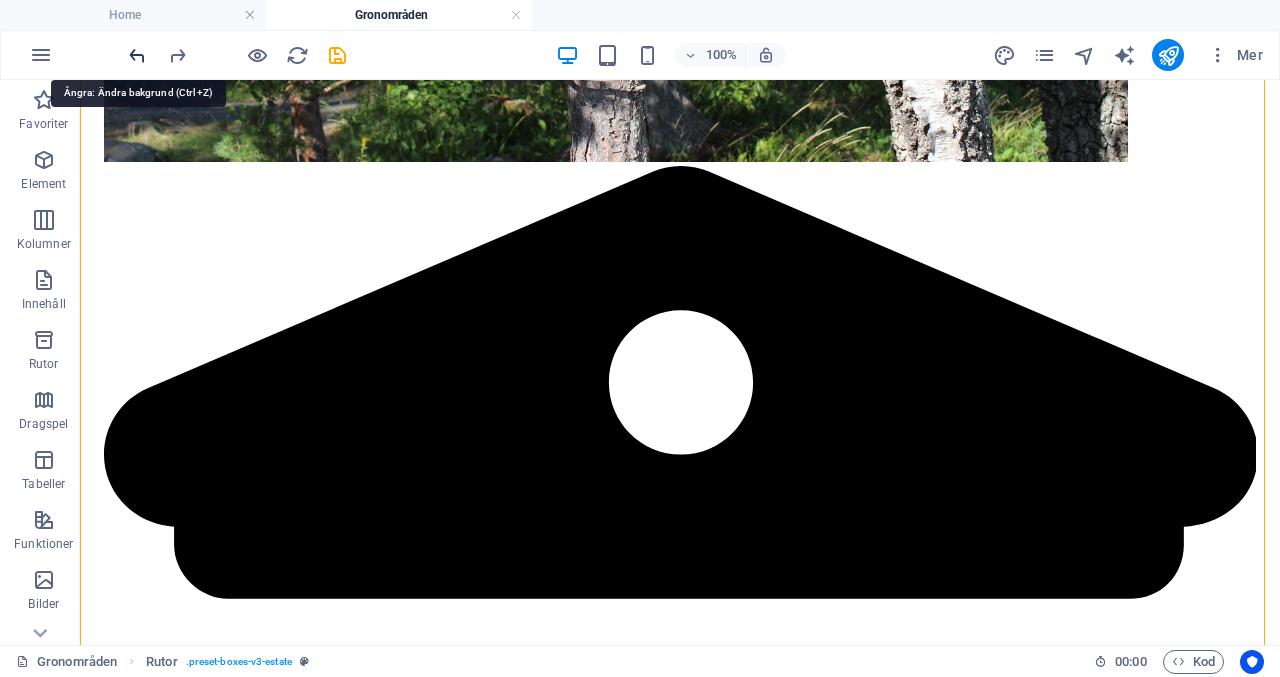 scroll, scrollTop: 1764, scrollLeft: 0, axis: vertical 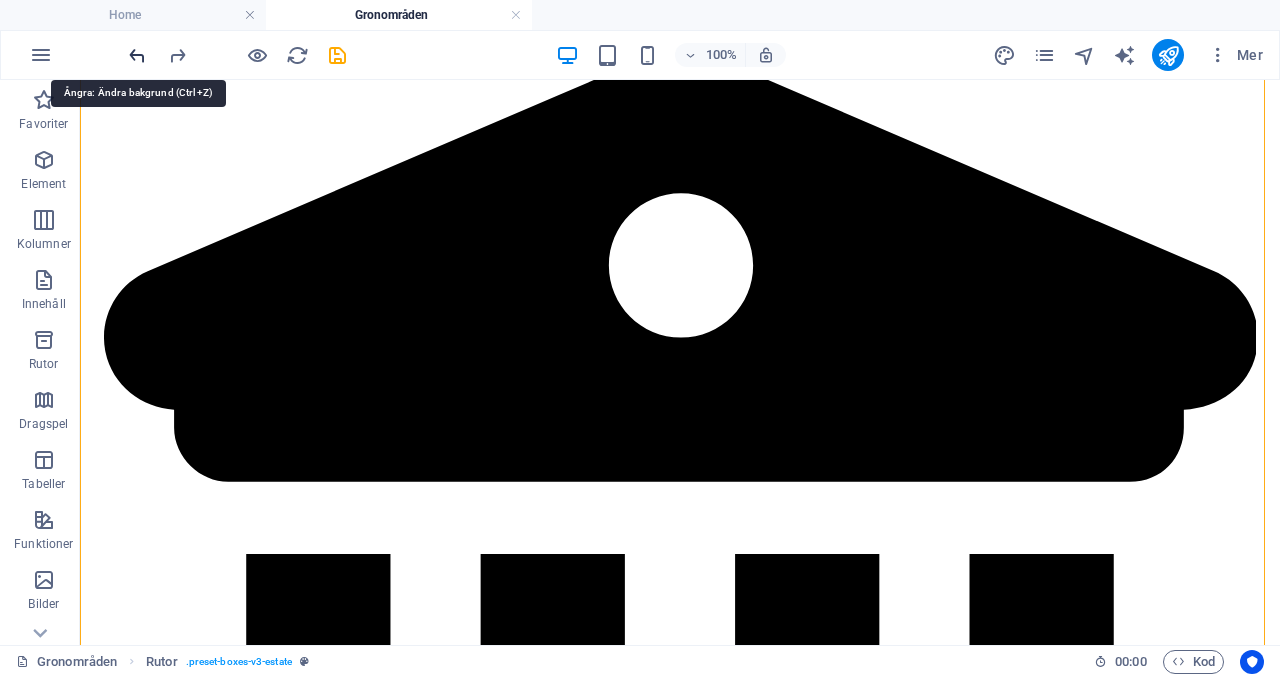 click at bounding box center (137, 55) 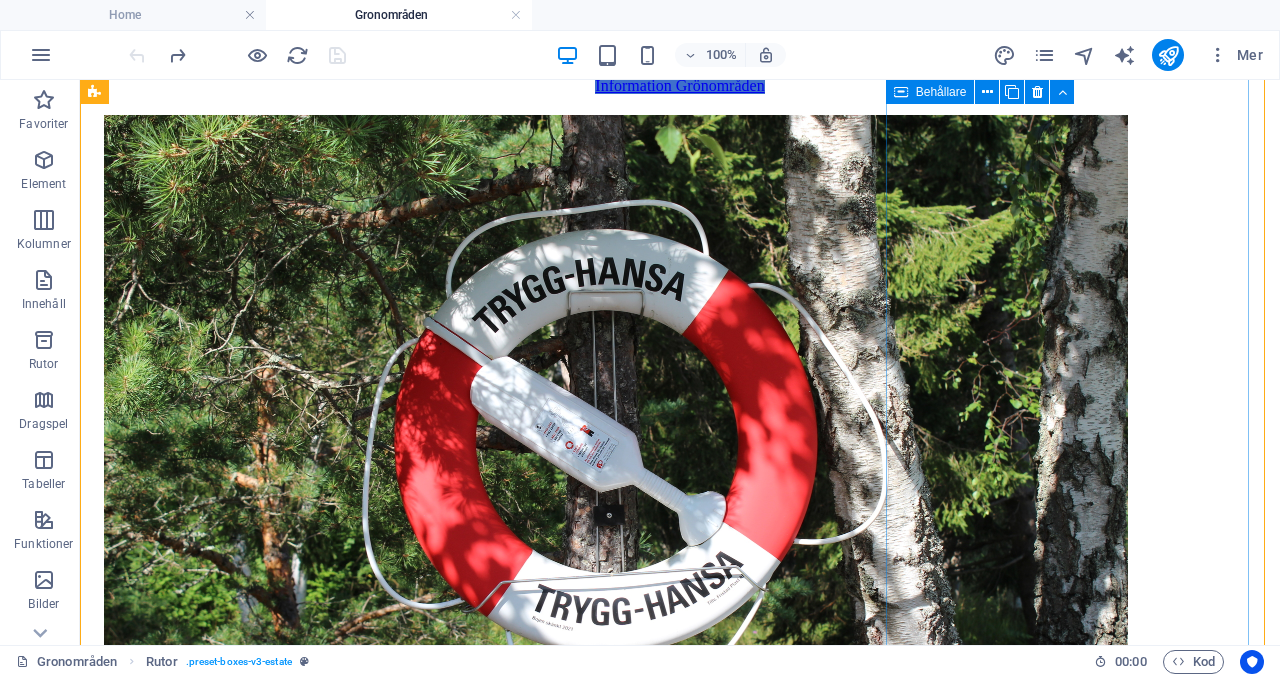 scroll, scrollTop: 1008, scrollLeft: 0, axis: vertical 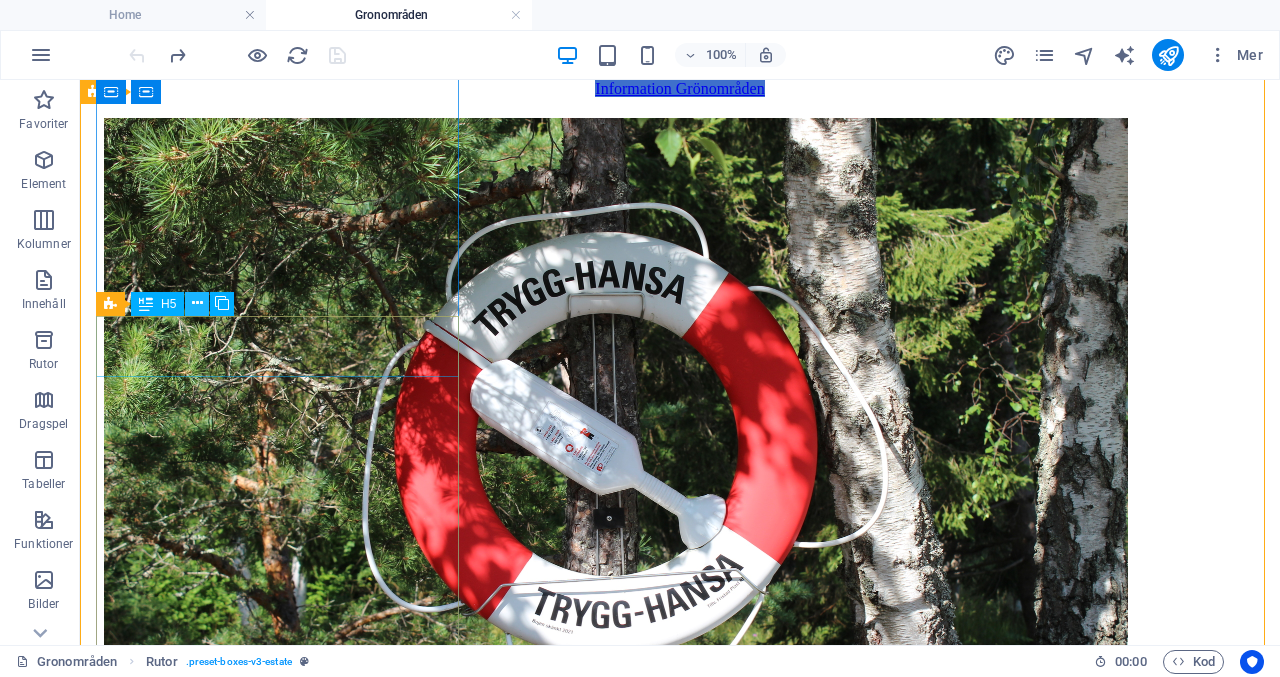 click at bounding box center (197, 303) 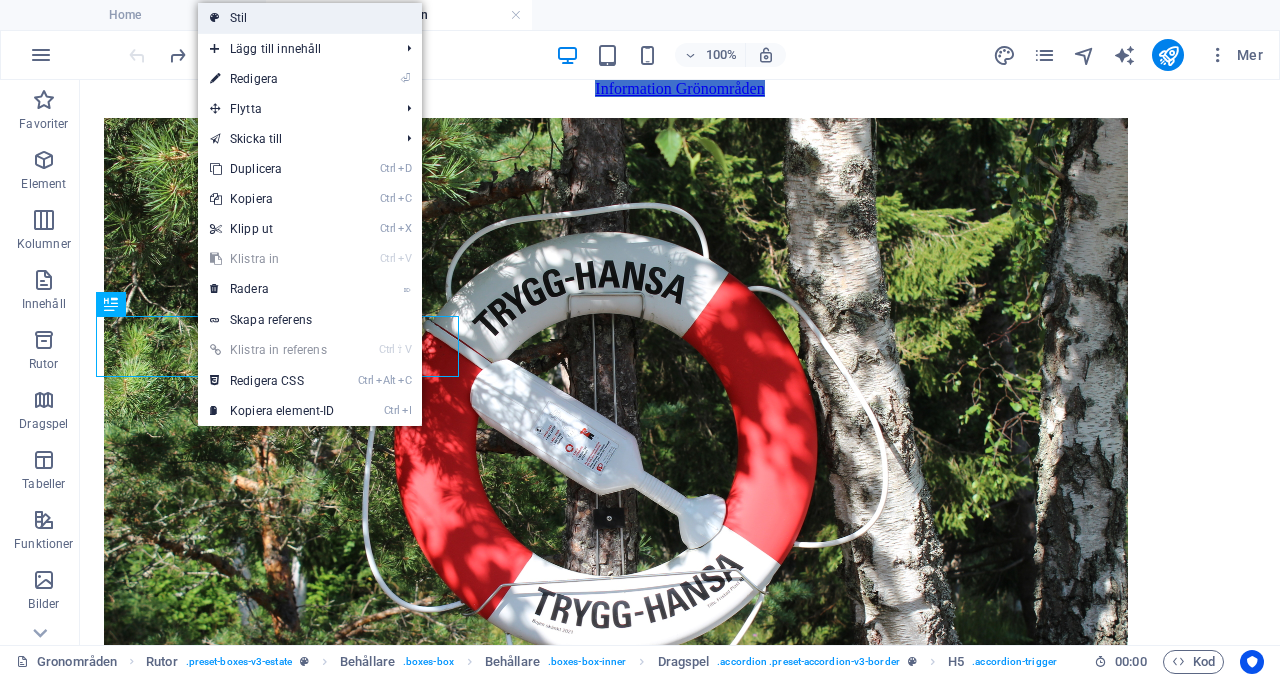 click on "Stil" at bounding box center (310, 18) 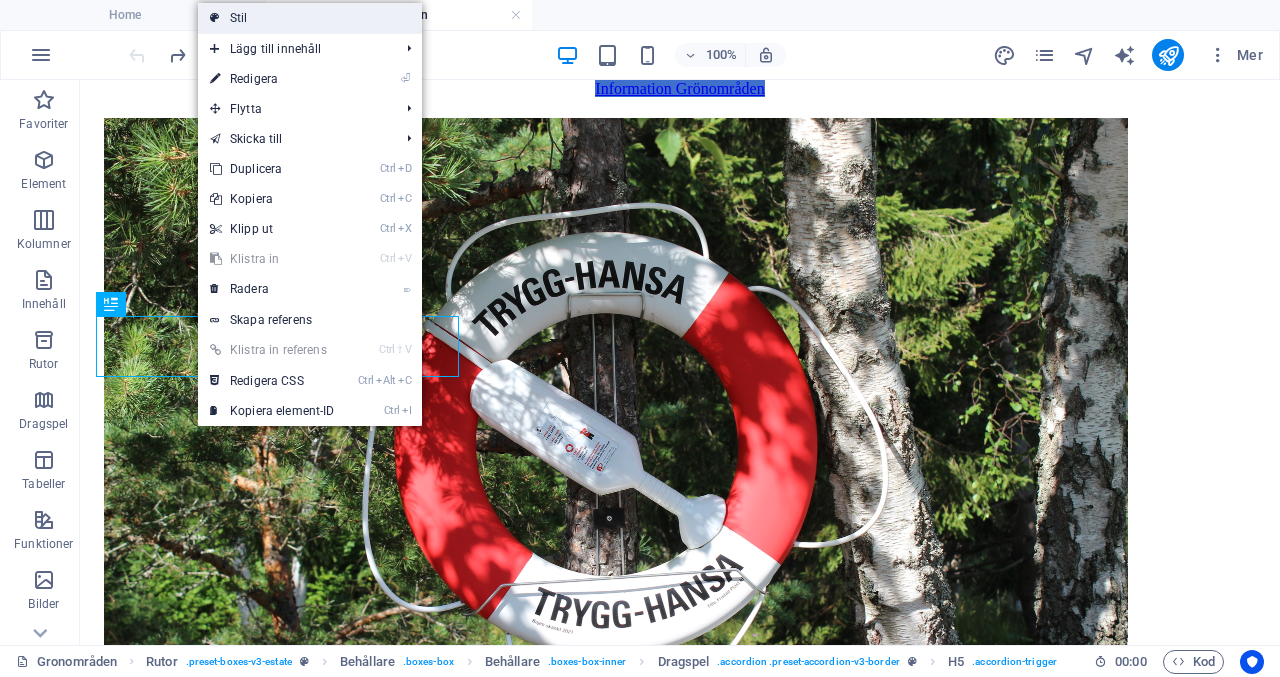 select on "rem" 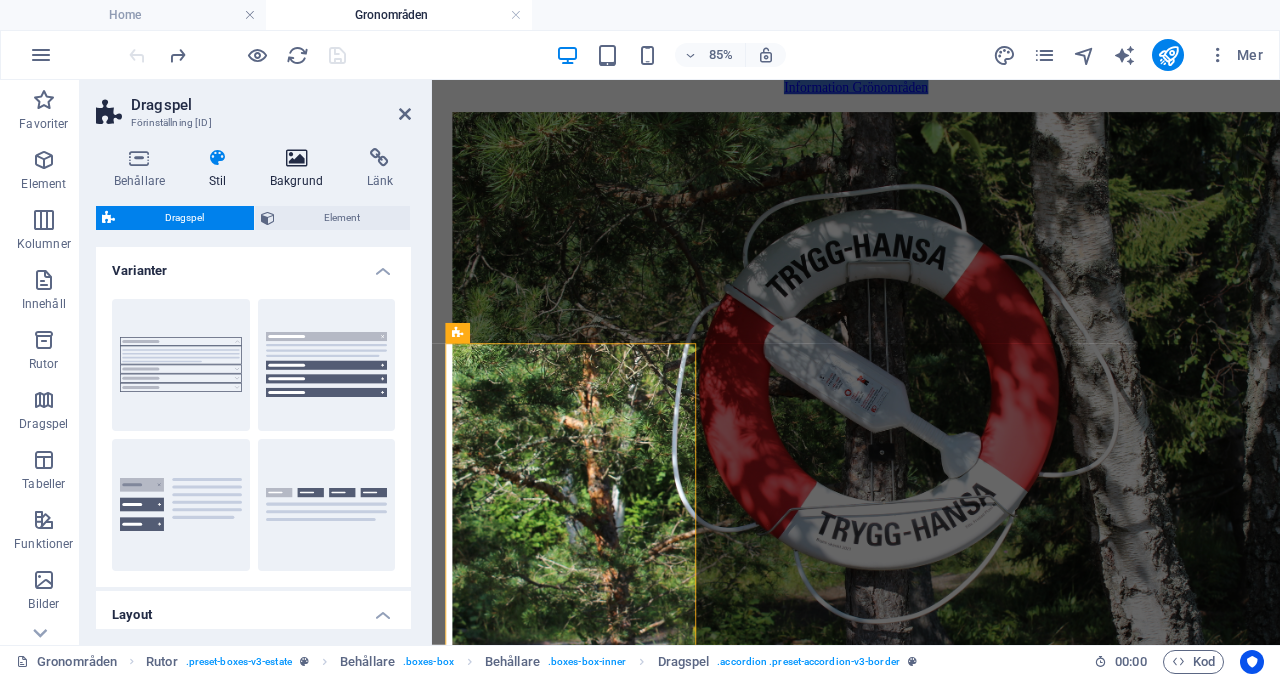 click on "Bakgrund" at bounding box center (300, 169) 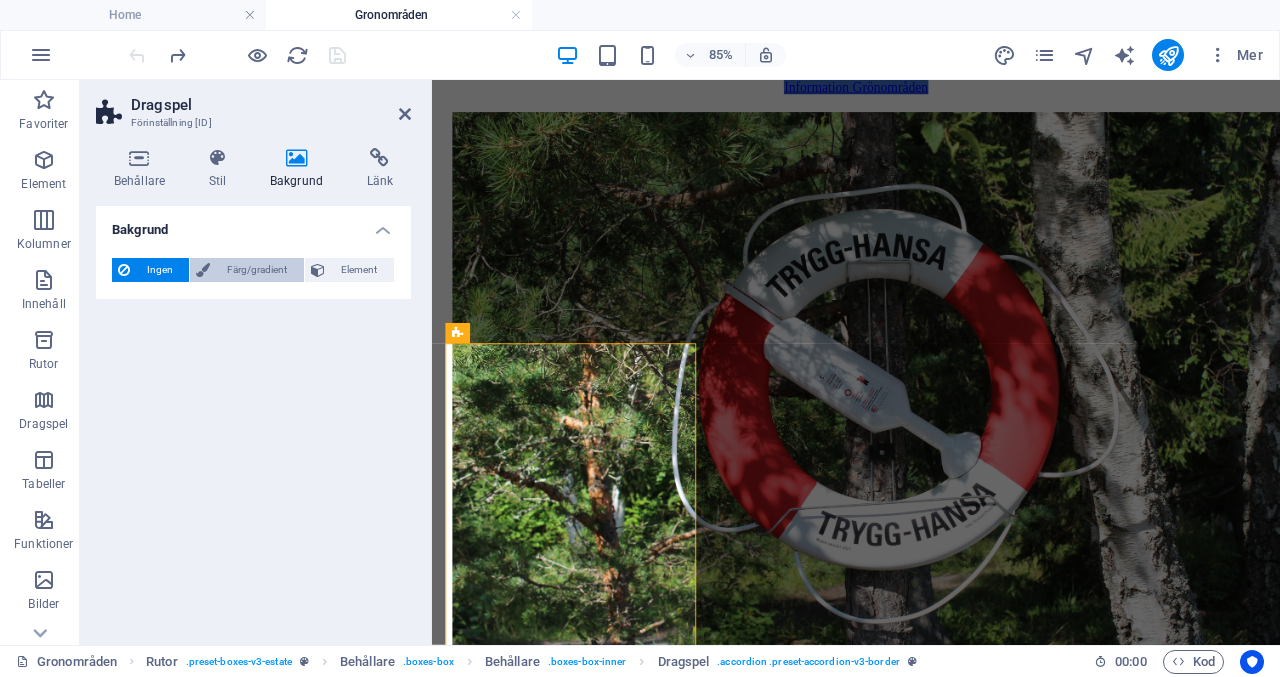 click on "Färg/gradient" at bounding box center (256, 270) 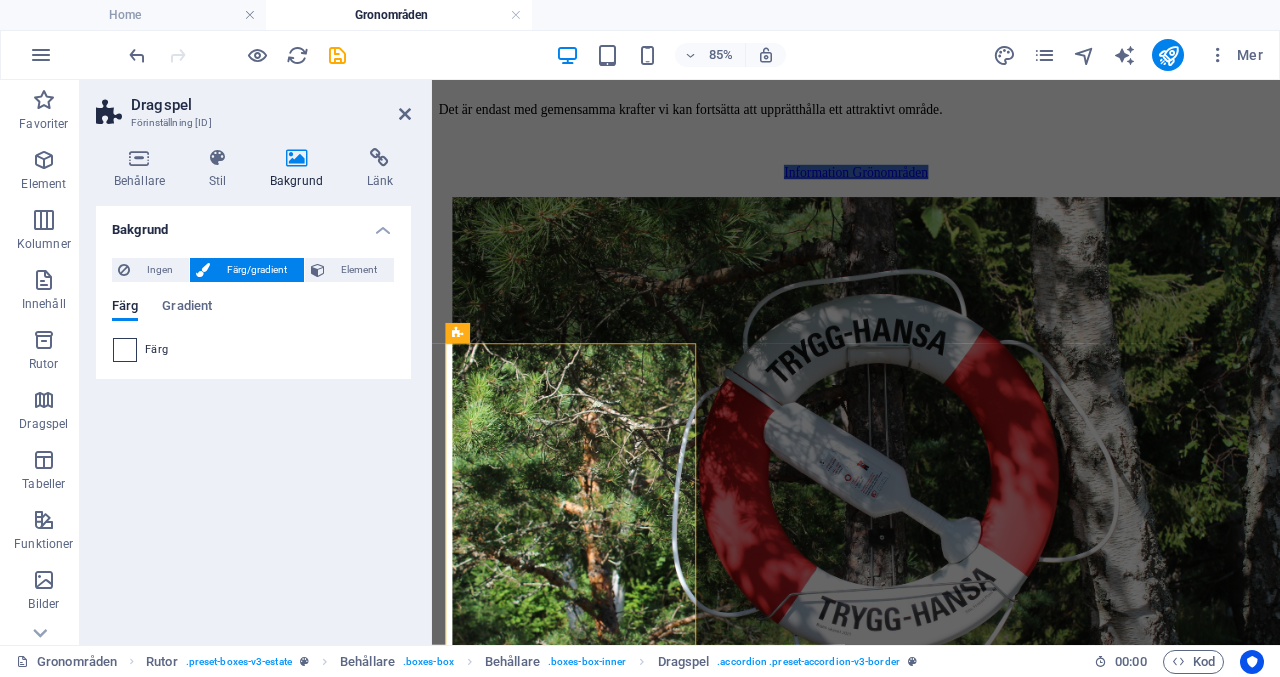 click at bounding box center (125, 350) 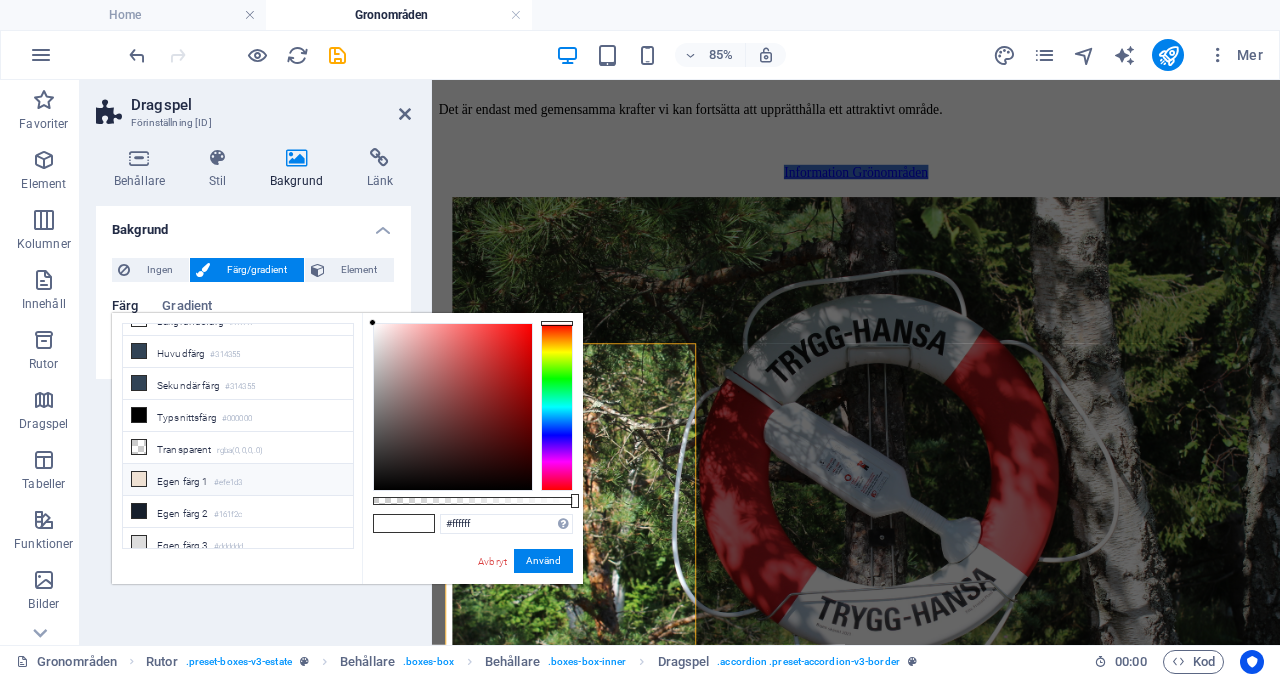 click on "Egen färg 1
#efe1d3" at bounding box center (238, 480) 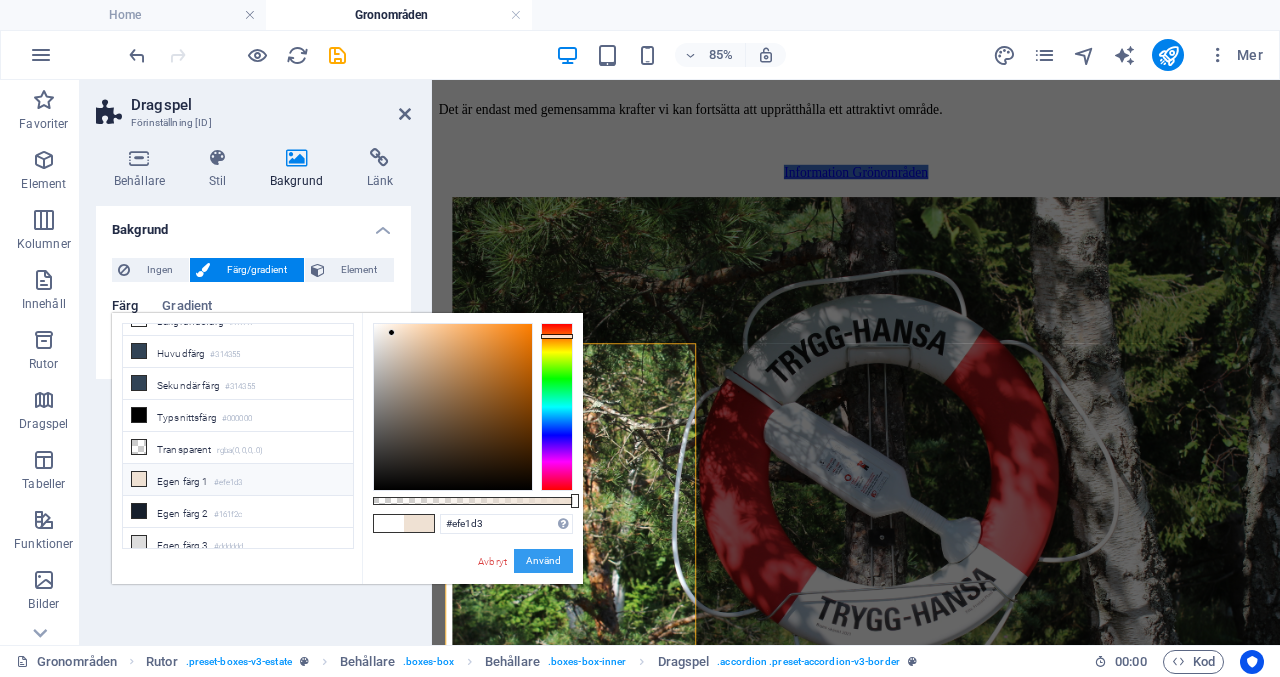 click on "Använd" at bounding box center [543, 561] 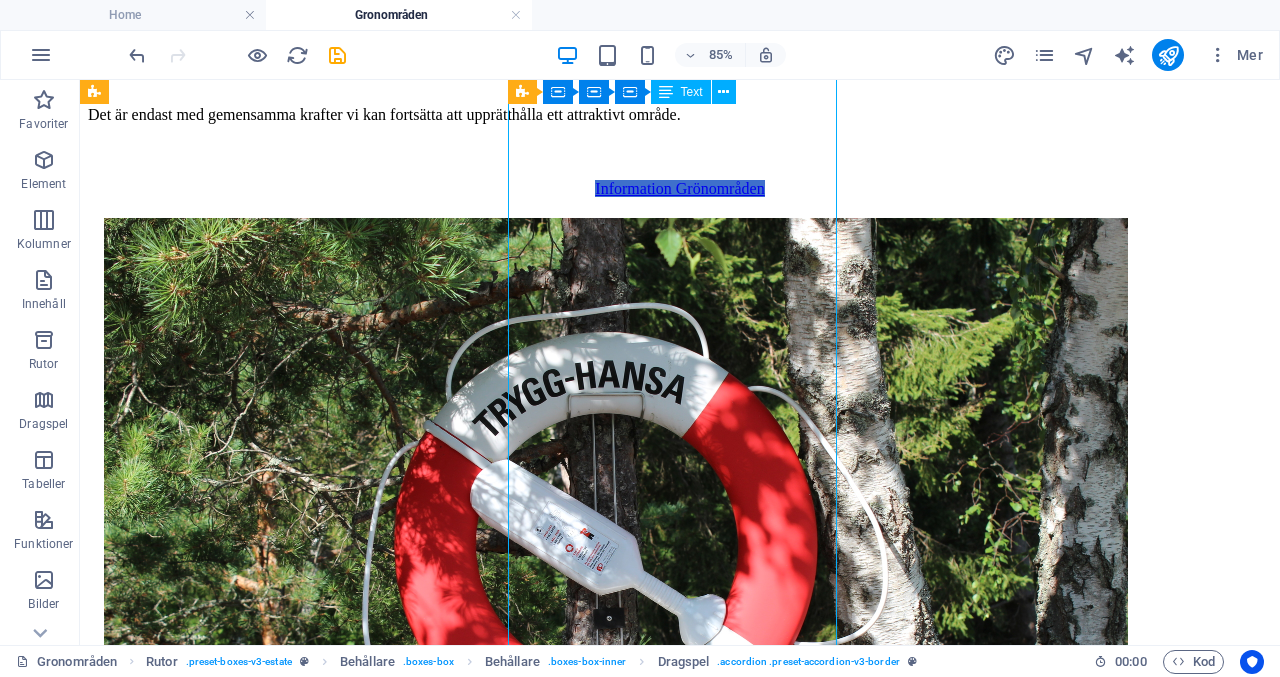 scroll, scrollTop: 908, scrollLeft: 0, axis: vertical 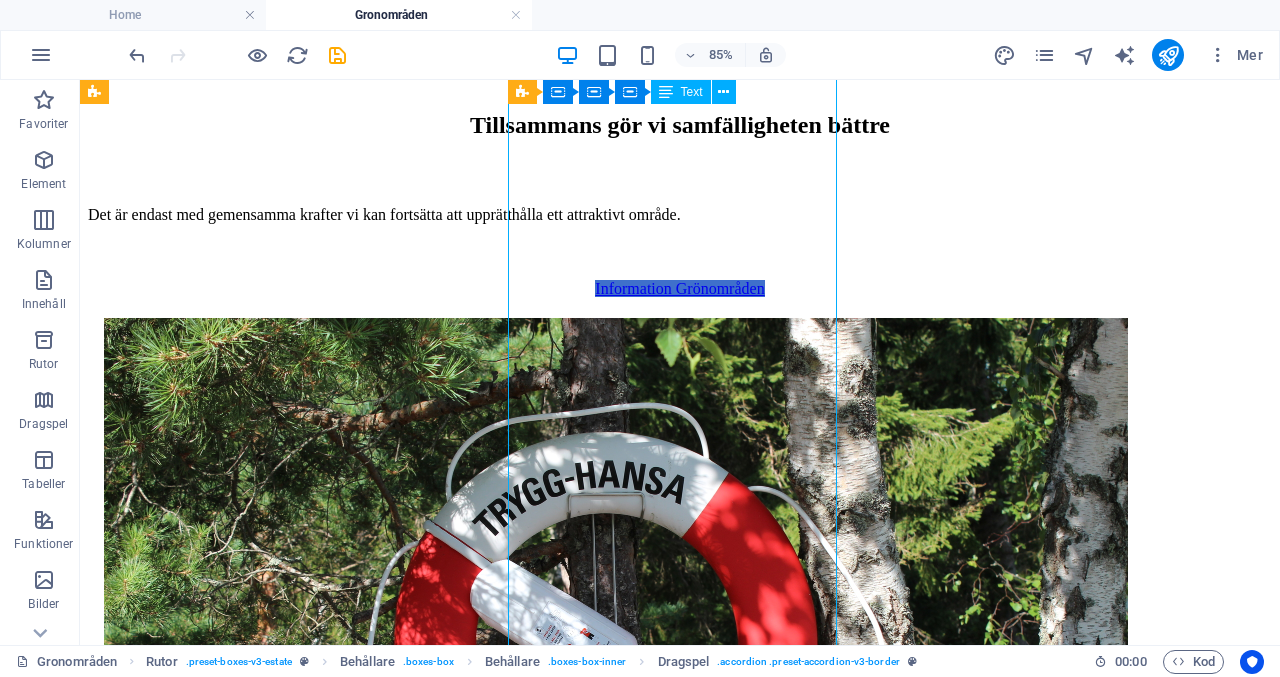 drag, startPoint x: 481, startPoint y: 565, endPoint x: 773, endPoint y: 495, distance: 300.27322 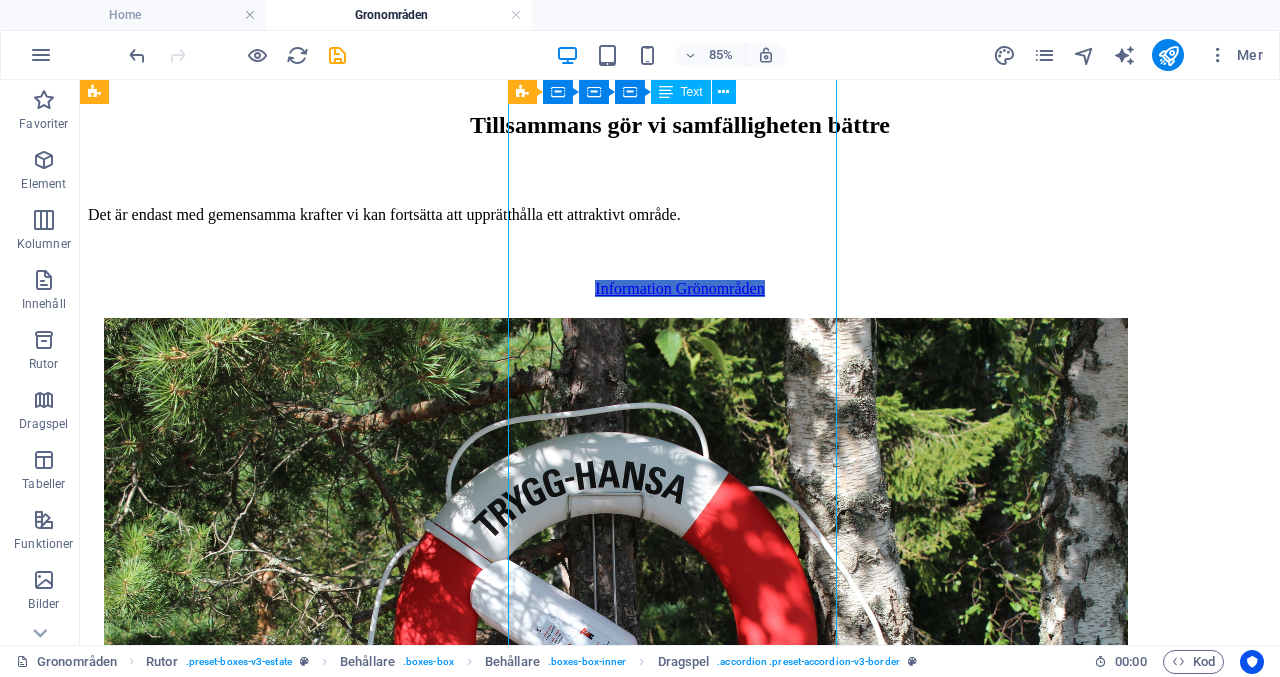 click on "En lördag varje höst och vår träffas vi vid badvik en  för att röja och göra fint på våra gemensamma grönytor.
Arbetet leds av styrelsen och vi brukar ibland också dela upp oss för att röja på andra ställen än badviken.
Dag och   tid annonseras på skylt vid infarten till området samt på hemsidan under information.
Exempel på arbetsuppgifter:
• Ta bort sly
• Klippa alla gräsytor
• Rengöring av grillarna
• Städa dassen
• Lägga i badlinan och badstegar
• Fixa badbryggan
• Rensning ris
• Ta upp tång Andra arbetsuppgifter kan förekomma. Det meddelas på hemsidan. HÅLL UTKIK!
Det är bra om ni tar med er:
• Röjsåg
• Yxa
• Såg
• Sekatör
• Kratta
• Skottkärra
• Spade
• Stövlar
• Arbetshandskar
• lövkorg
Efter avslutad städning grillar vi korv.
För väl utförd städning utbetalas 499 kr per fastighet som deltar." at bounding box center (680, 10726) 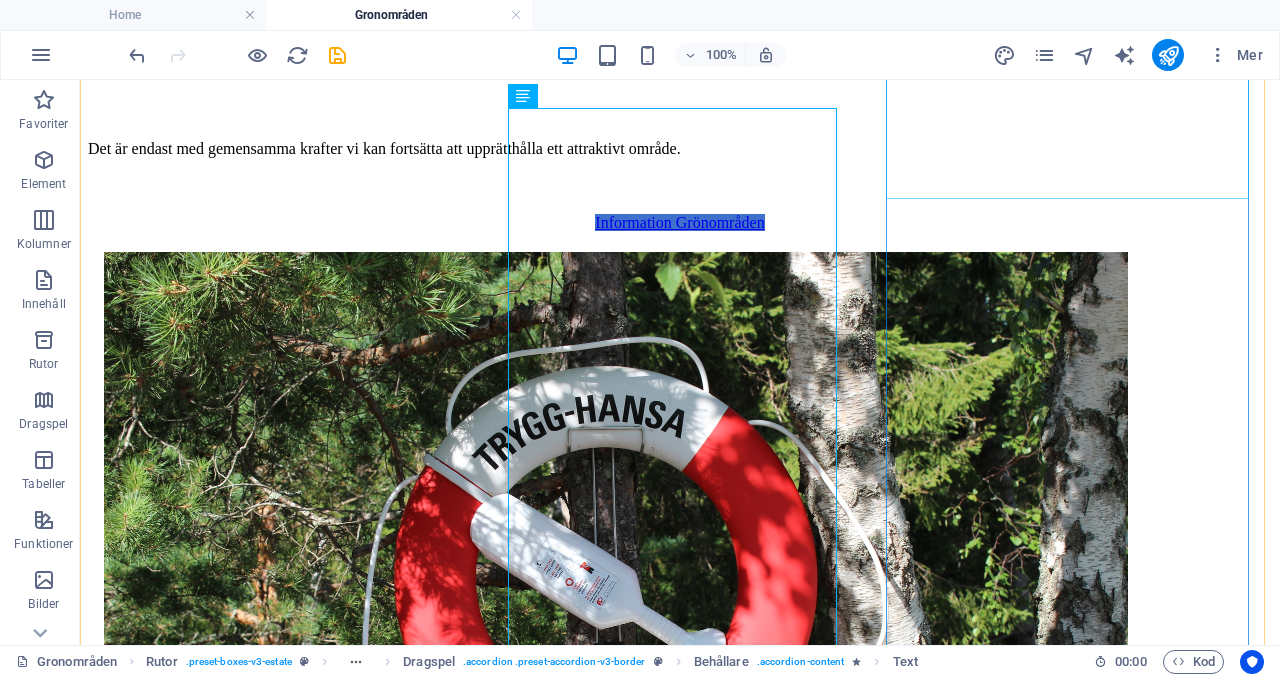 scroll, scrollTop: 881, scrollLeft: 0, axis: vertical 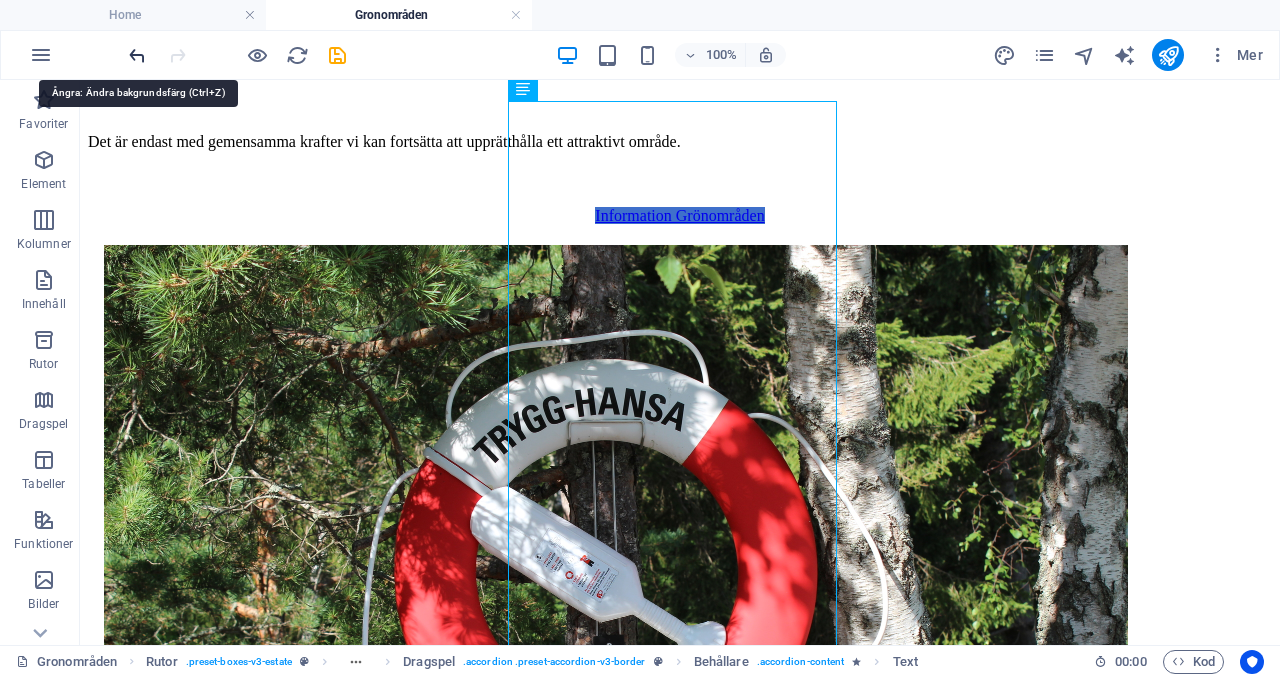 click at bounding box center (137, 55) 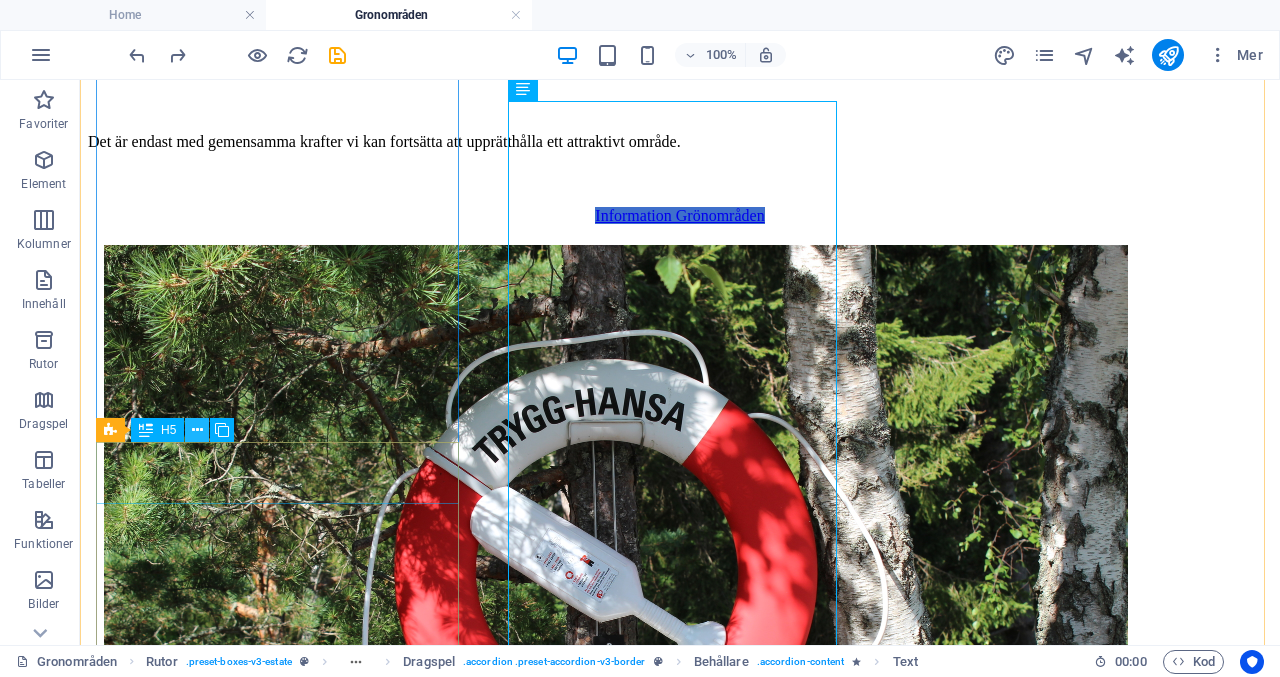 click at bounding box center (197, 430) 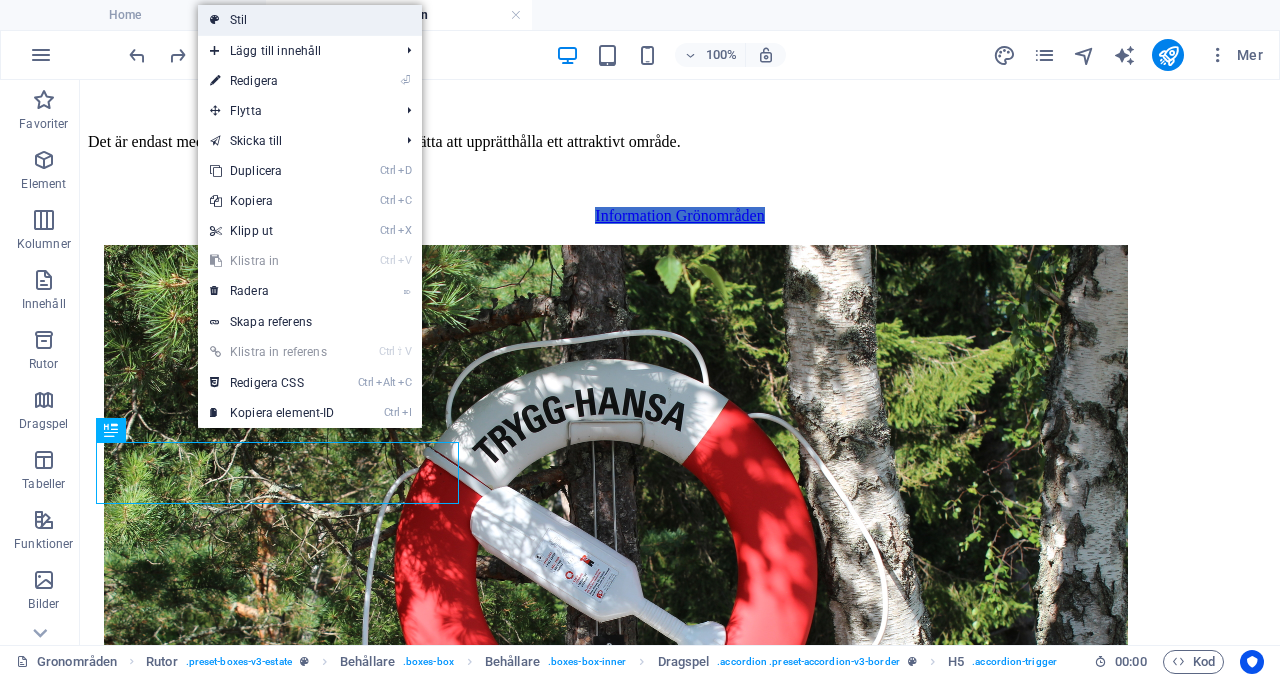 click on "Stil" at bounding box center (310, 20) 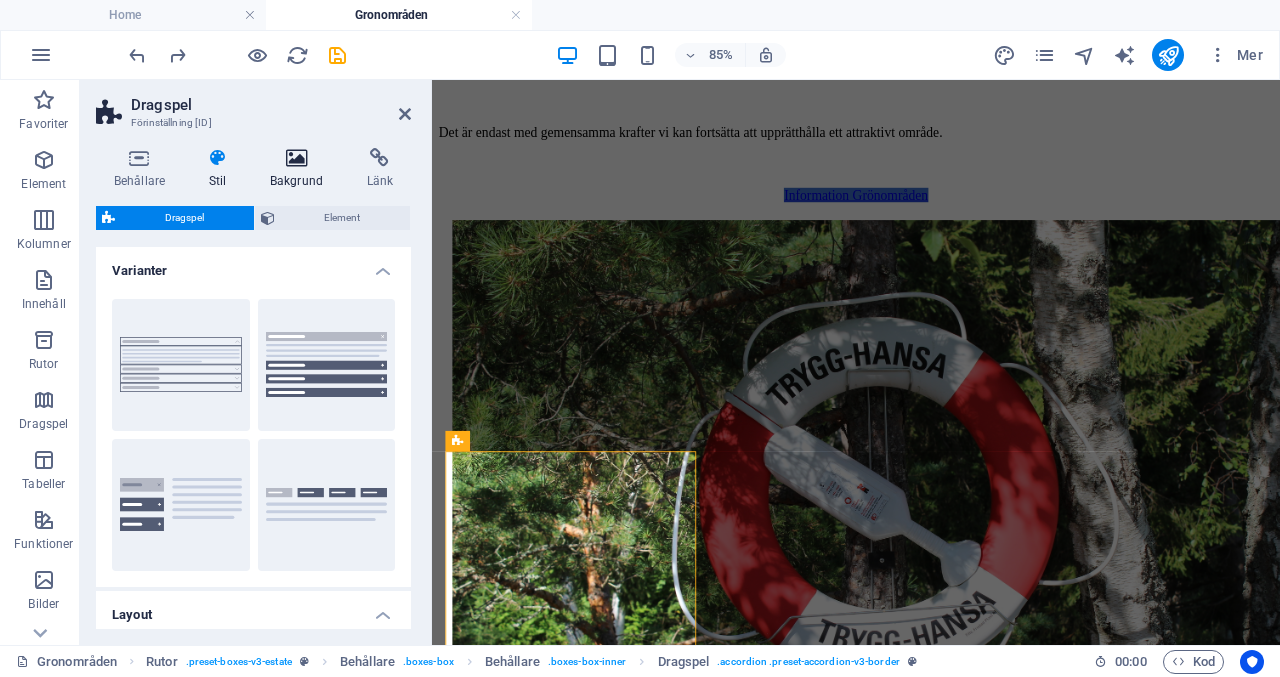 click on "Bakgrund" at bounding box center [300, 169] 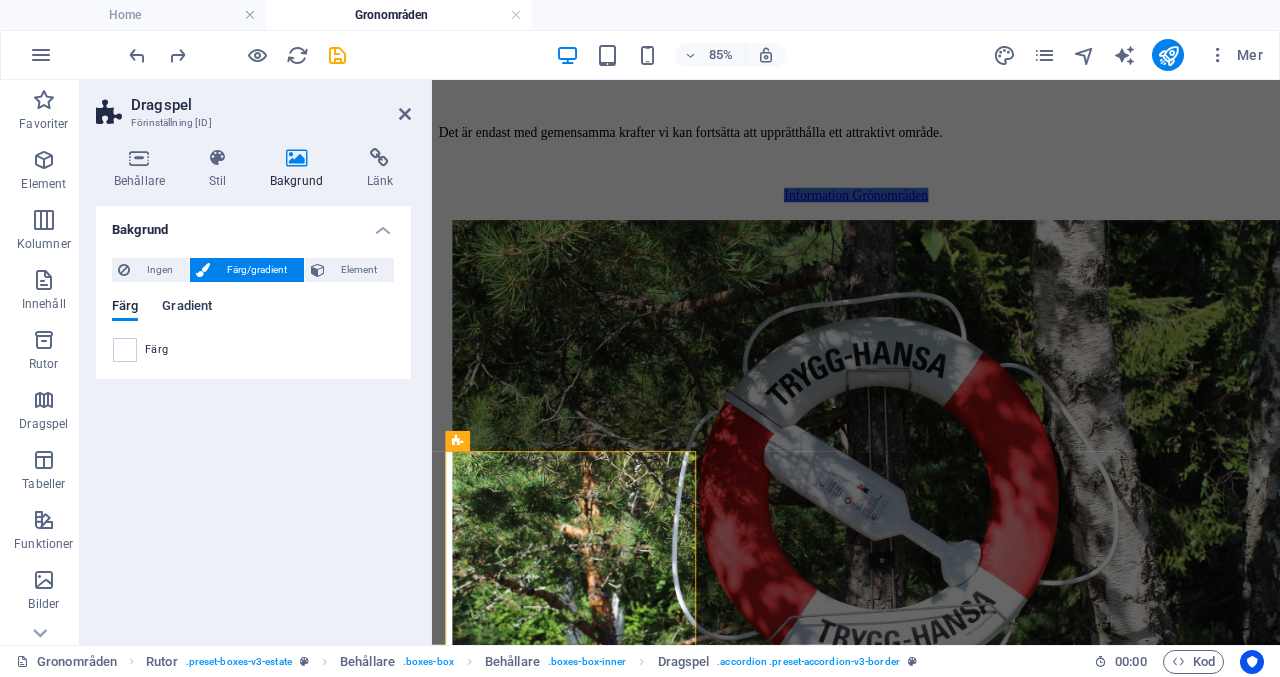 click on "Gradient" at bounding box center (187, 308) 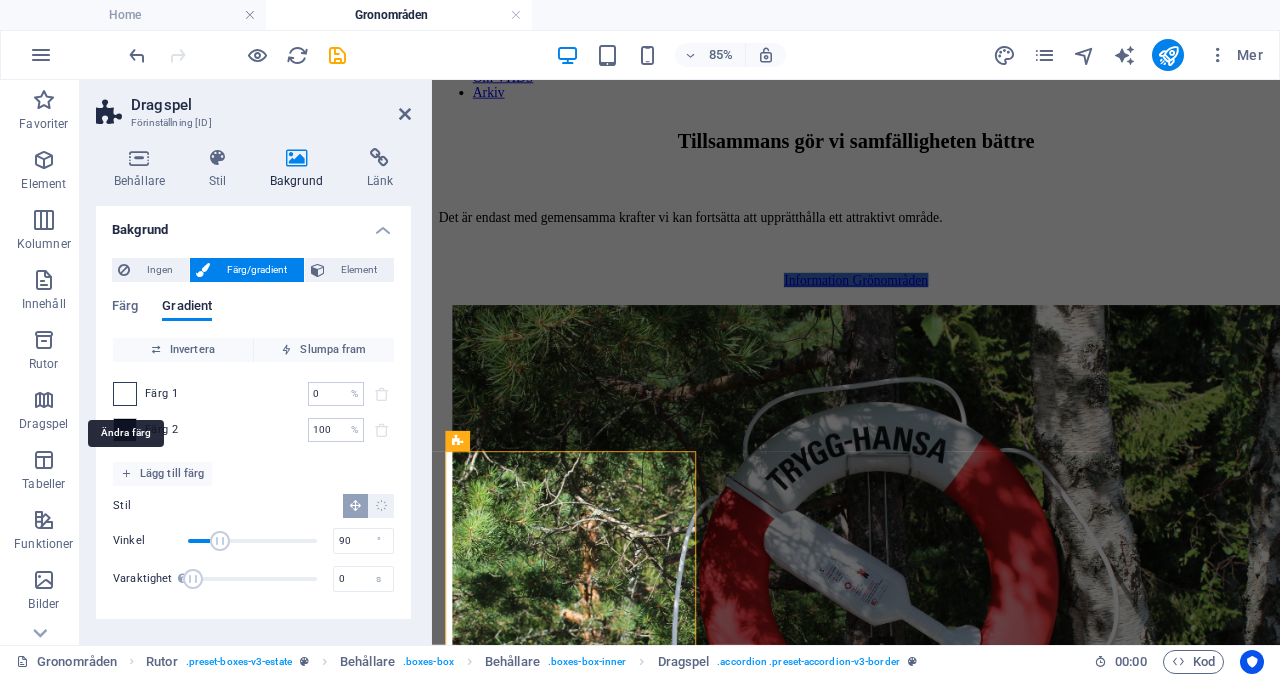 click at bounding box center (125, 394) 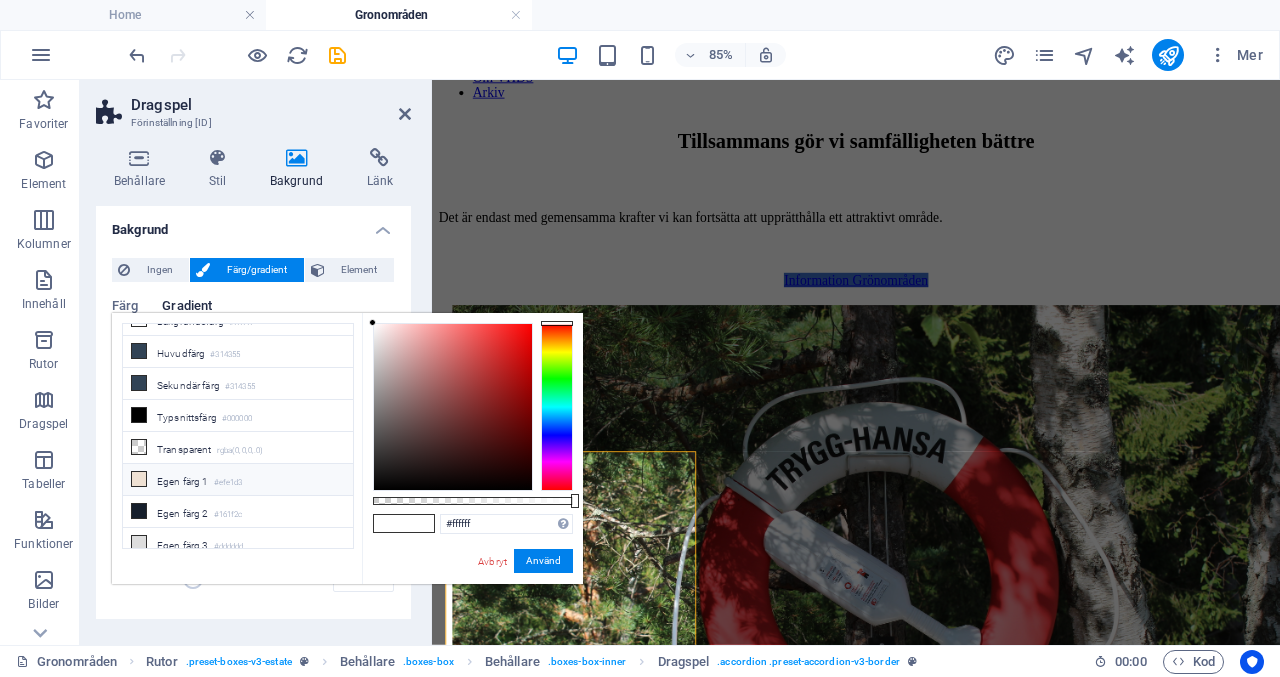 click on "Egen färg 1
#efe1d3" at bounding box center [238, 480] 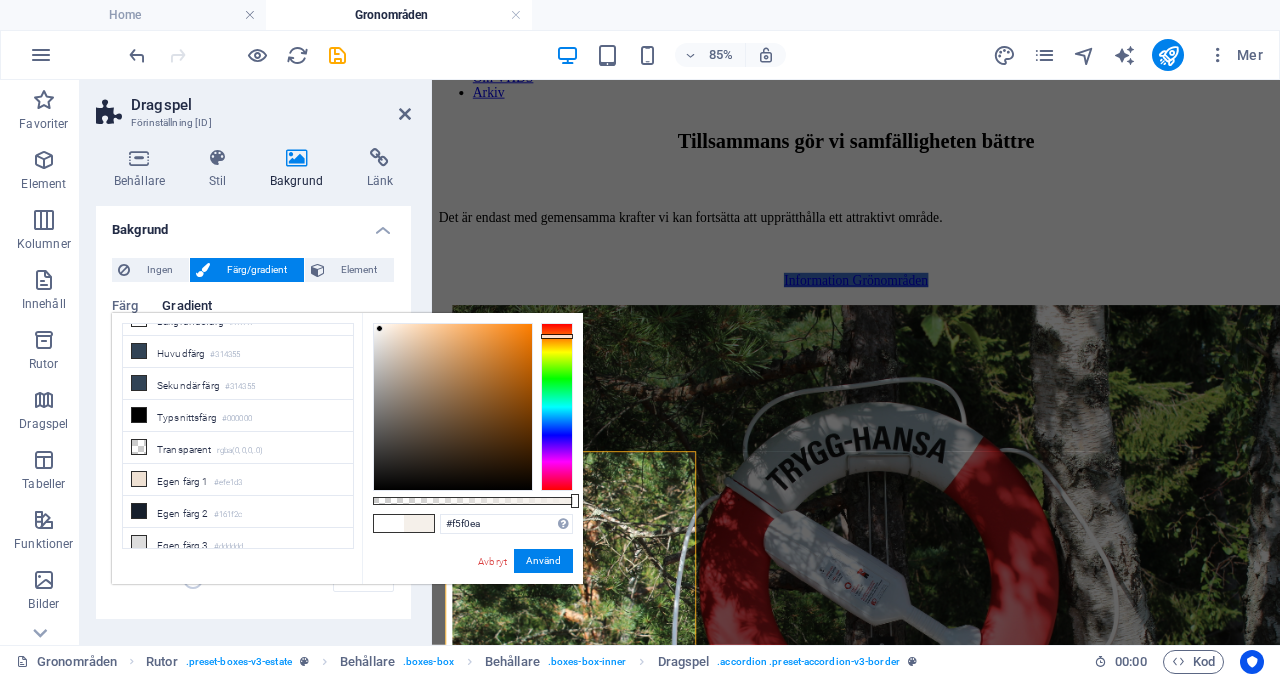 click at bounding box center (453, 407) 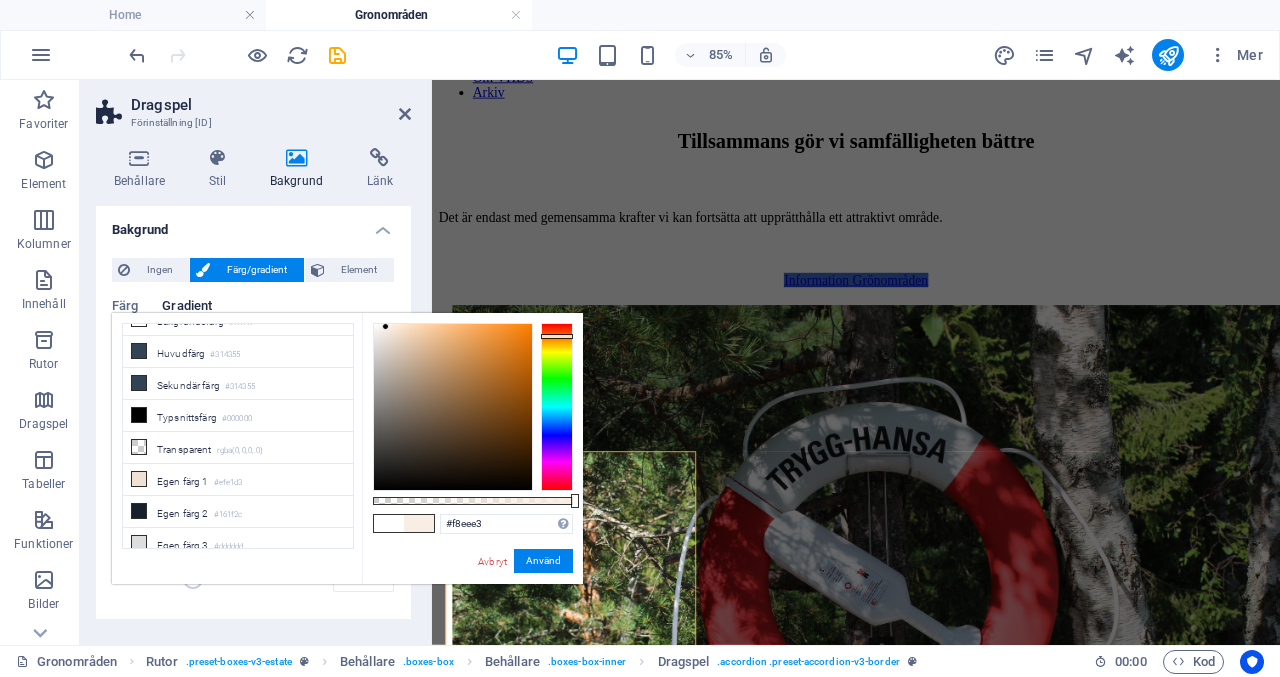 click at bounding box center [453, 407] 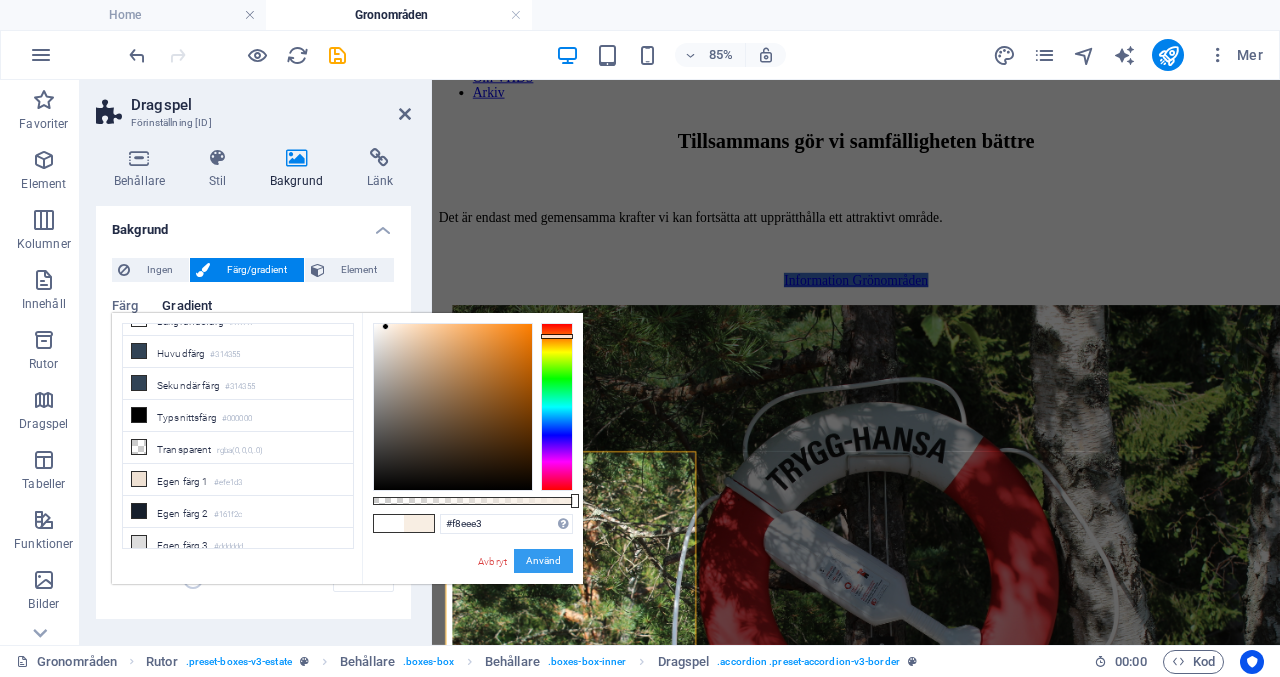 click on "Använd" at bounding box center [543, 561] 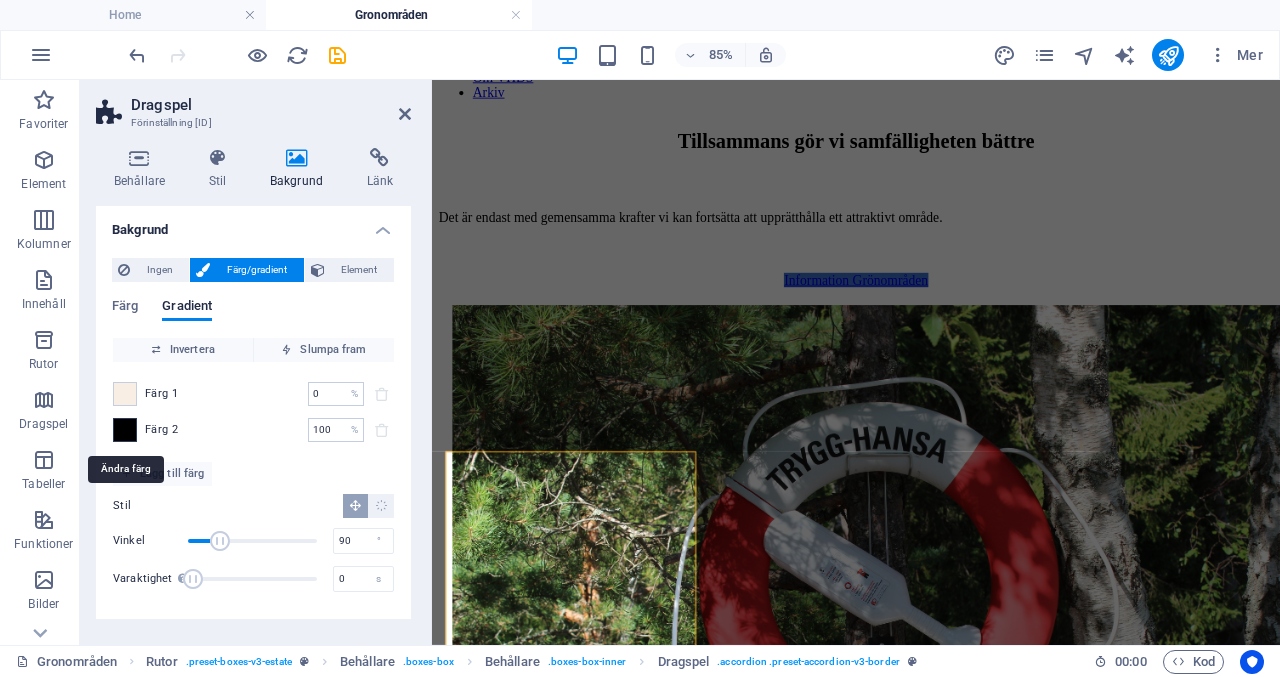 click at bounding box center (125, 430) 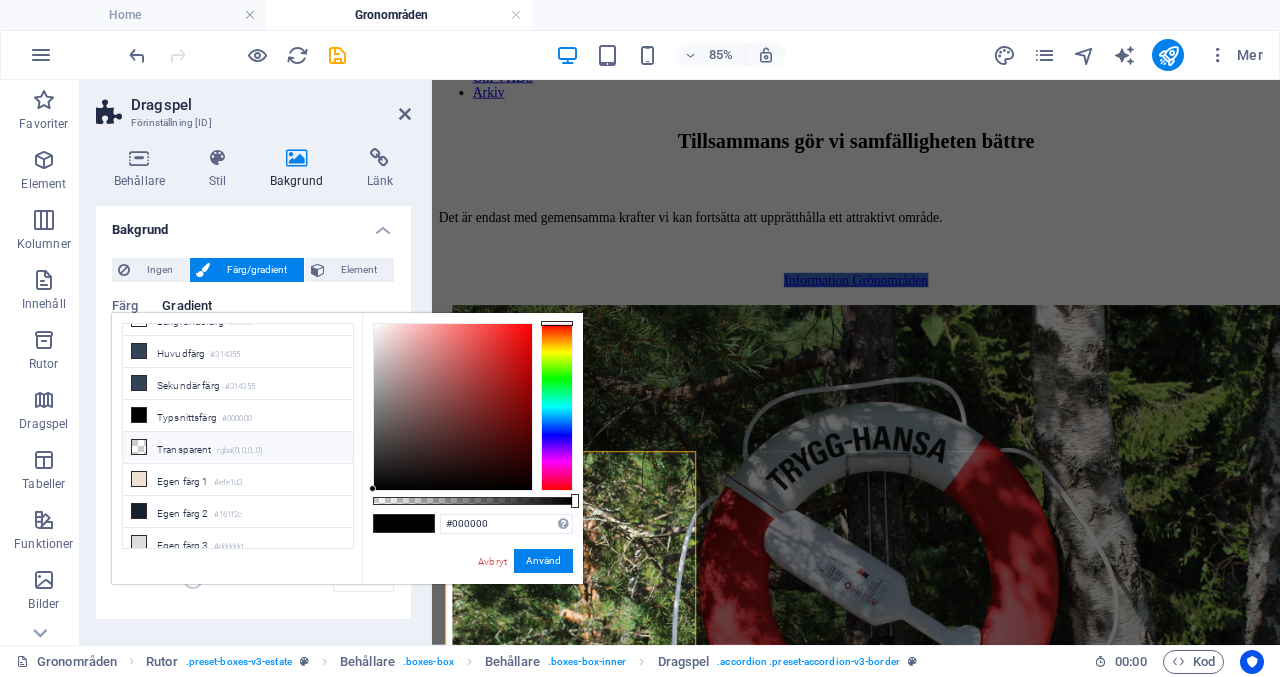 click on "Transparent
rgba(0,0,0,.0)" at bounding box center [238, 448] 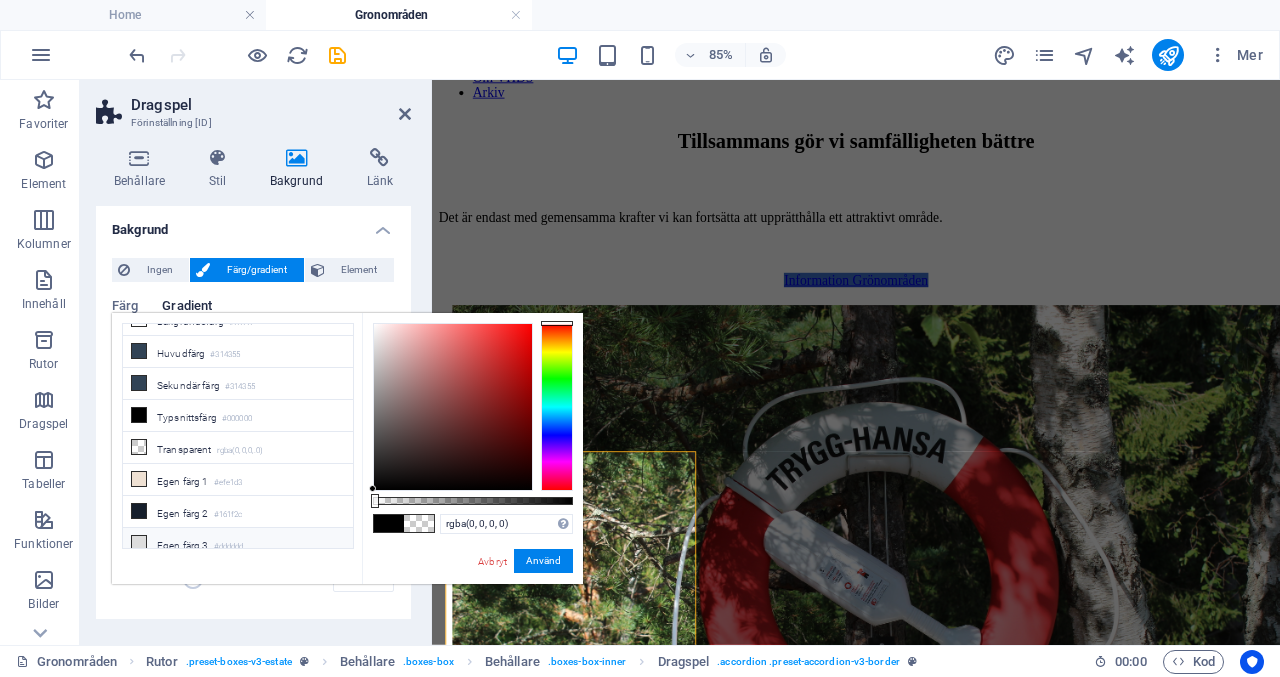 click on "Egen färg 3
#dddddd" at bounding box center (238, 544) 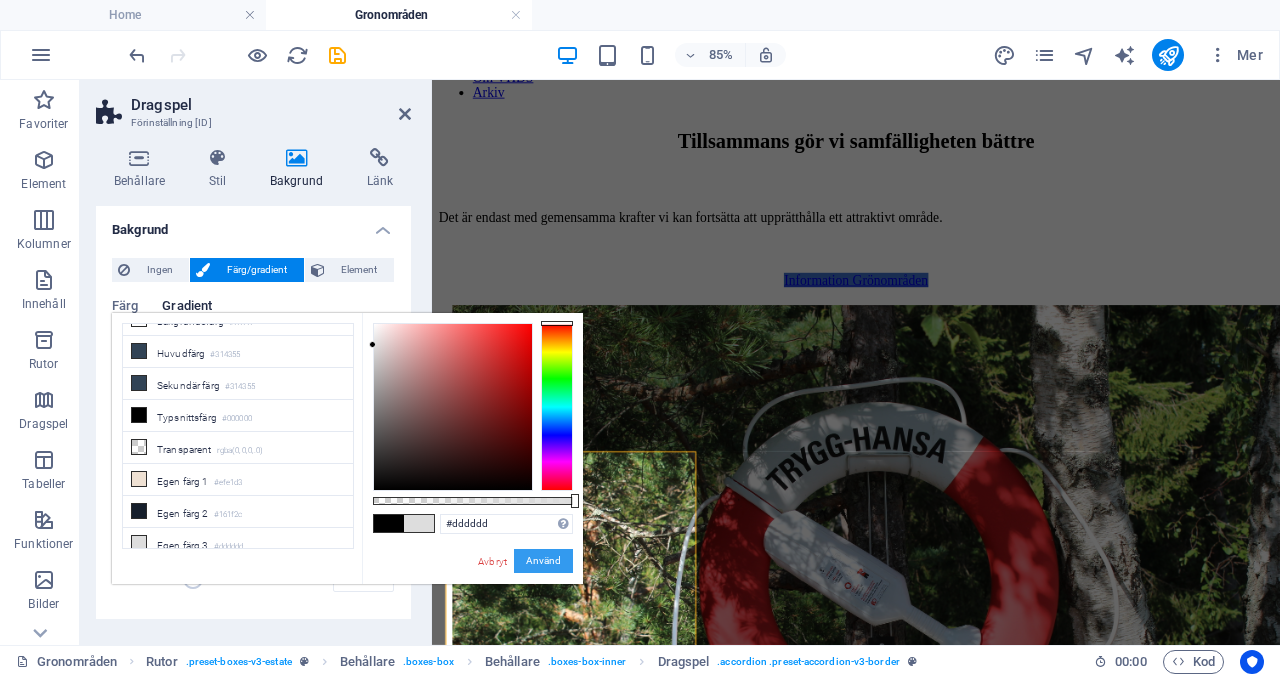 click on "Använd" at bounding box center (543, 561) 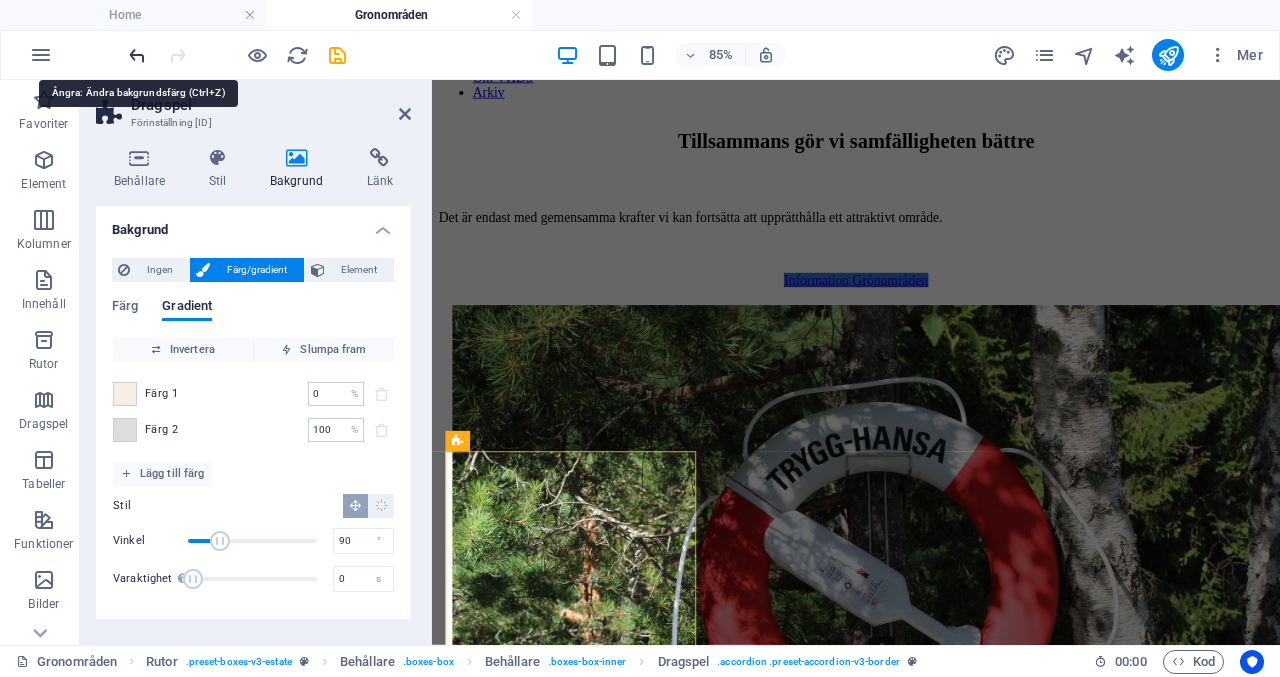 click at bounding box center (137, 55) 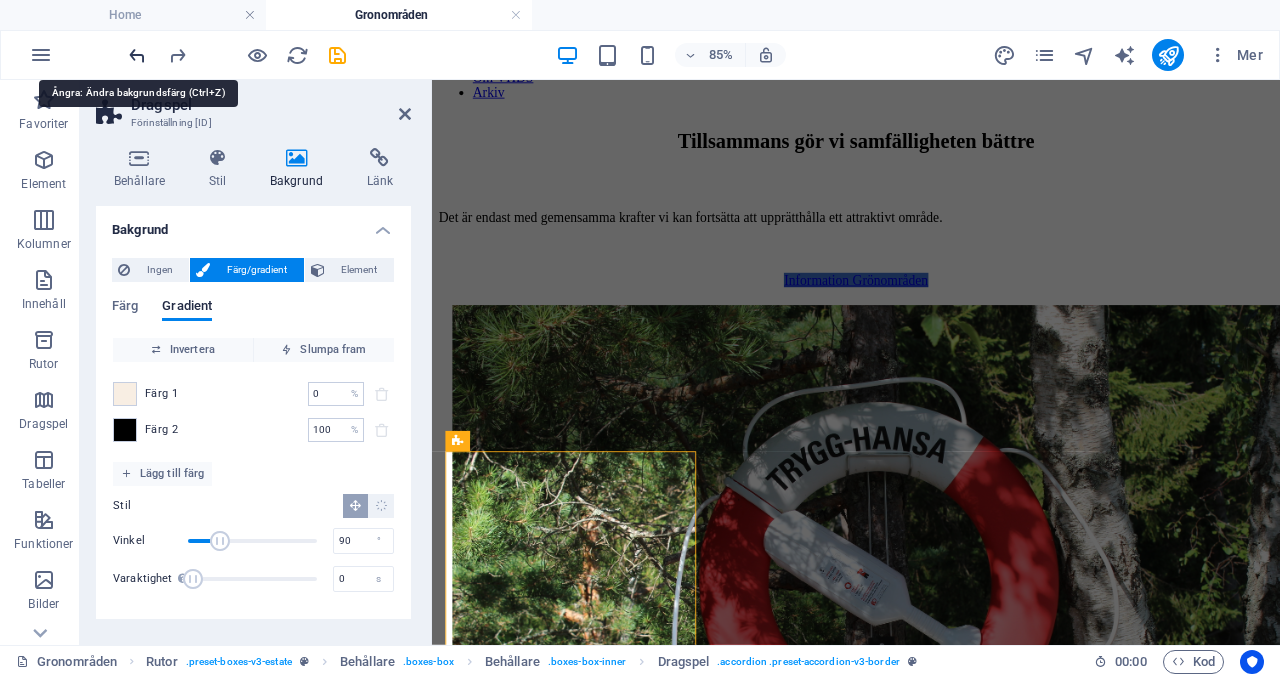 click at bounding box center [137, 55] 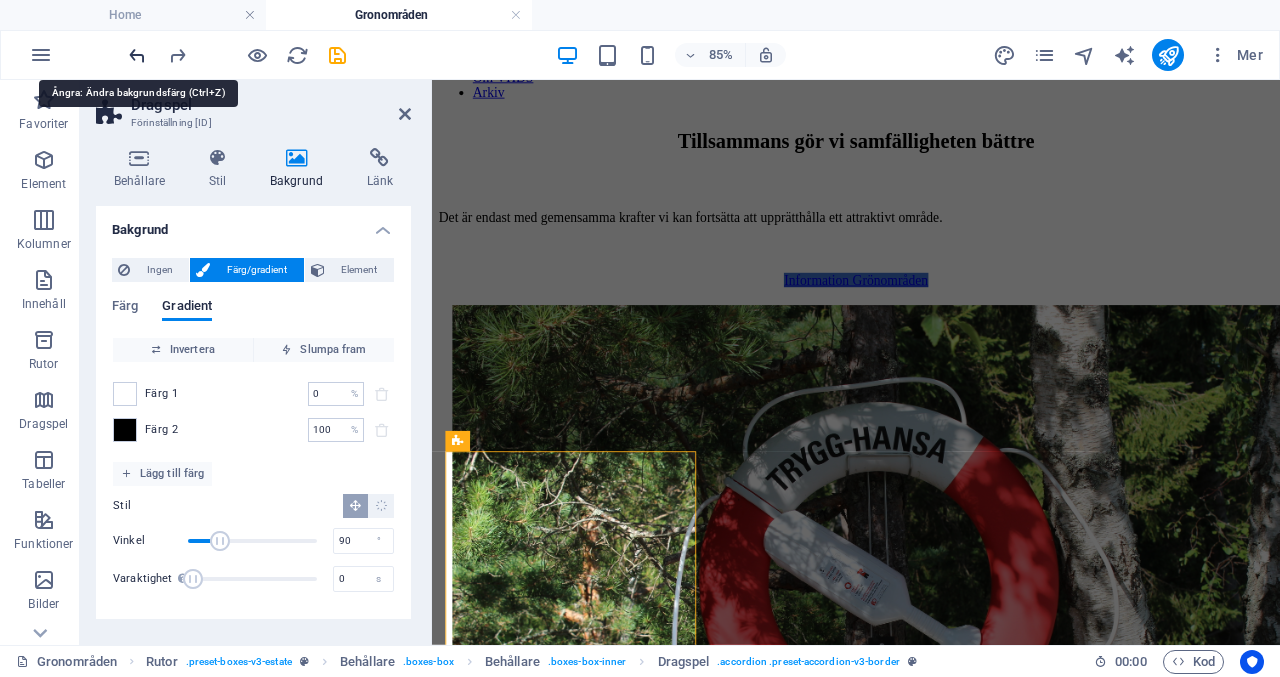 click at bounding box center (137, 55) 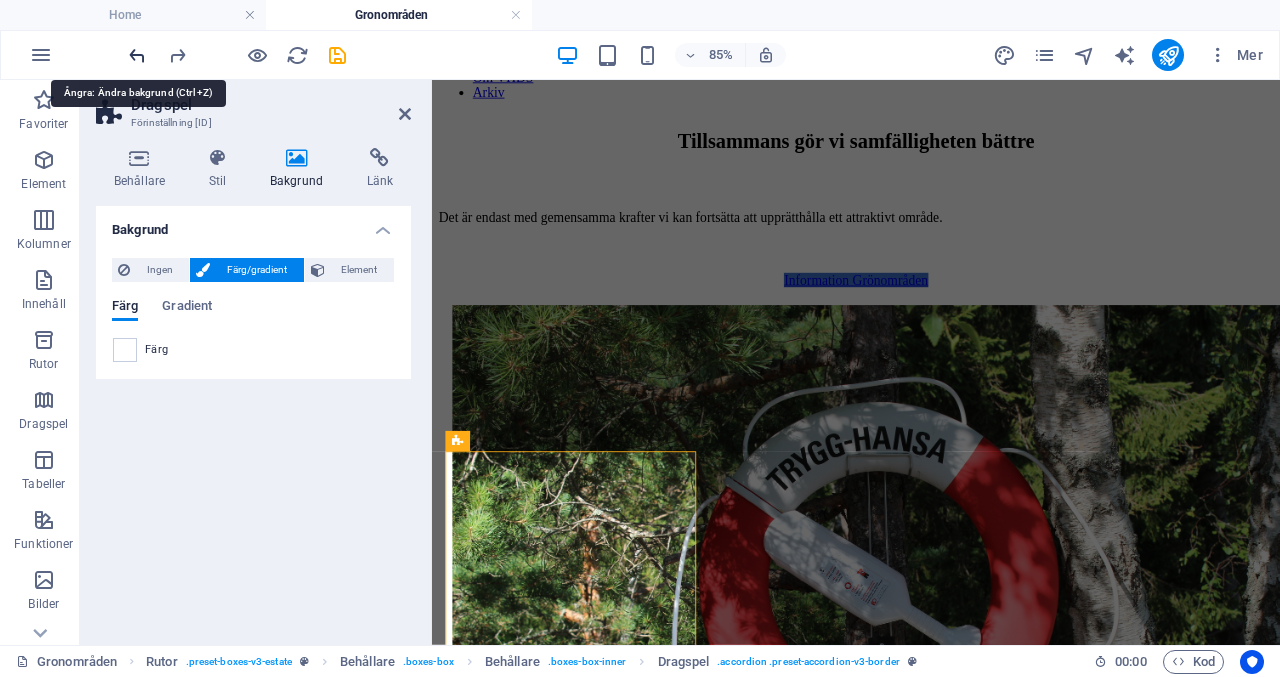 click at bounding box center (137, 55) 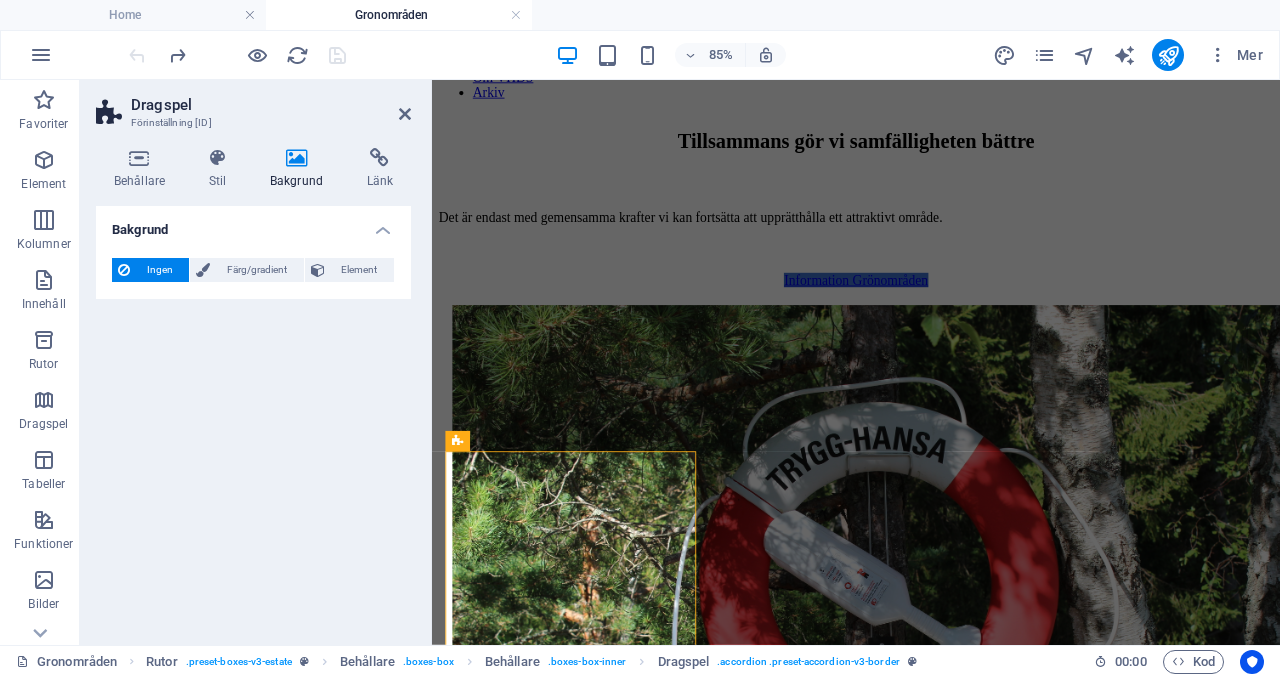click on "Ingen" at bounding box center (159, 270) 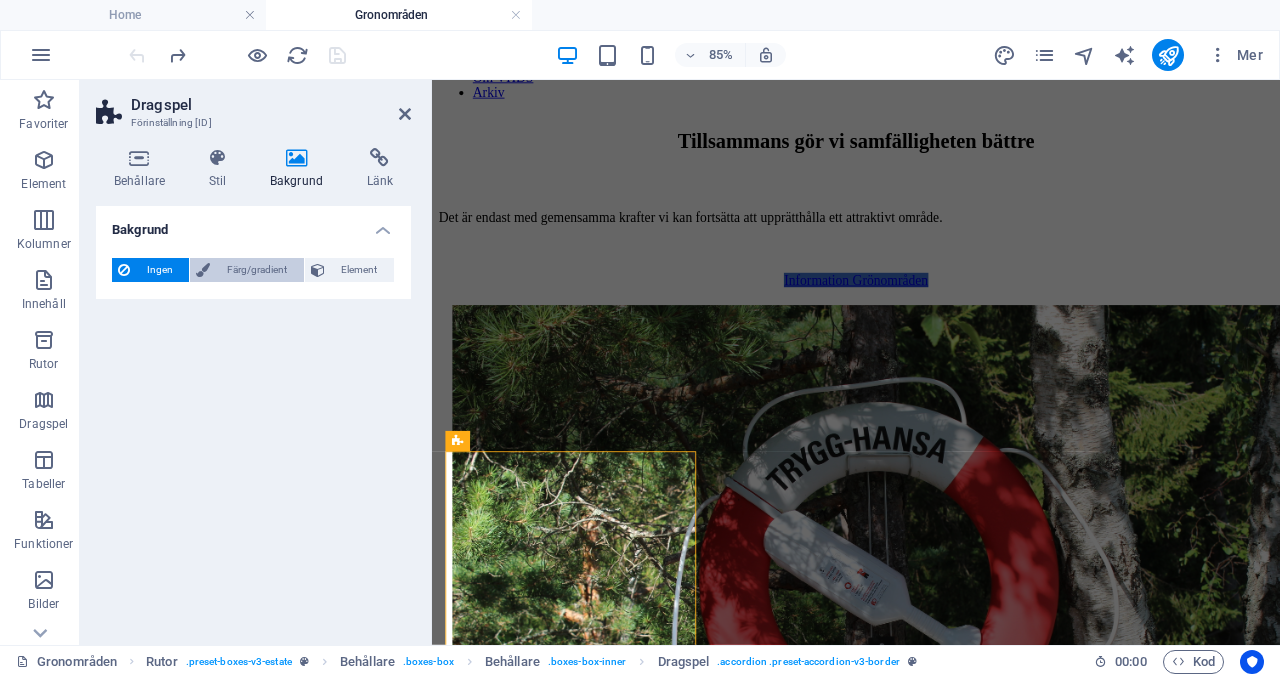 click on "Färg/gradient" at bounding box center [246, 270] 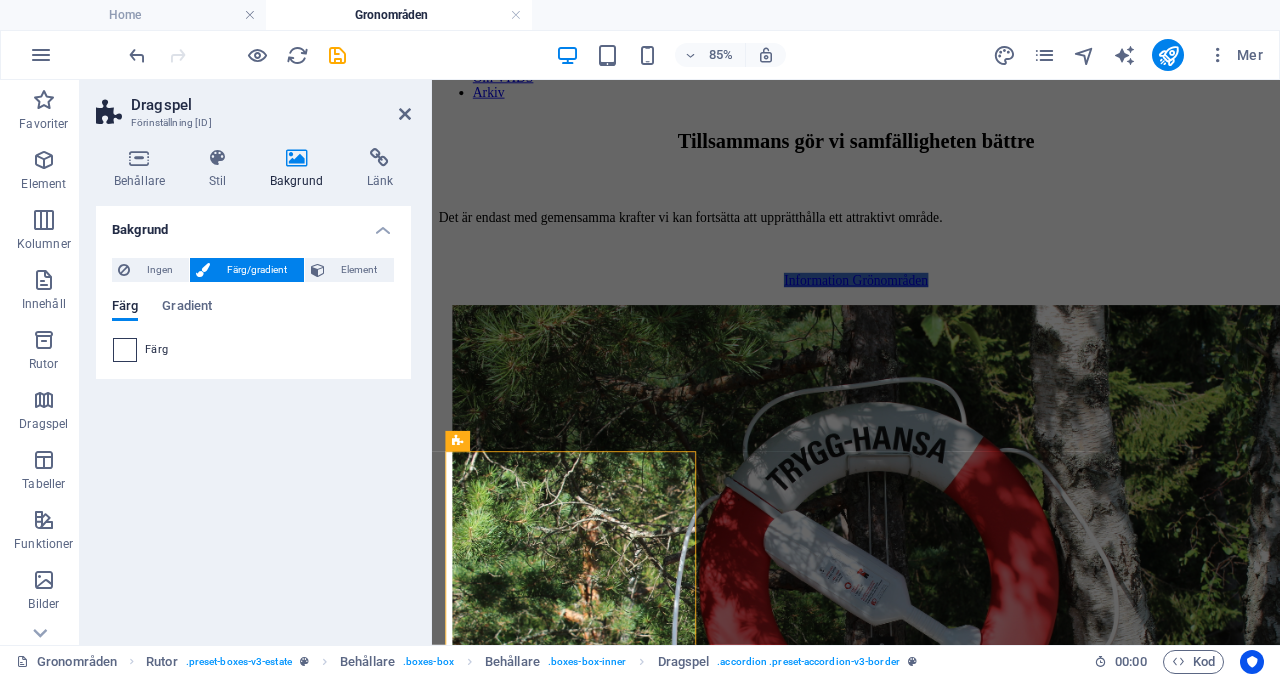 click at bounding box center (125, 350) 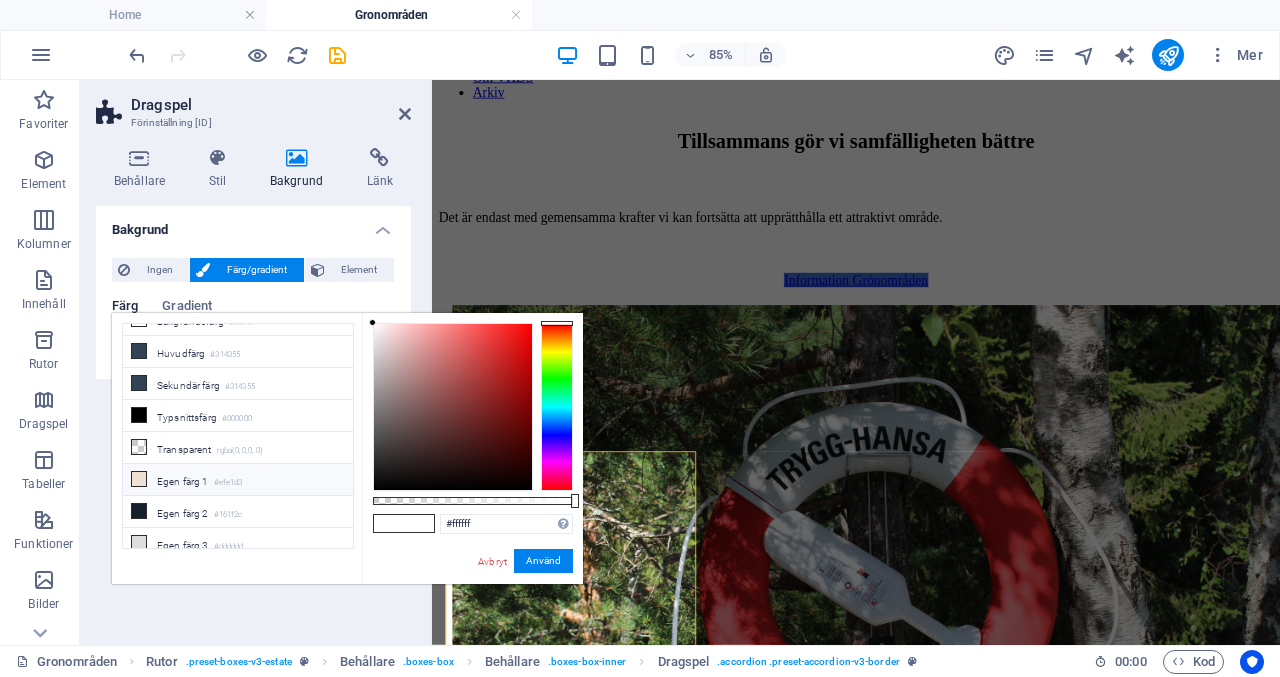 click on "Egen färg 1
#efe1d3" at bounding box center (238, 480) 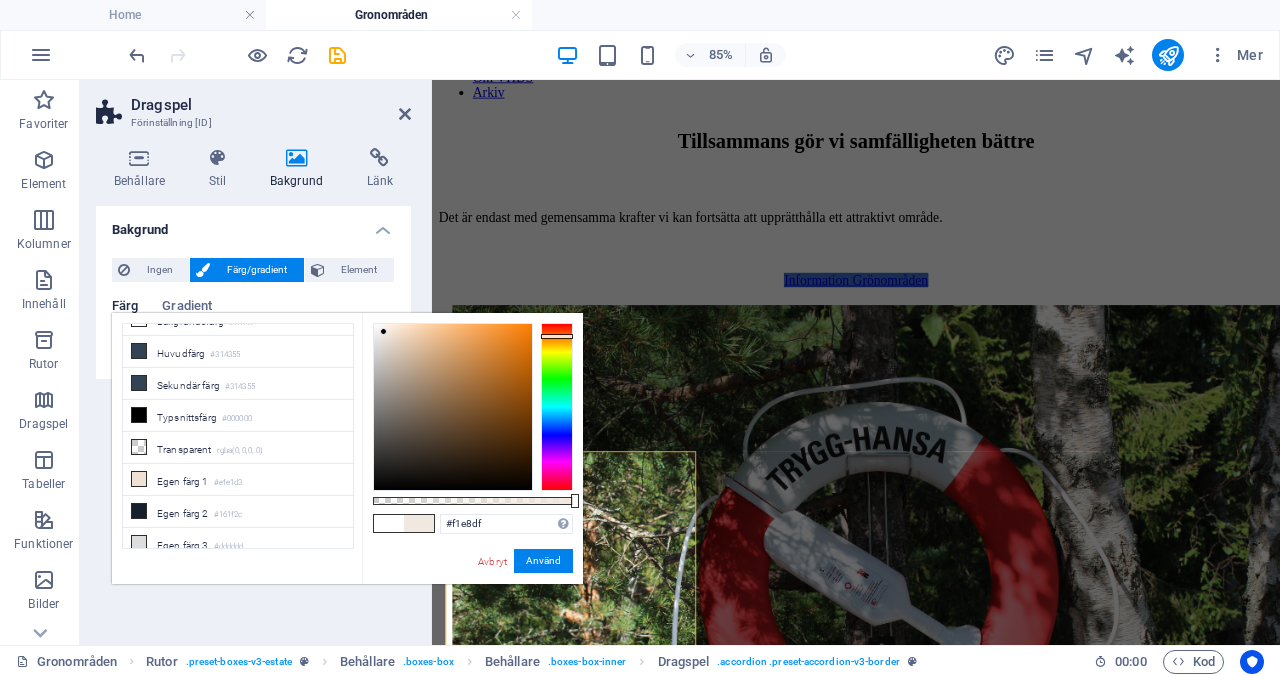 type on "#f2e9e1" 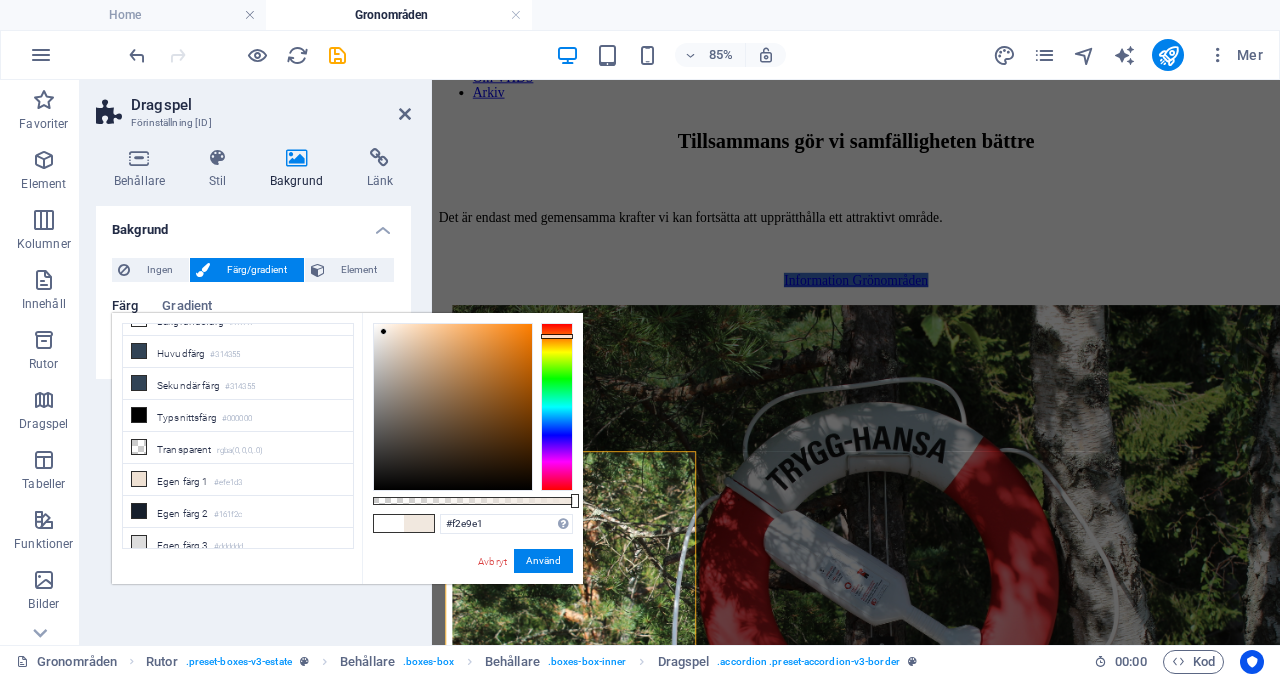 click at bounding box center [453, 407] 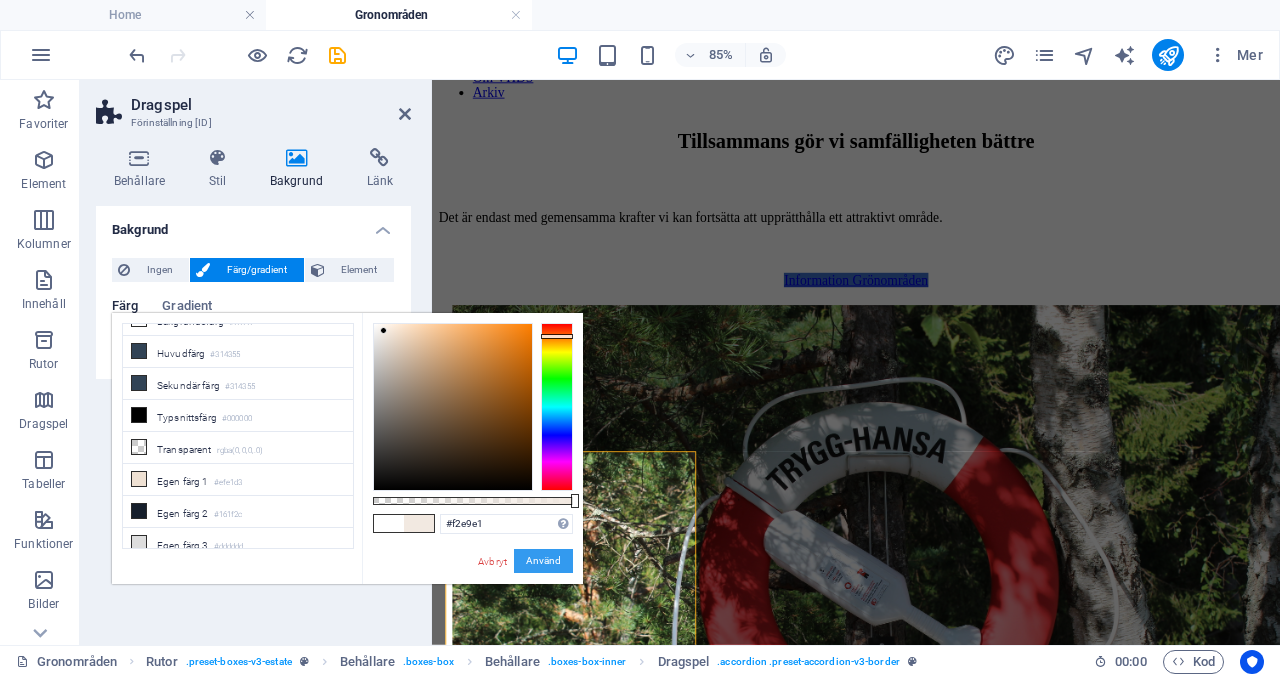 click on "#f2e9e1 Format som stöds #0852ed rgb(8, 82, 237) rgba(8, 82, 237, 90%) hsv(221,97,93) hsl(221, 93%, 48%) Avbryt Använd" at bounding box center (472, 593) 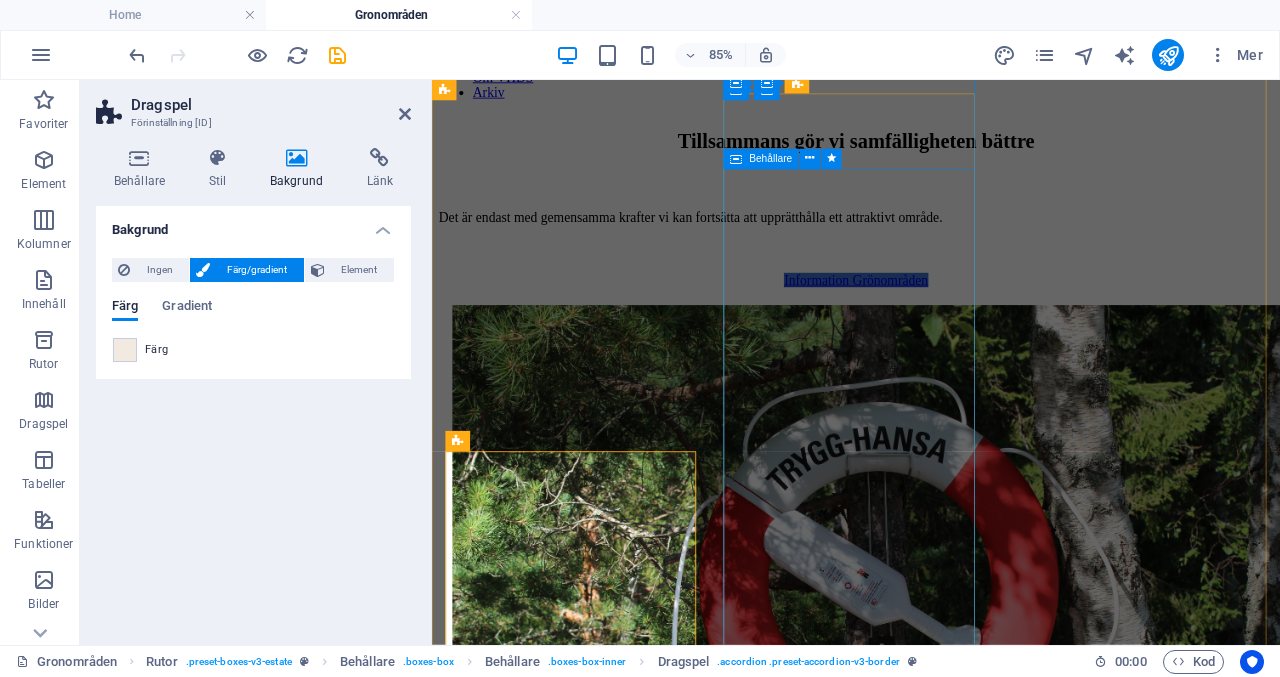 click on "En lördag varje höst och vår träffas vi vid badvik en  för att röja och göra fint på våra gemensamma grönytor.
Arbetet leds av styrelsen och vi brukar ibland också dela upp oss för att röja på andra ställen än badviken.
Dag och   tid annonseras på skylt vid infarten till området samt på hemsidan under information.
Exempel på arbetsuppgifter:
• Ta bort sly
• Klippa alla gräsytor
• Rengöring av grillarna
• Städa dassen
• Lägga i badlinan och badstegar
• Fixa badbryggan
• Rensning ris
• Ta upp tång Andra arbetsuppgifter kan förekomma. Det meddelas på hemsidan. HÅLL UTKIK!
Det är bra om ni tar med er:
• Röjsåg
• Yxa
• Såg
• Sekatör
• Kratta
• Skottkärra
• Spade
• Stövlar
• Arbetshandskar
• lövkorg
Efter avslutad städning grillar vi korv.
För väl utförd städning utbetalas 499 kr per fastighet som deltar." at bounding box center (931, 9599) 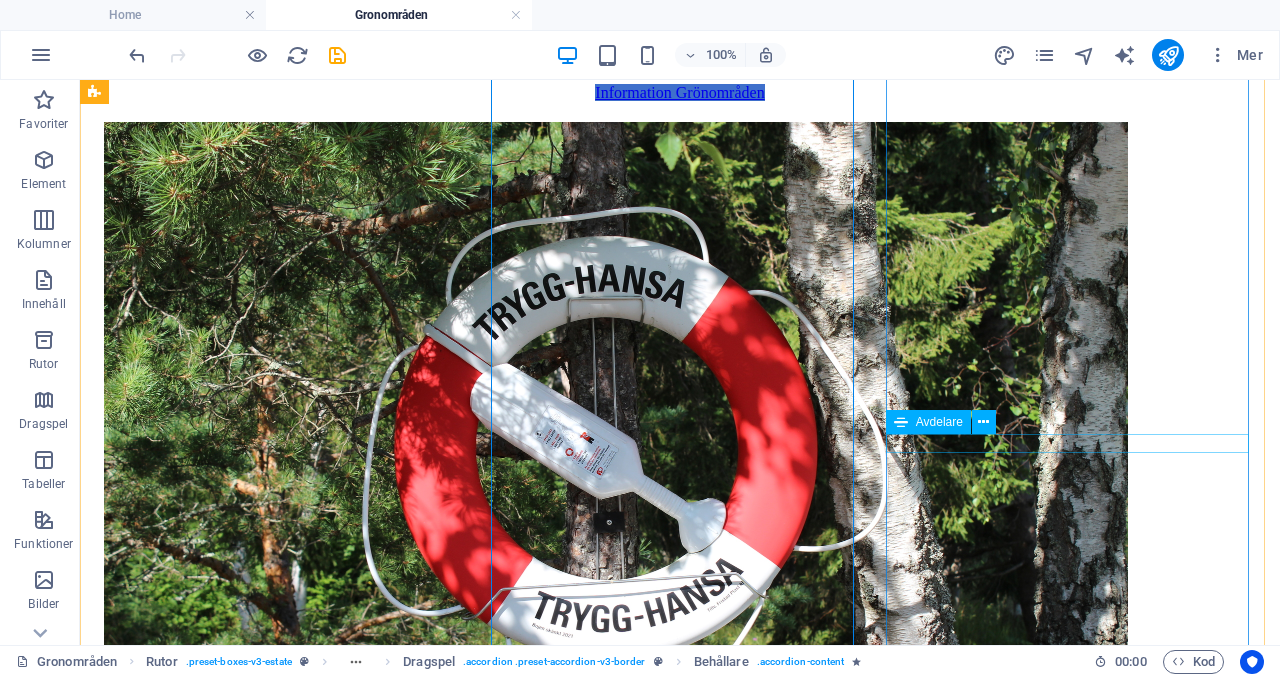 scroll, scrollTop: 1010, scrollLeft: 0, axis: vertical 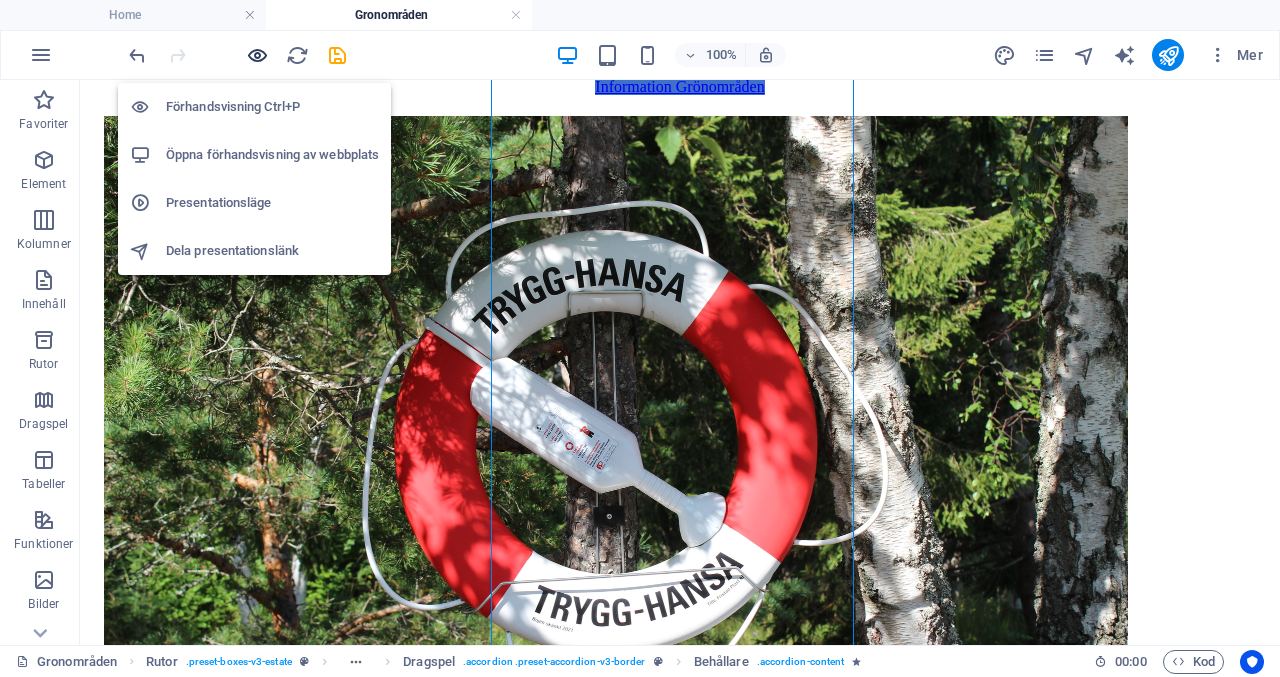 click at bounding box center (257, 55) 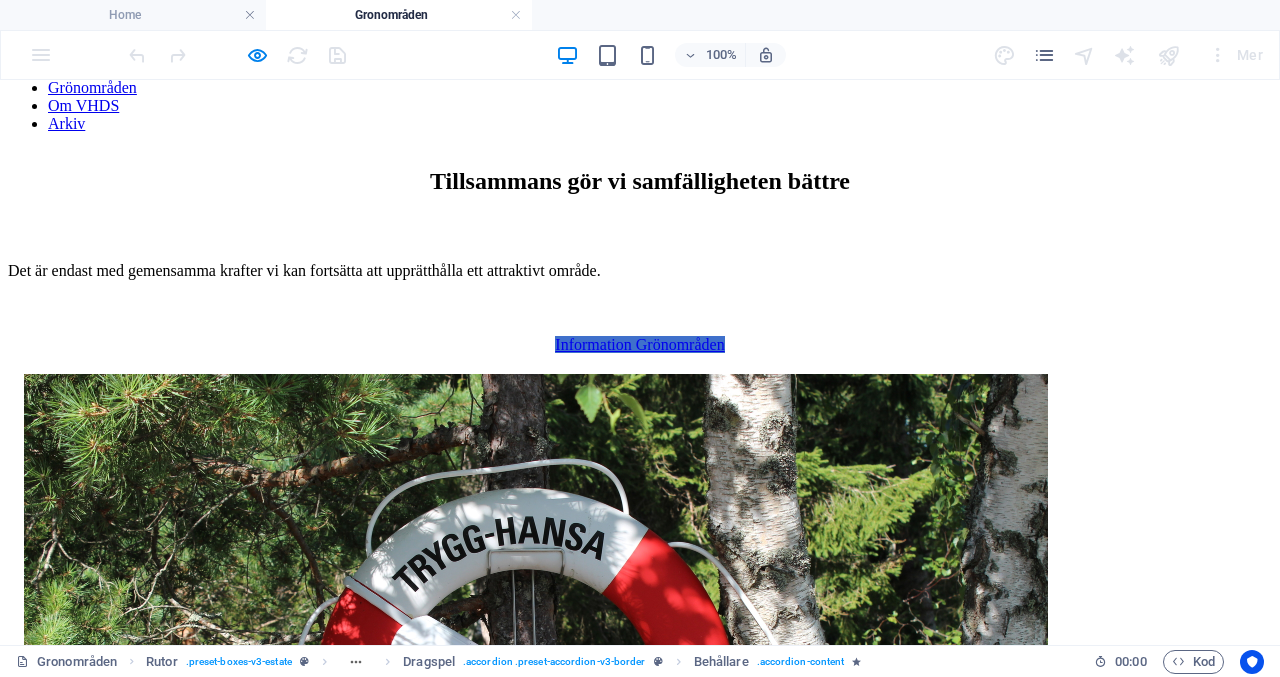 scroll, scrollTop: 662, scrollLeft: 0, axis: vertical 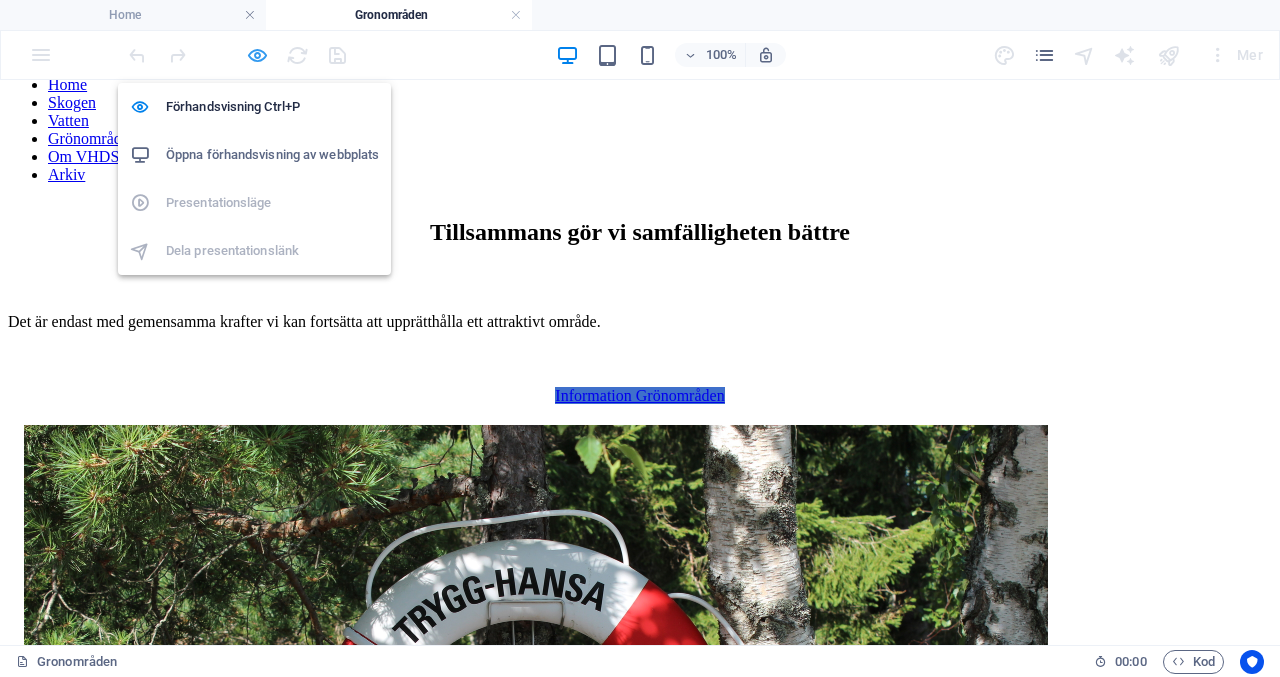 click at bounding box center [257, 55] 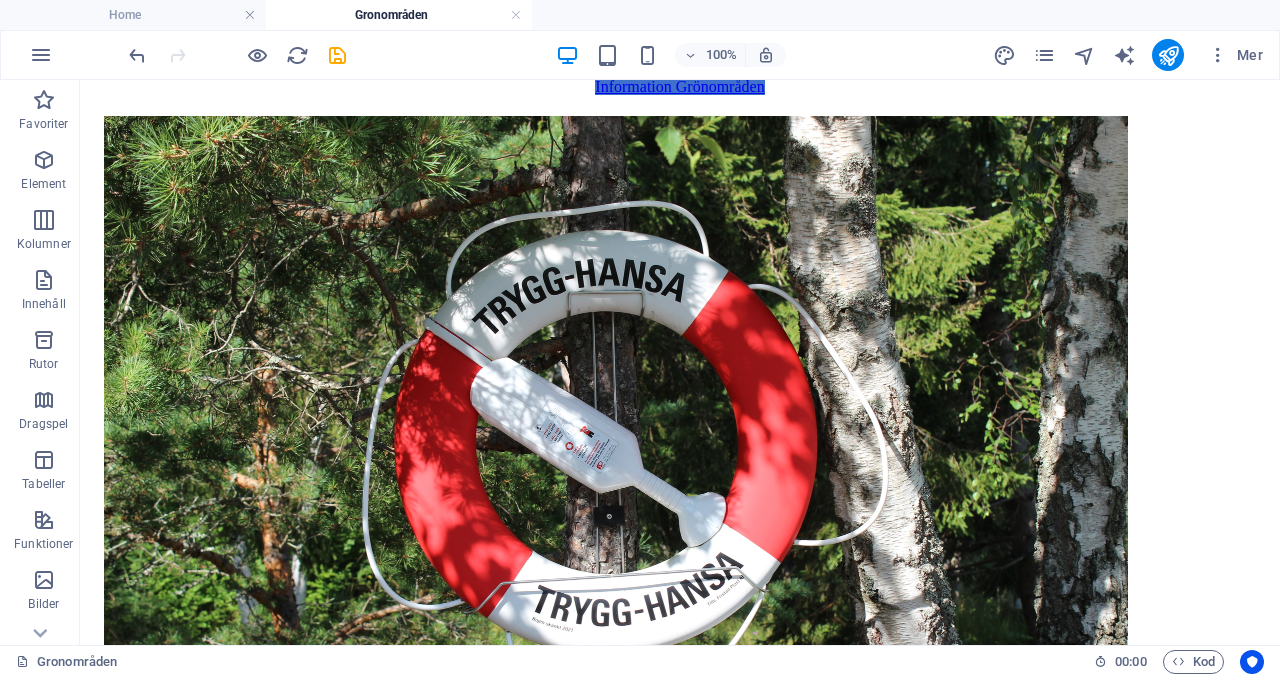 scroll, scrollTop: 1398, scrollLeft: 0, axis: vertical 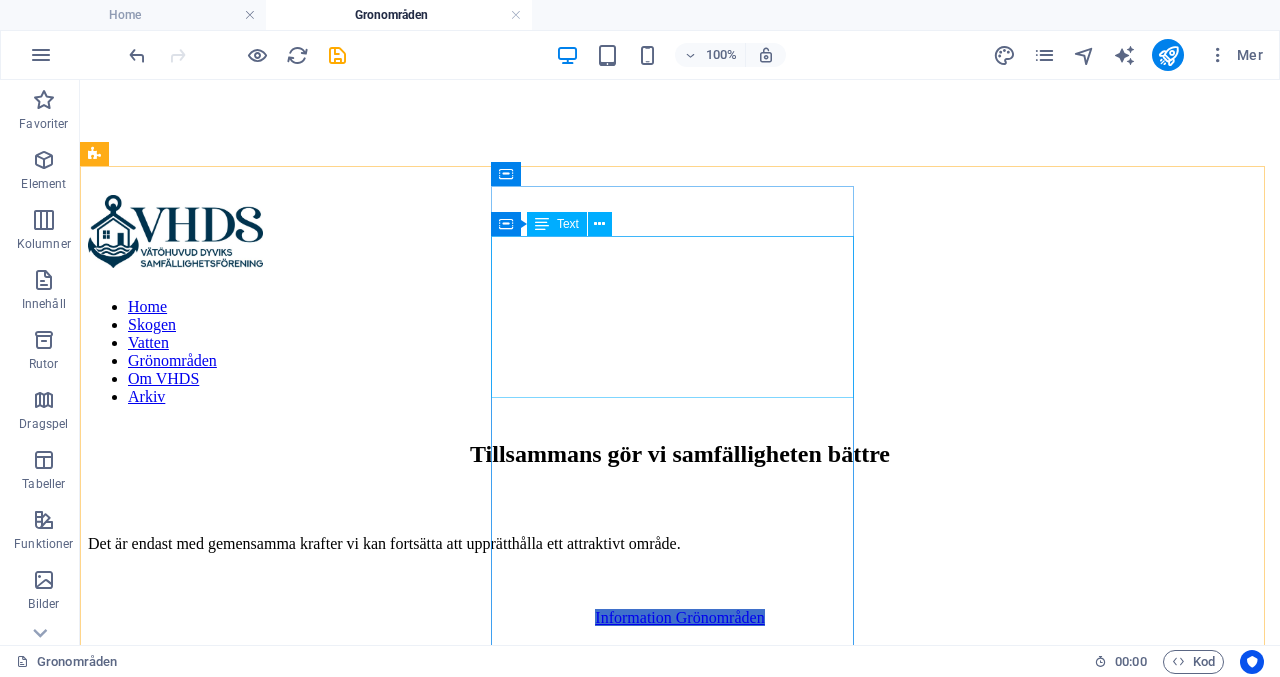 click on "Text" at bounding box center [568, 224] 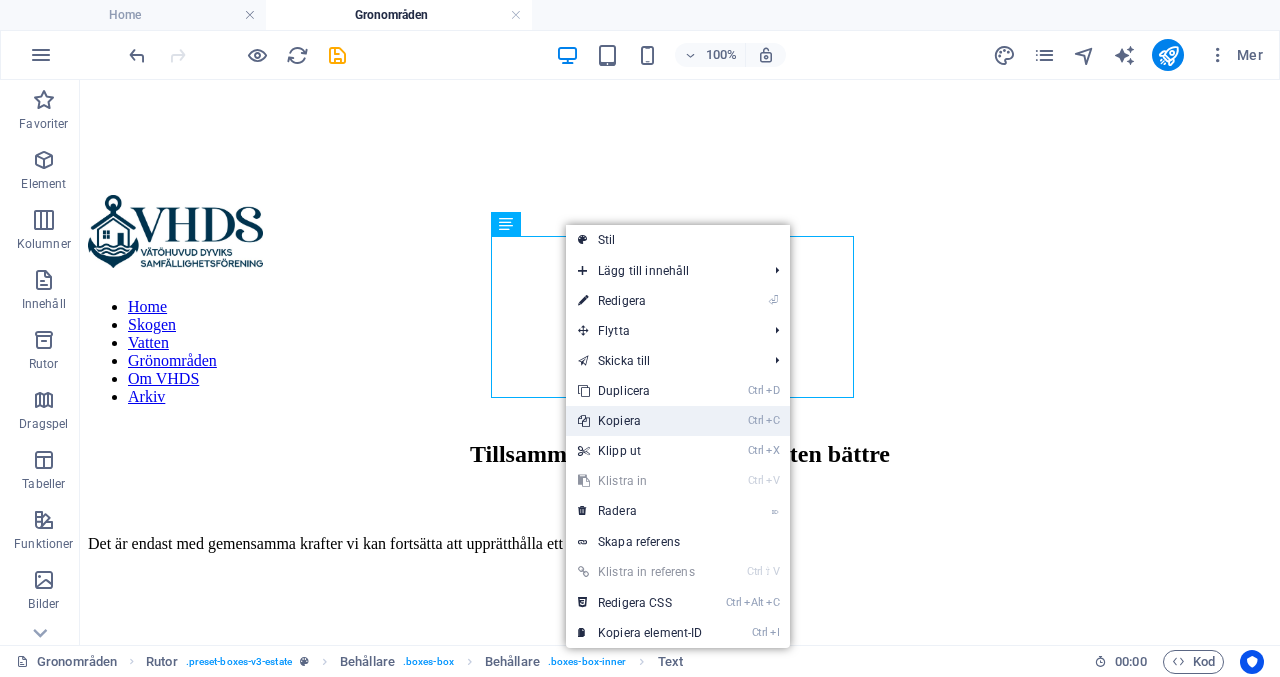 click on "Ctrl C  Kopiera" at bounding box center [640, 421] 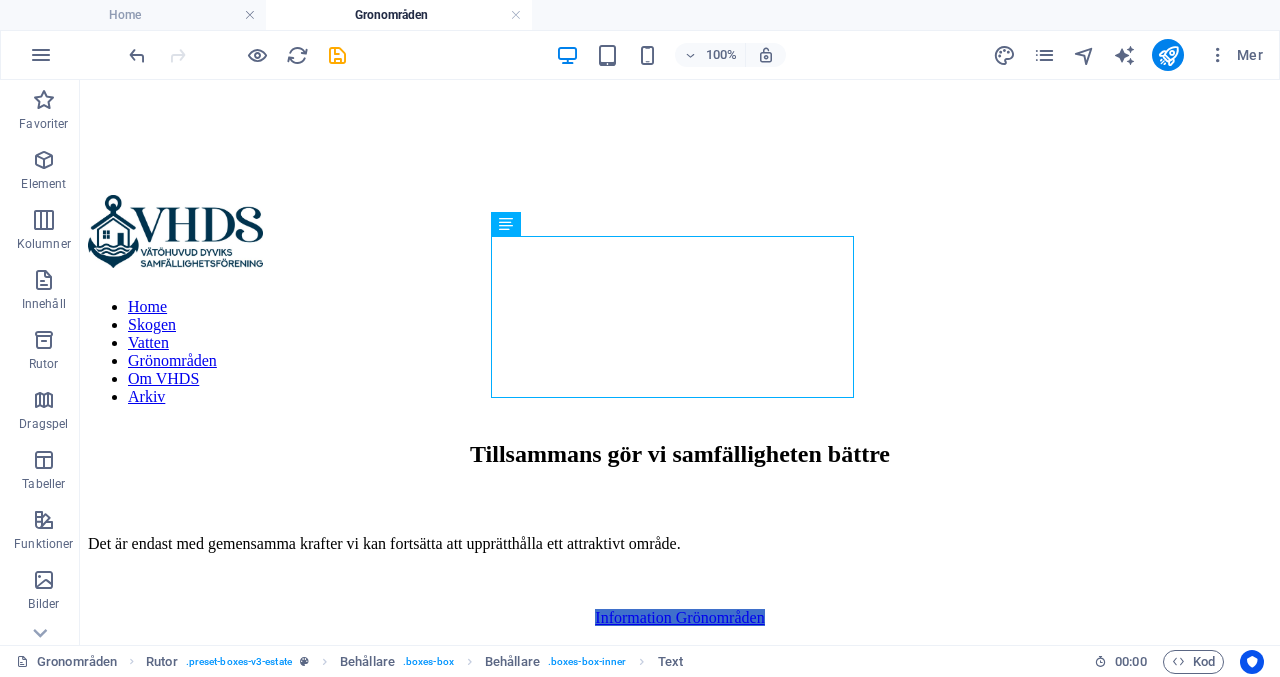 scroll, scrollTop: 938, scrollLeft: 0, axis: vertical 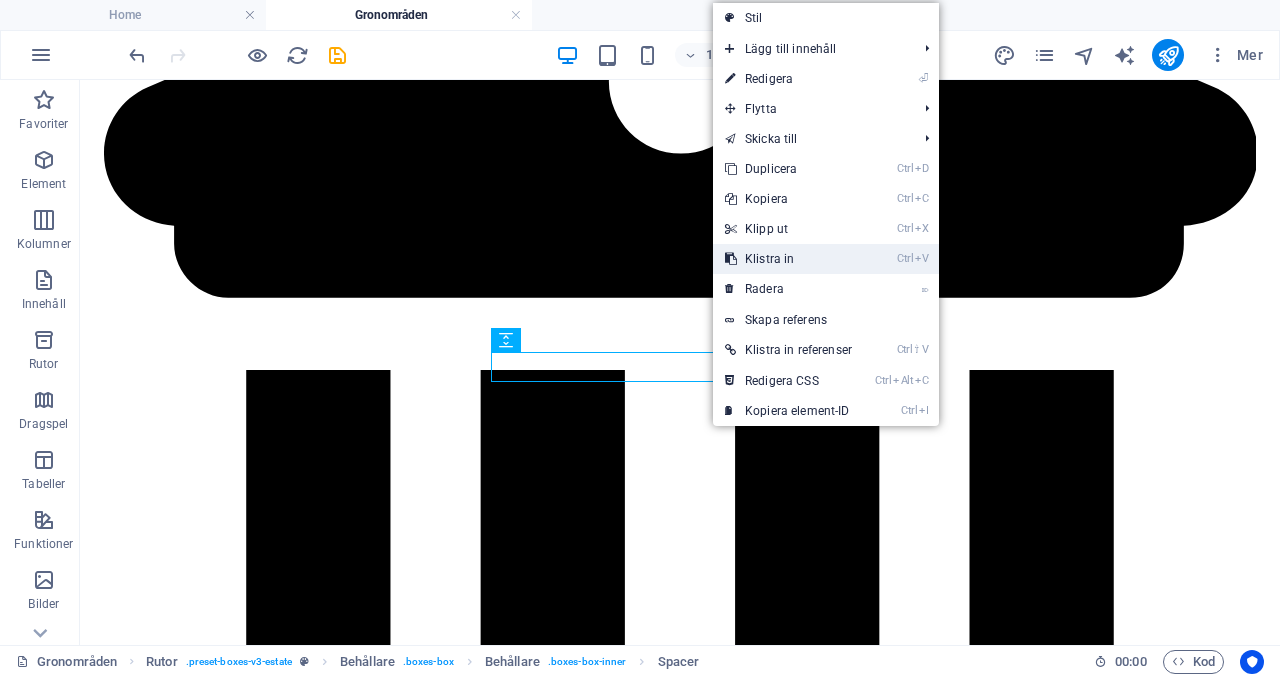 click on "Ctrl V  Klistra in" at bounding box center [788, 259] 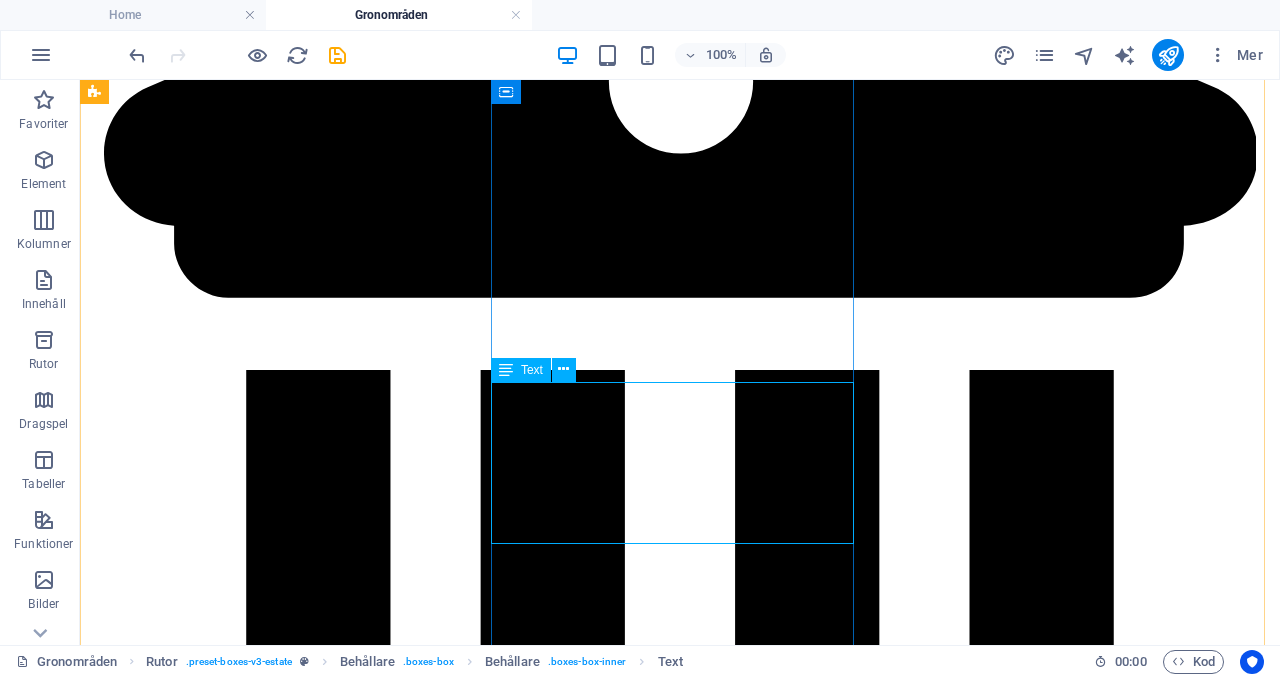 click on "Text" at bounding box center [532, 370] 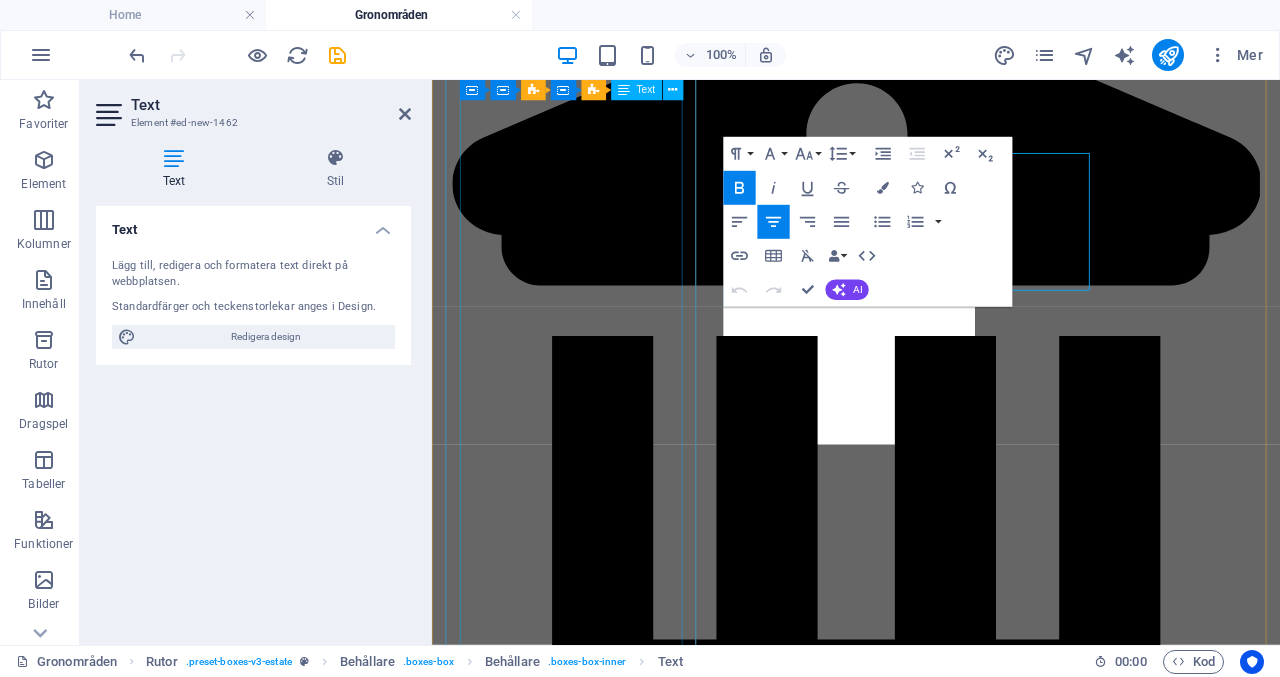 scroll, scrollTop: 2164, scrollLeft: 0, axis: vertical 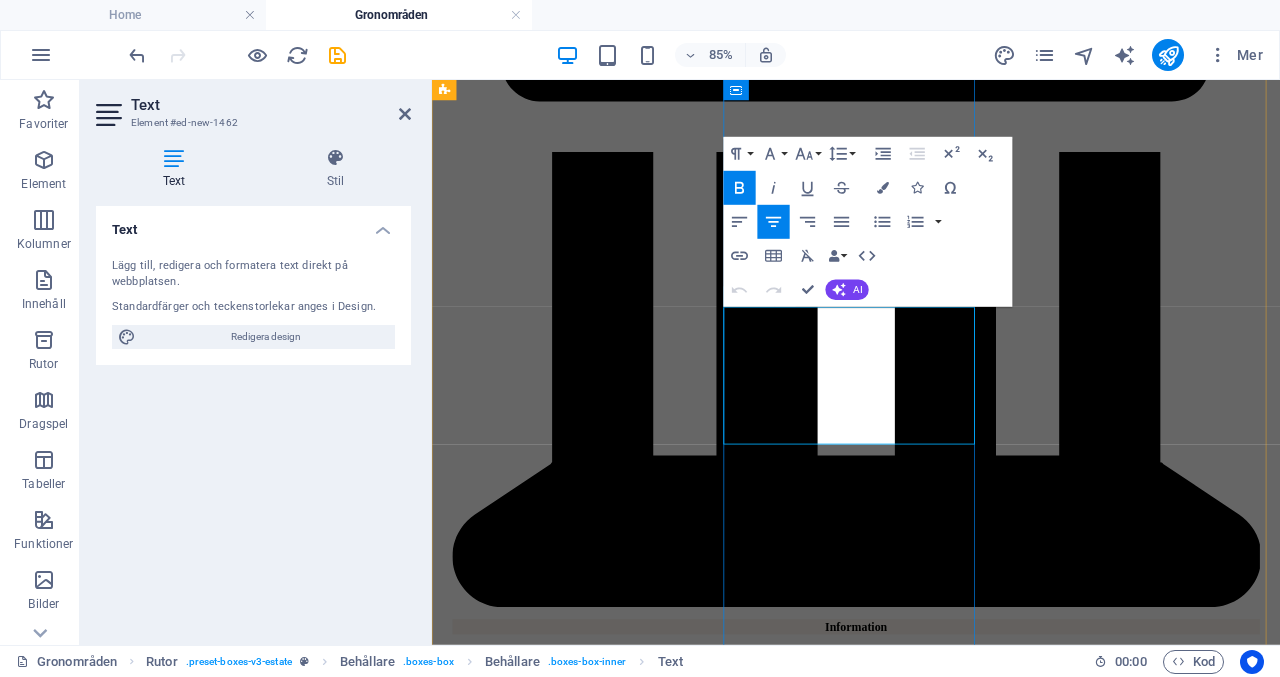 drag, startPoint x: 1064, startPoint y: 471, endPoint x: 848, endPoint y: 400, distance: 227.36974 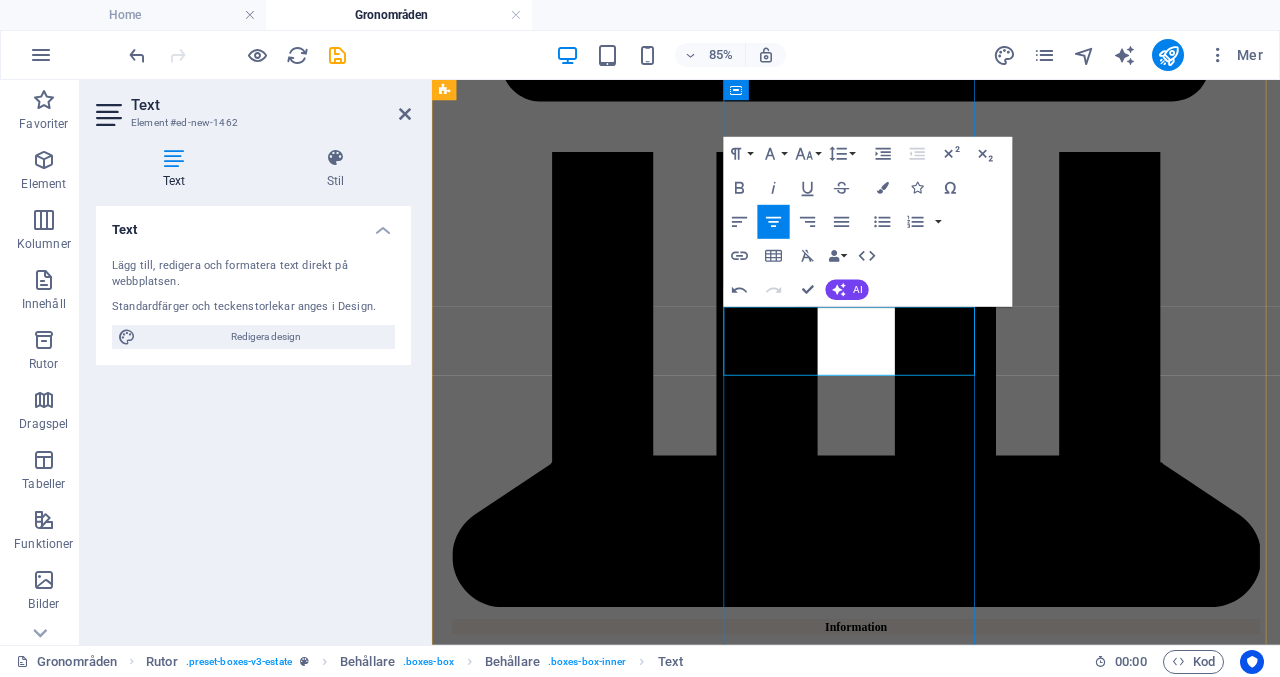 click on "Ansvarig grönområden" at bounding box center [931, 9071] 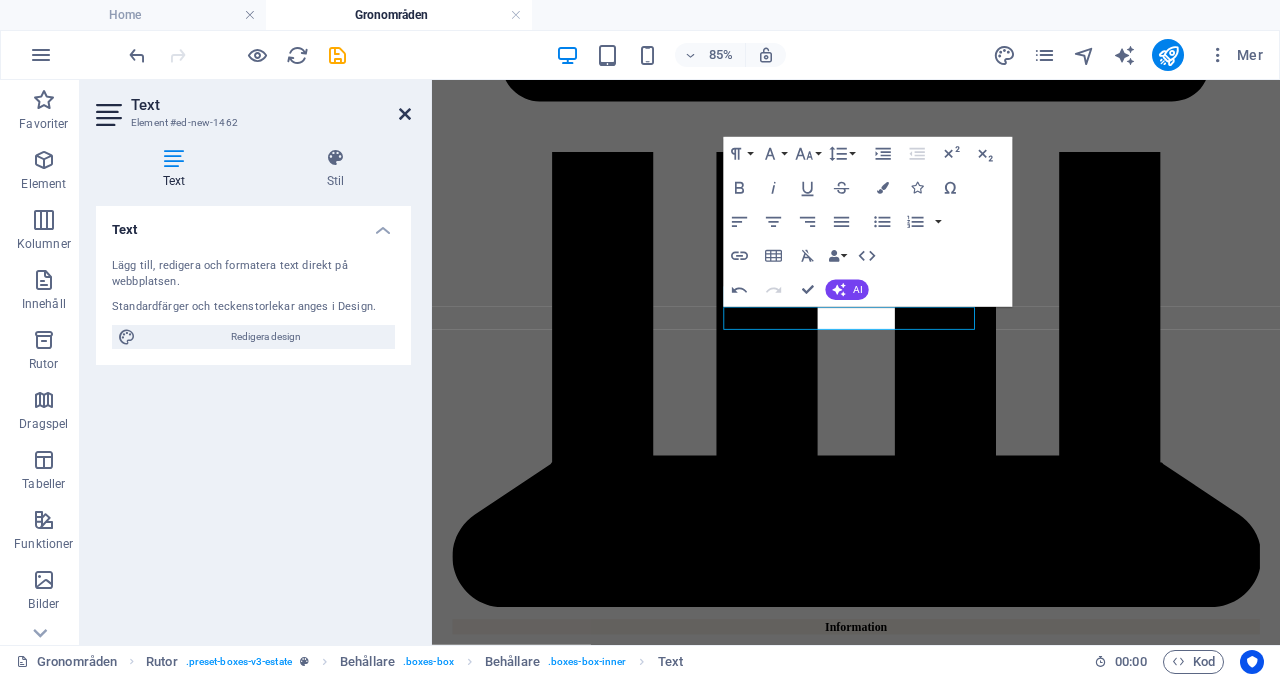 click at bounding box center (405, 114) 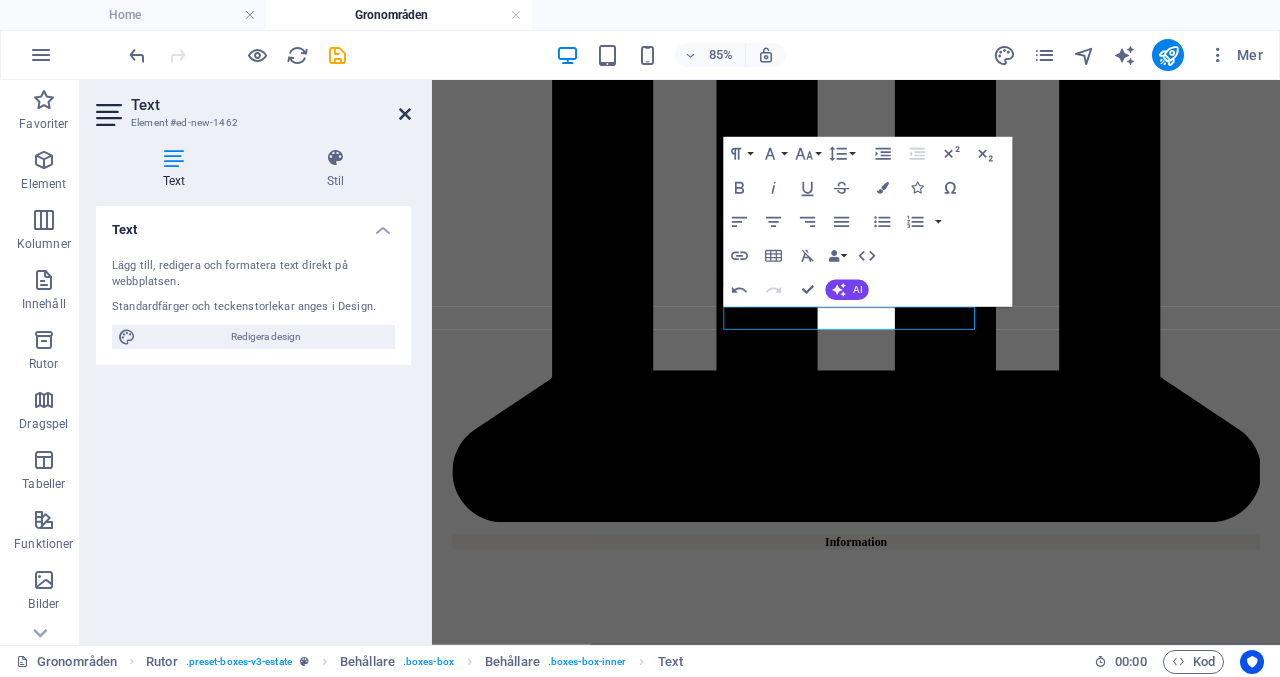 scroll, scrollTop: 1973, scrollLeft: 0, axis: vertical 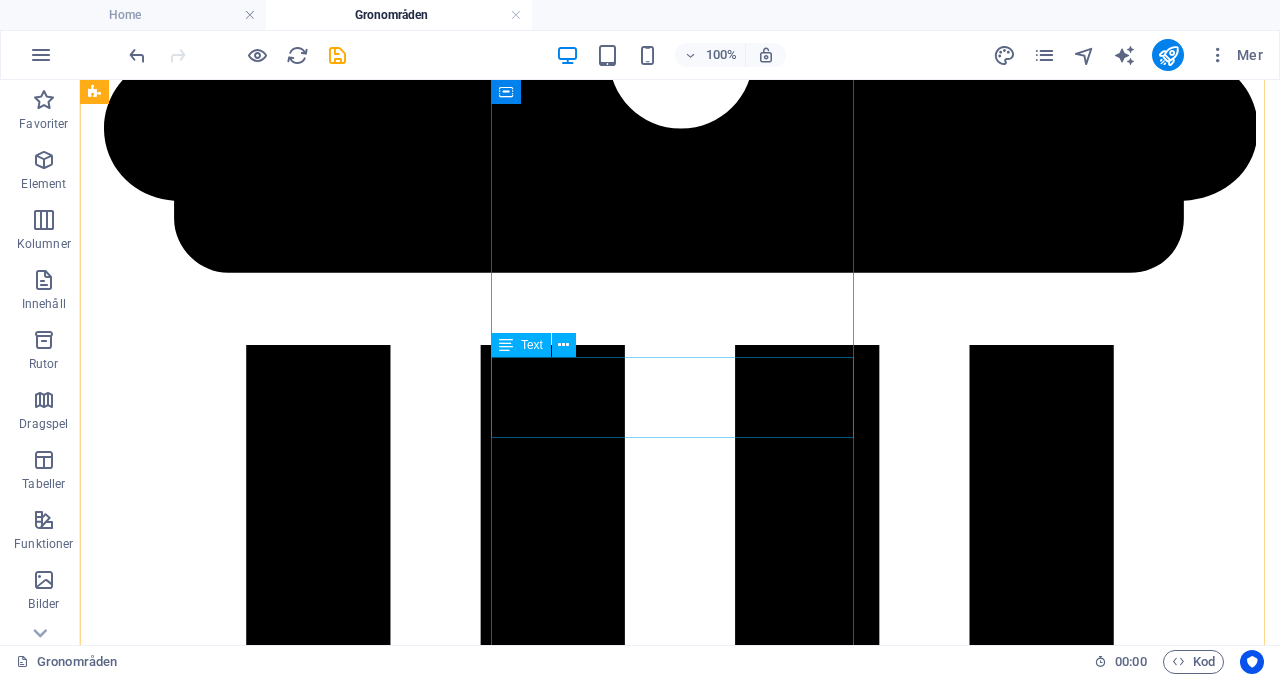 click on "Text" at bounding box center (532, 345) 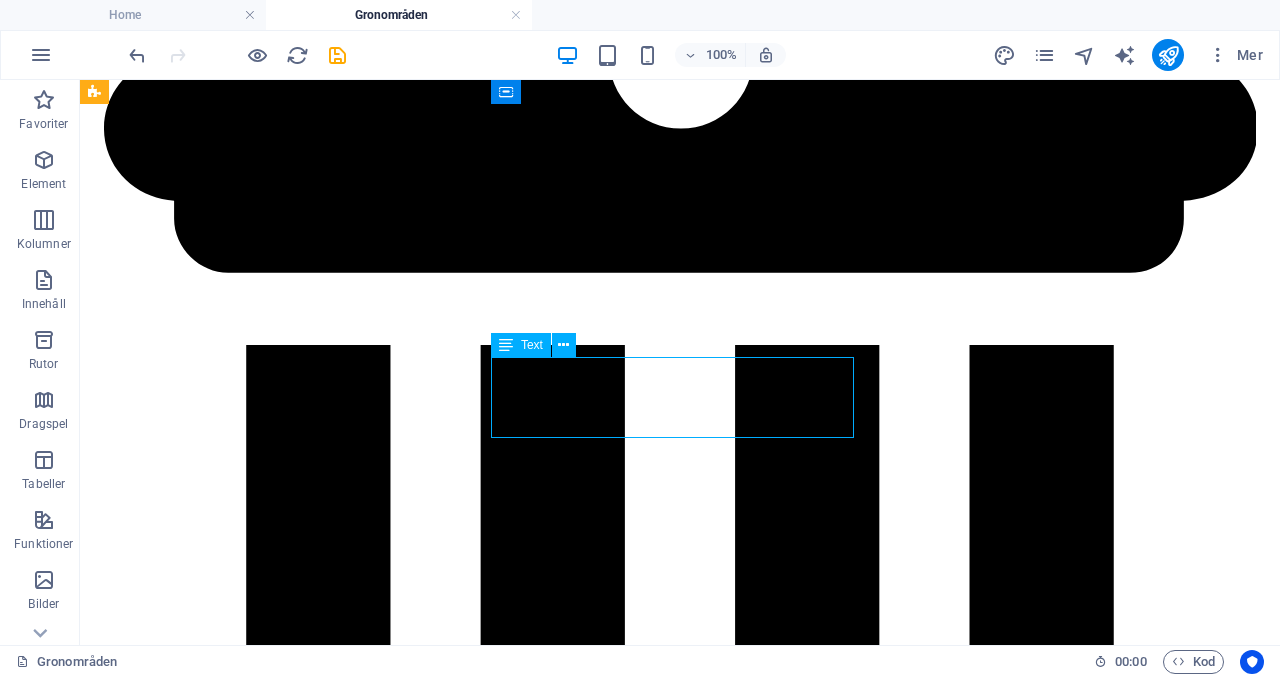 click on "Text" at bounding box center [532, 345] 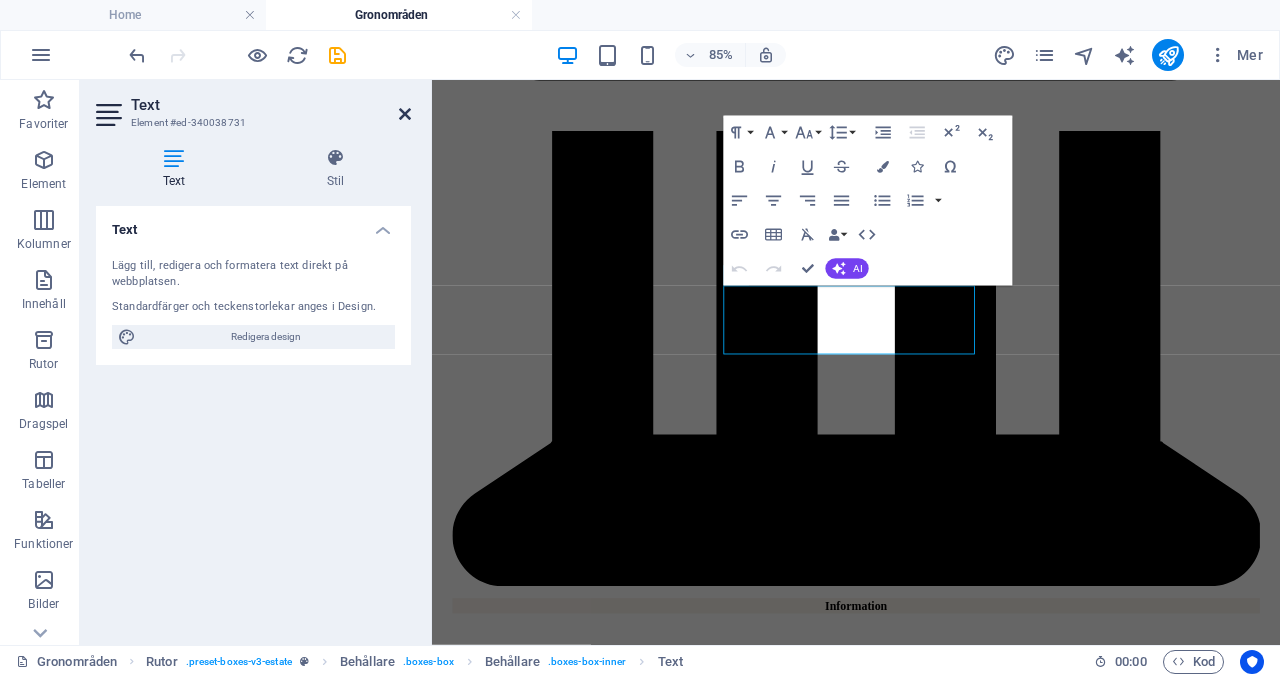 click at bounding box center [405, 114] 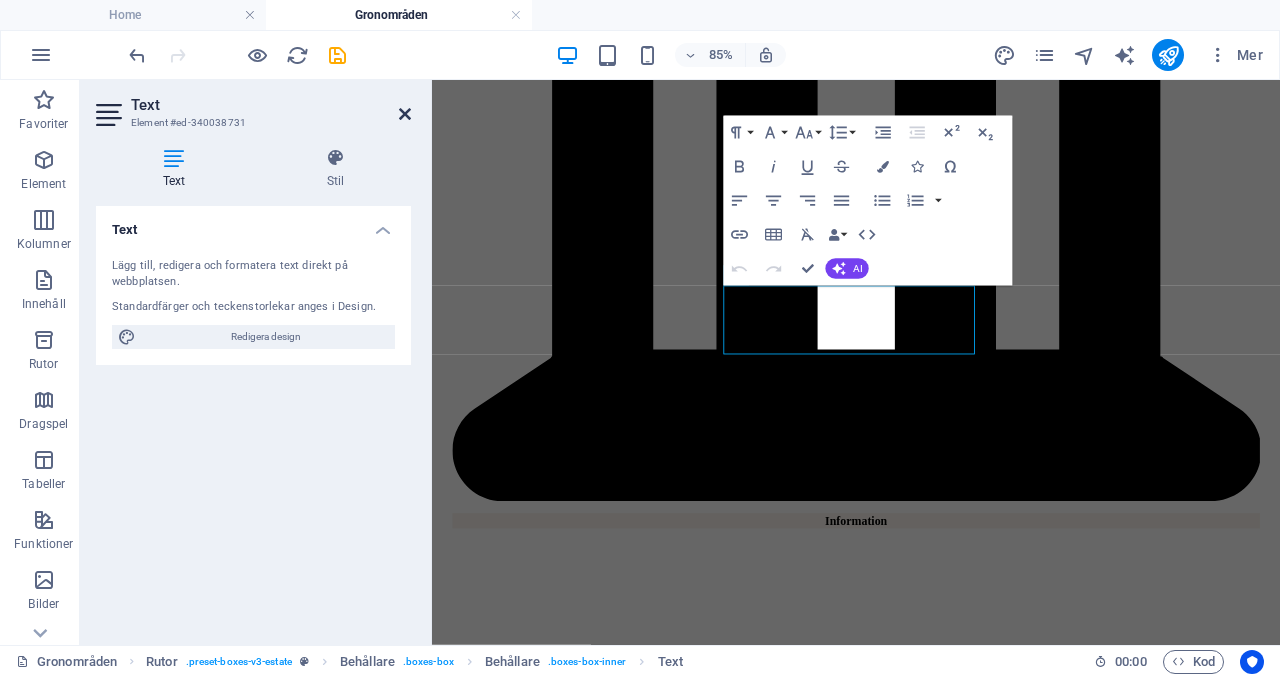 scroll, scrollTop: 1998, scrollLeft: 0, axis: vertical 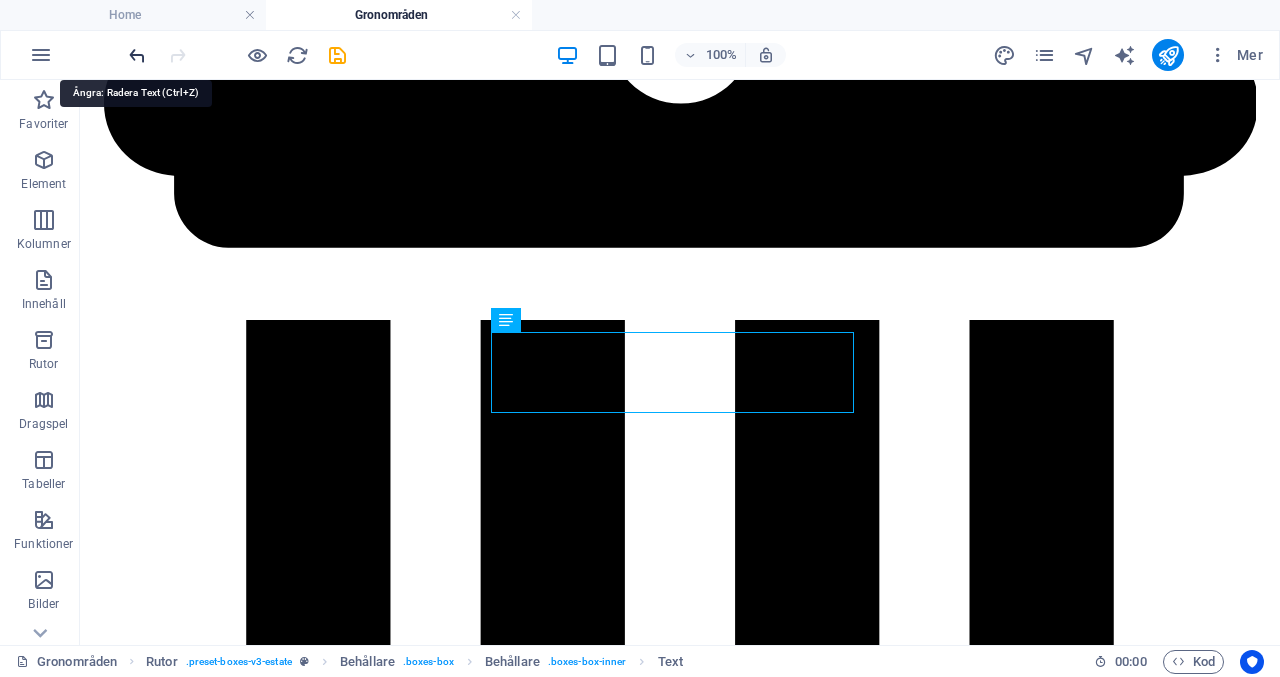 click at bounding box center (137, 55) 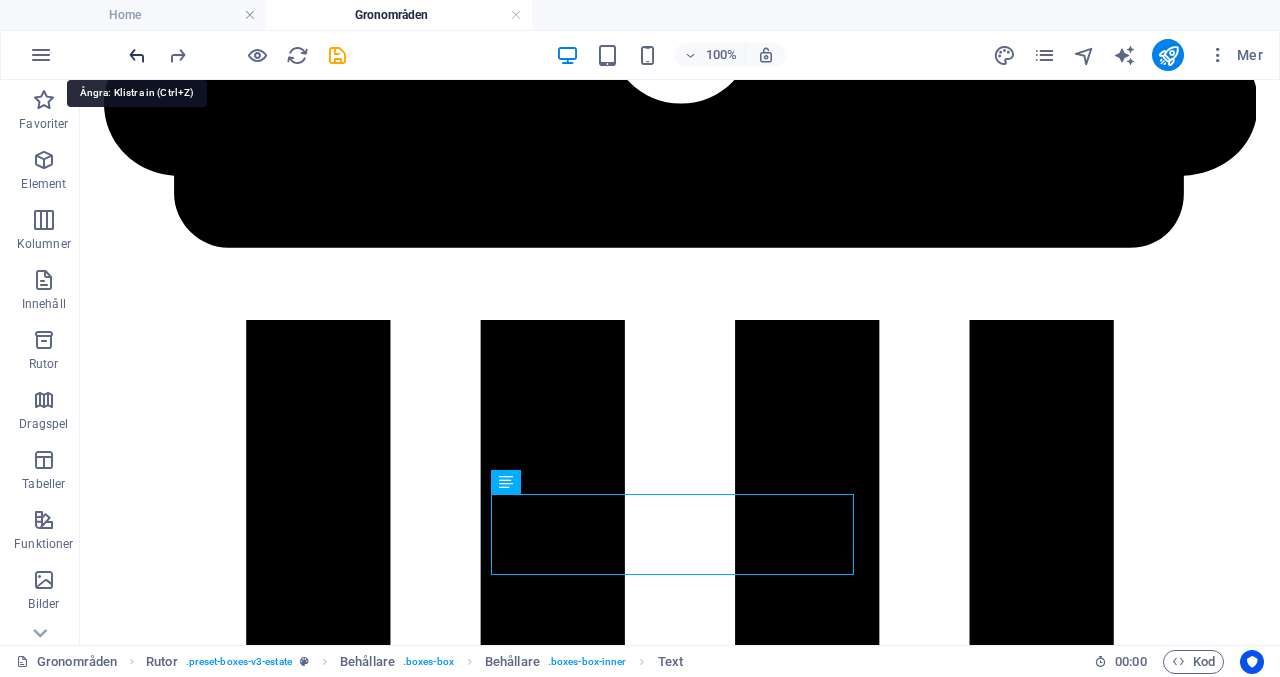 click at bounding box center (137, 55) 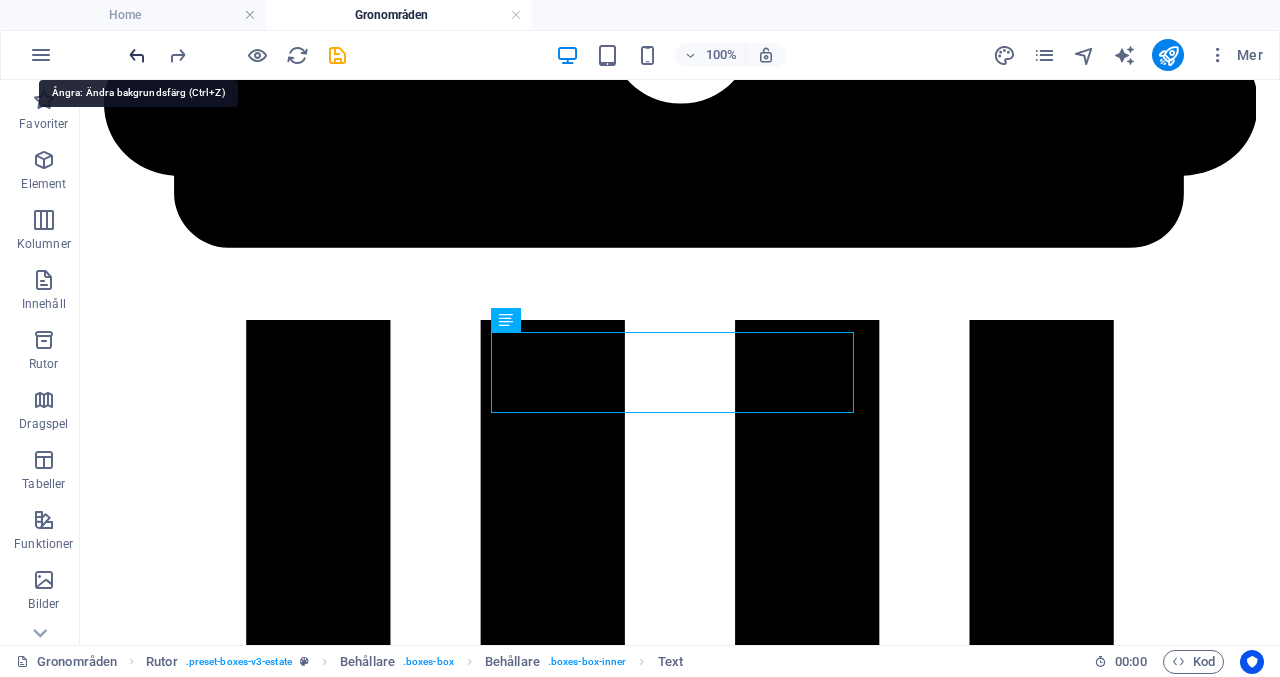 click at bounding box center [137, 55] 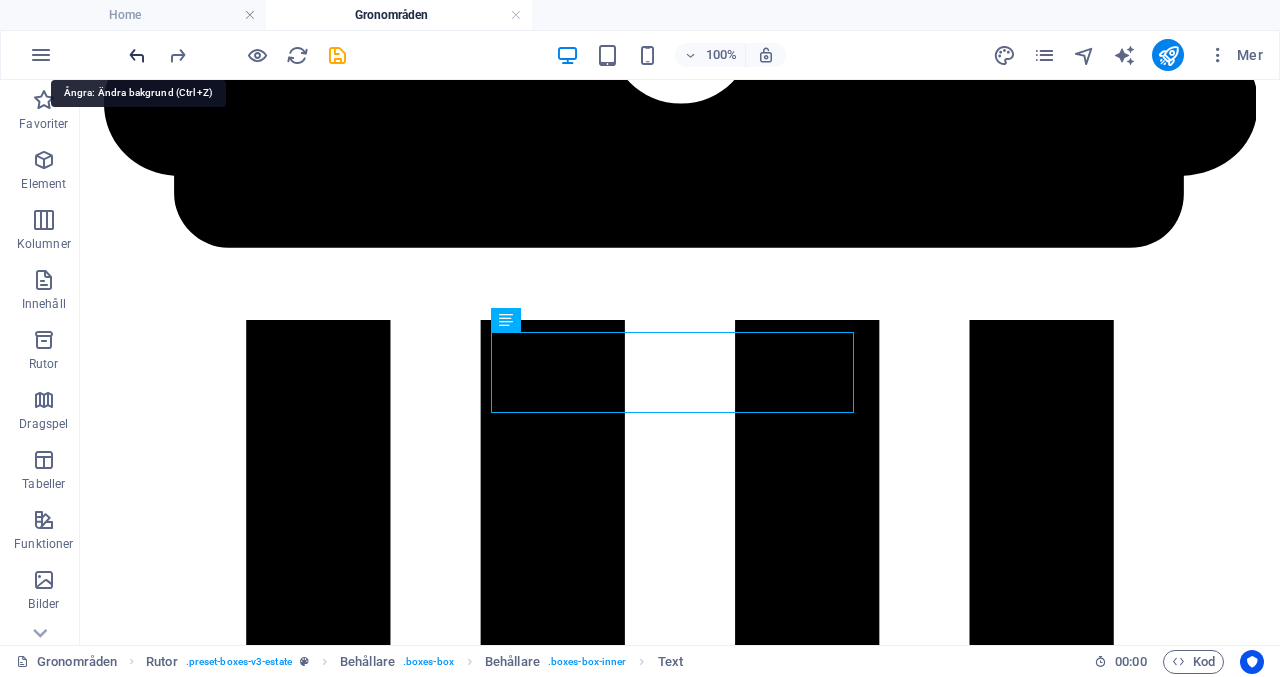 click at bounding box center (137, 55) 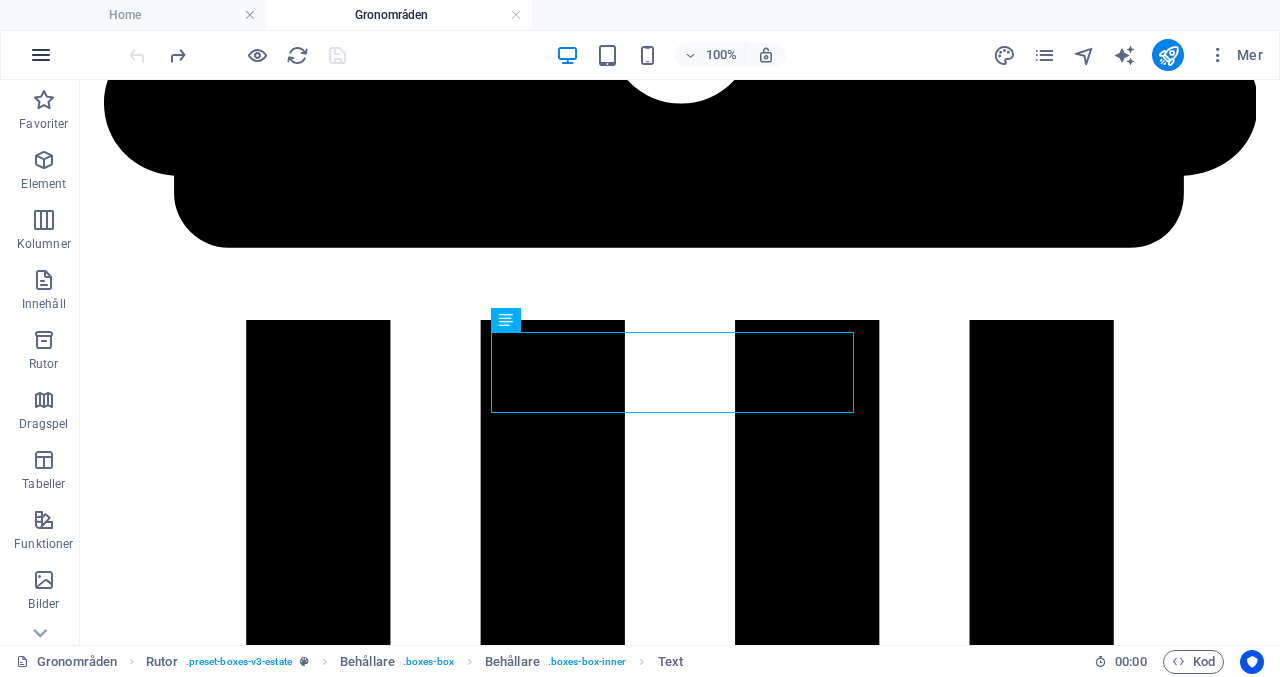 click at bounding box center (41, 55) 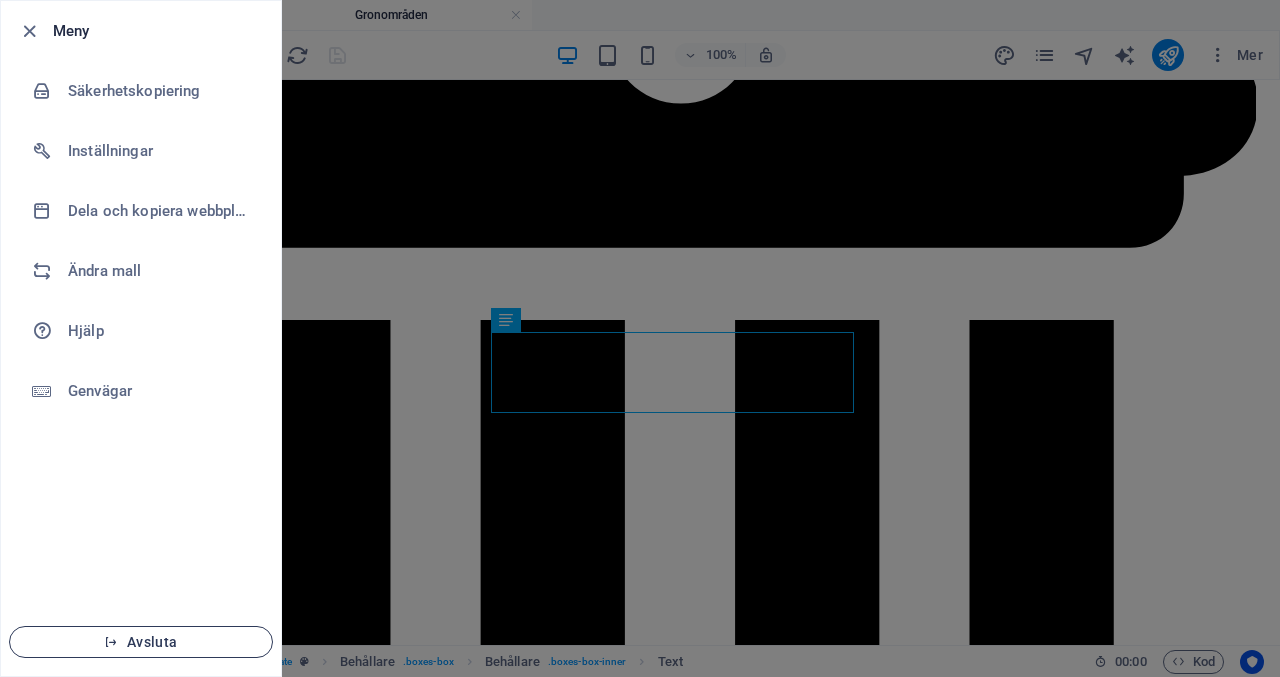 click on "Avsluta" at bounding box center [141, 642] 